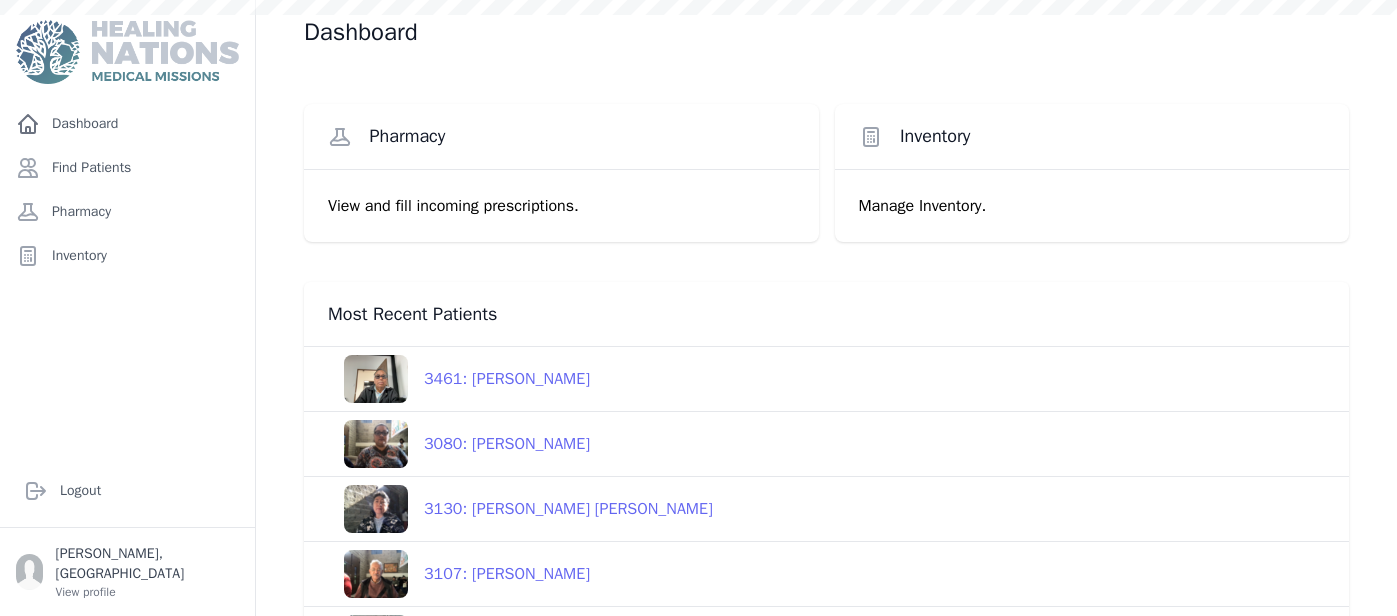 scroll, scrollTop: 0, scrollLeft: 0, axis: both 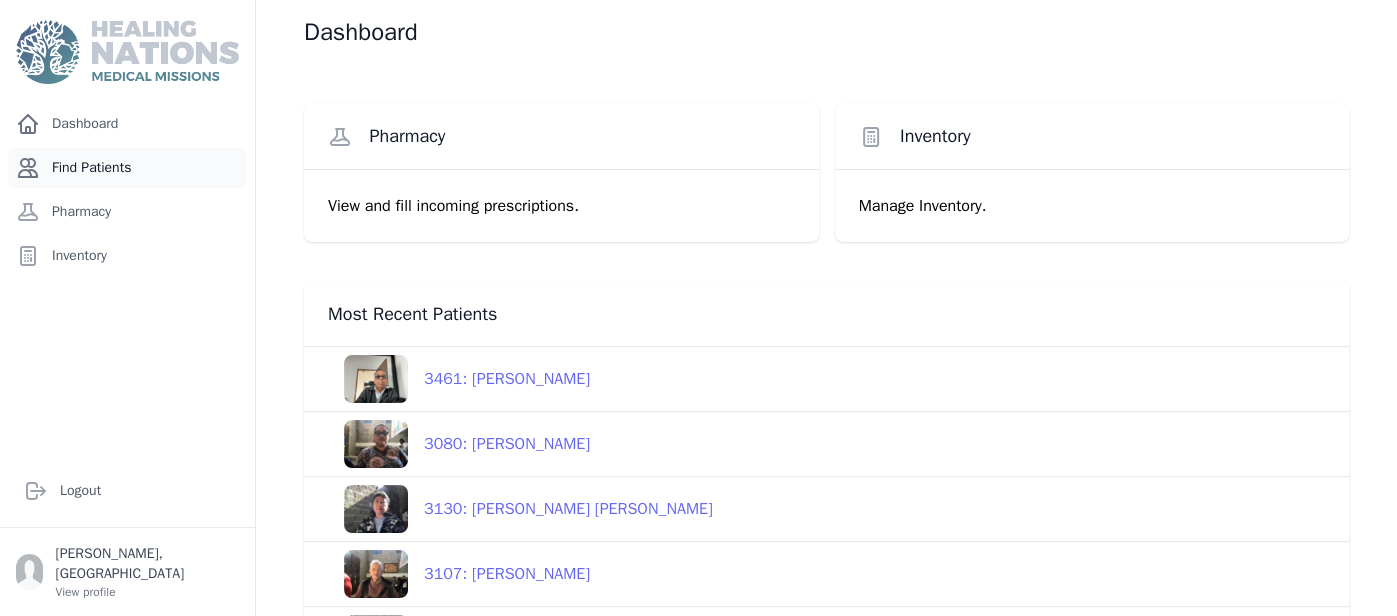 click on "Find Patients" at bounding box center [127, 168] 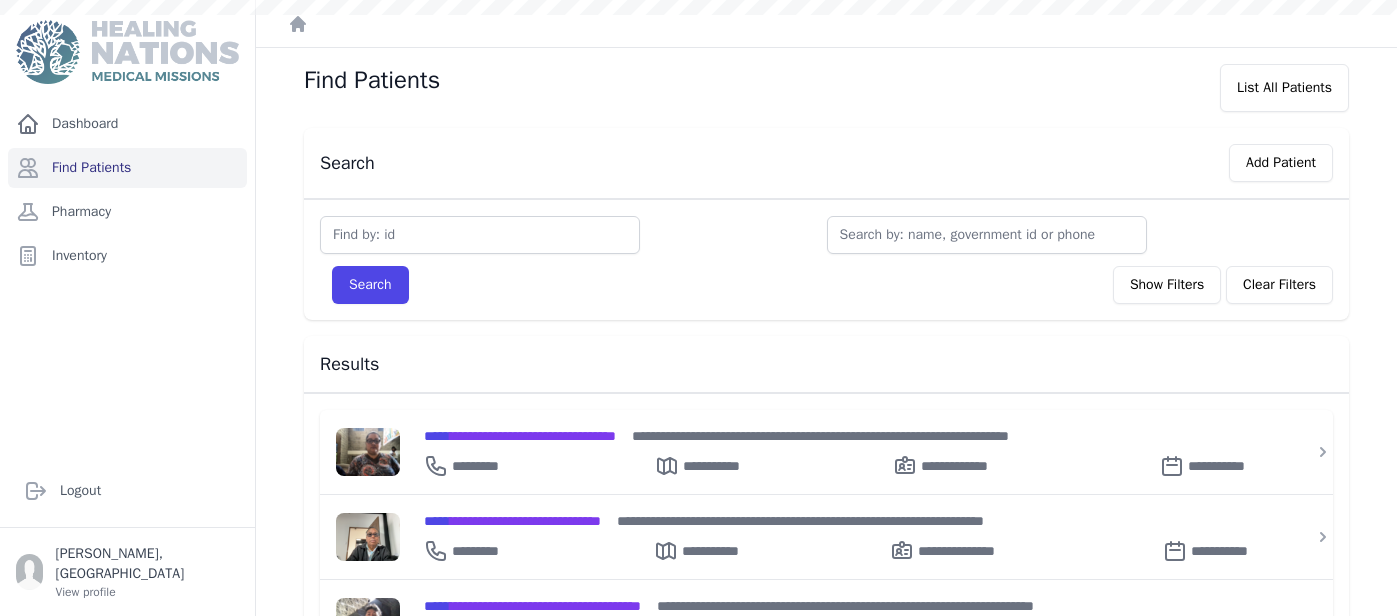 scroll, scrollTop: 0, scrollLeft: 0, axis: both 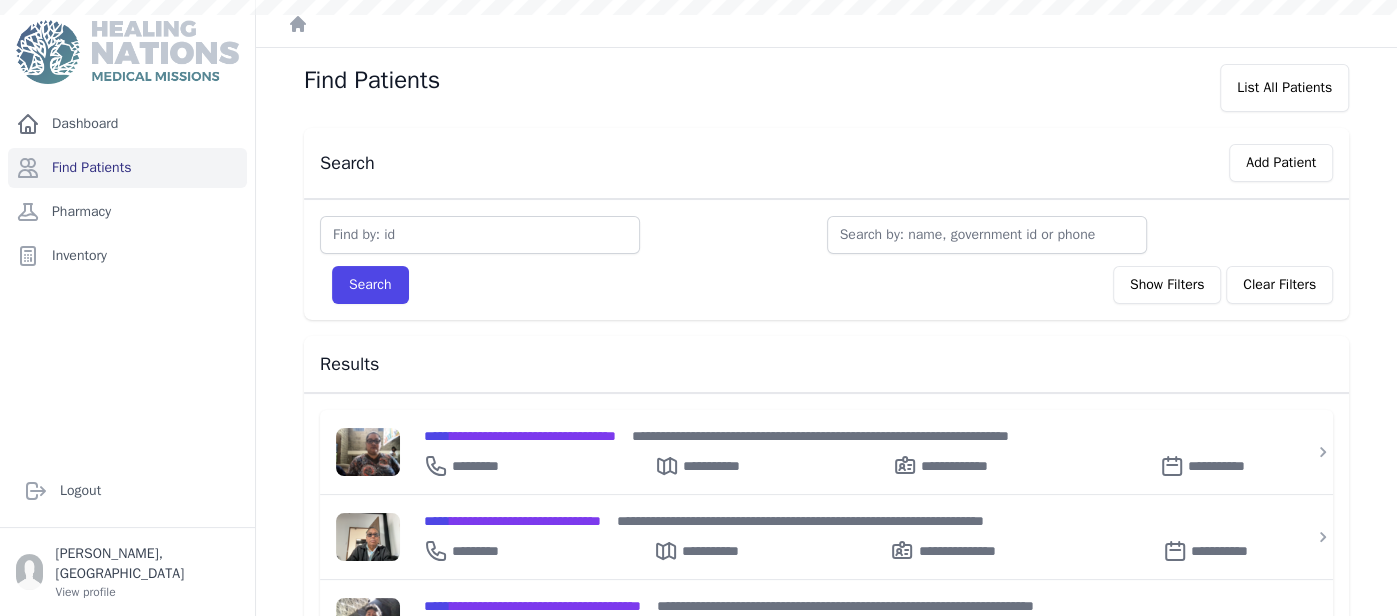 click on "Search
Show Filters
Clear Filters" at bounding box center (826, 279) 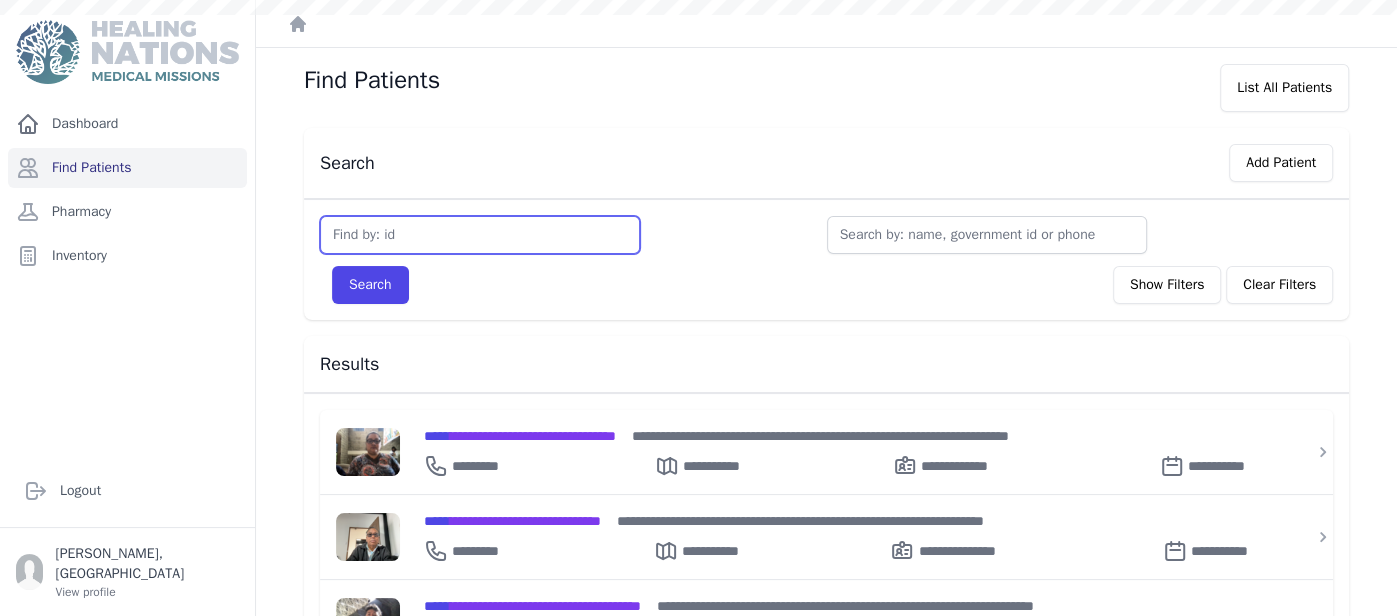 click at bounding box center (480, 235) 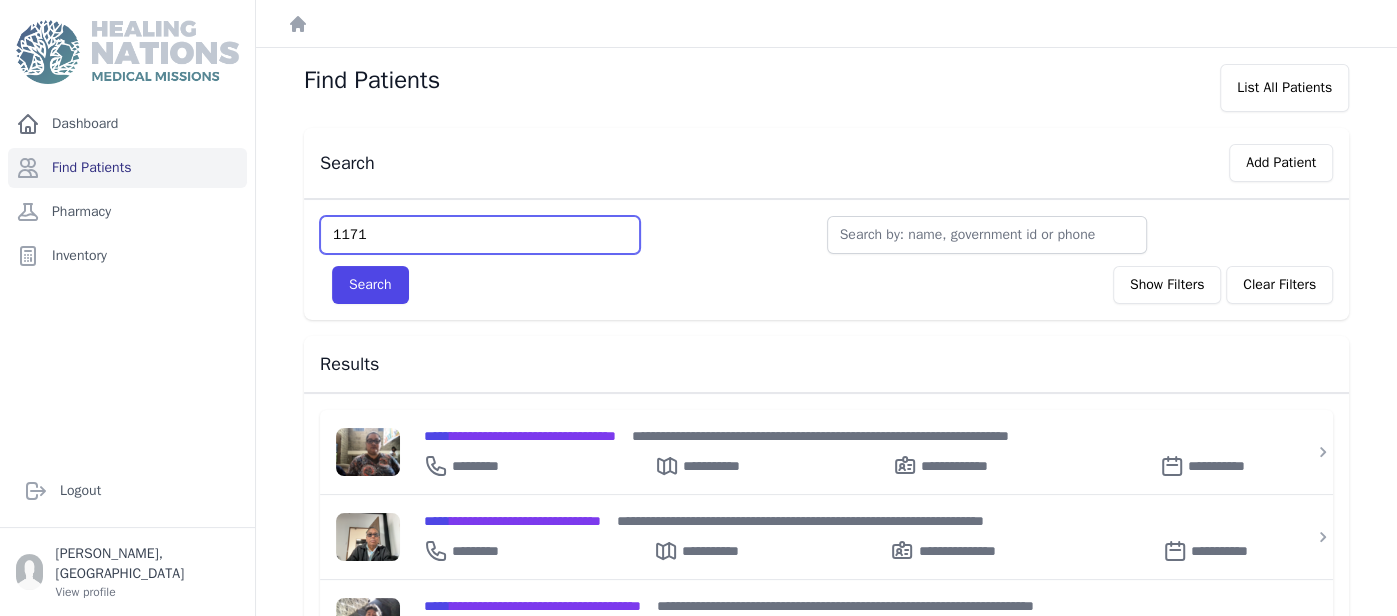 type on "1171" 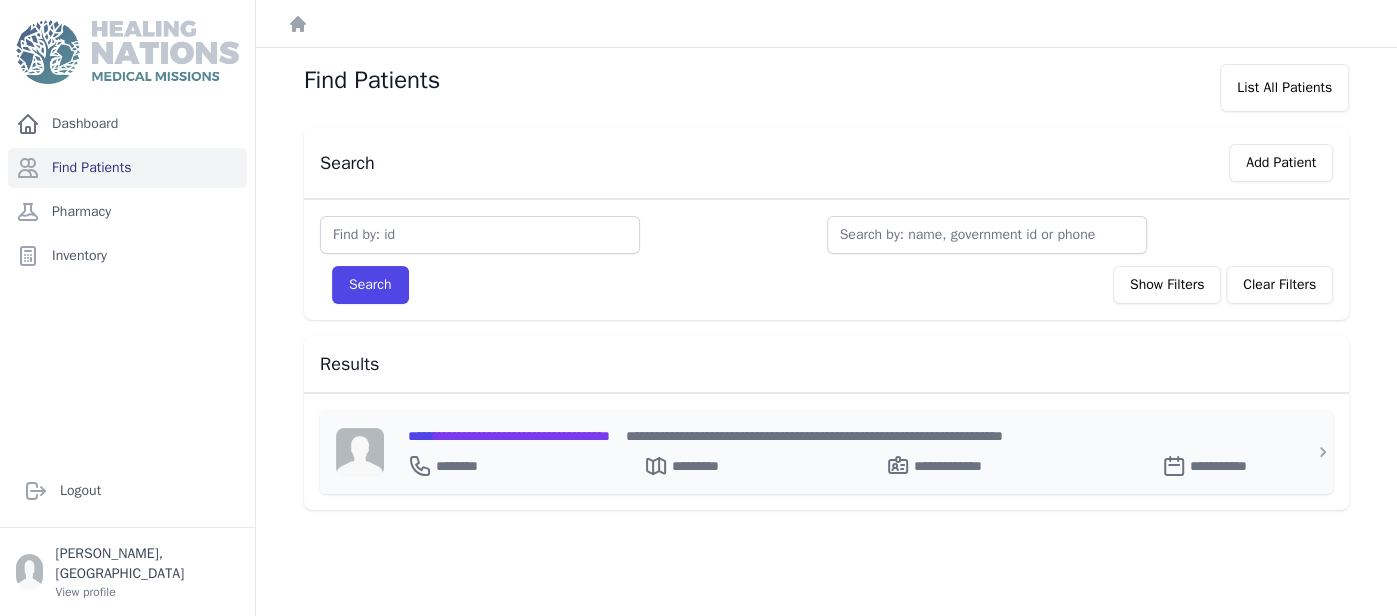 click on "**********" at bounding box center (838, 462) 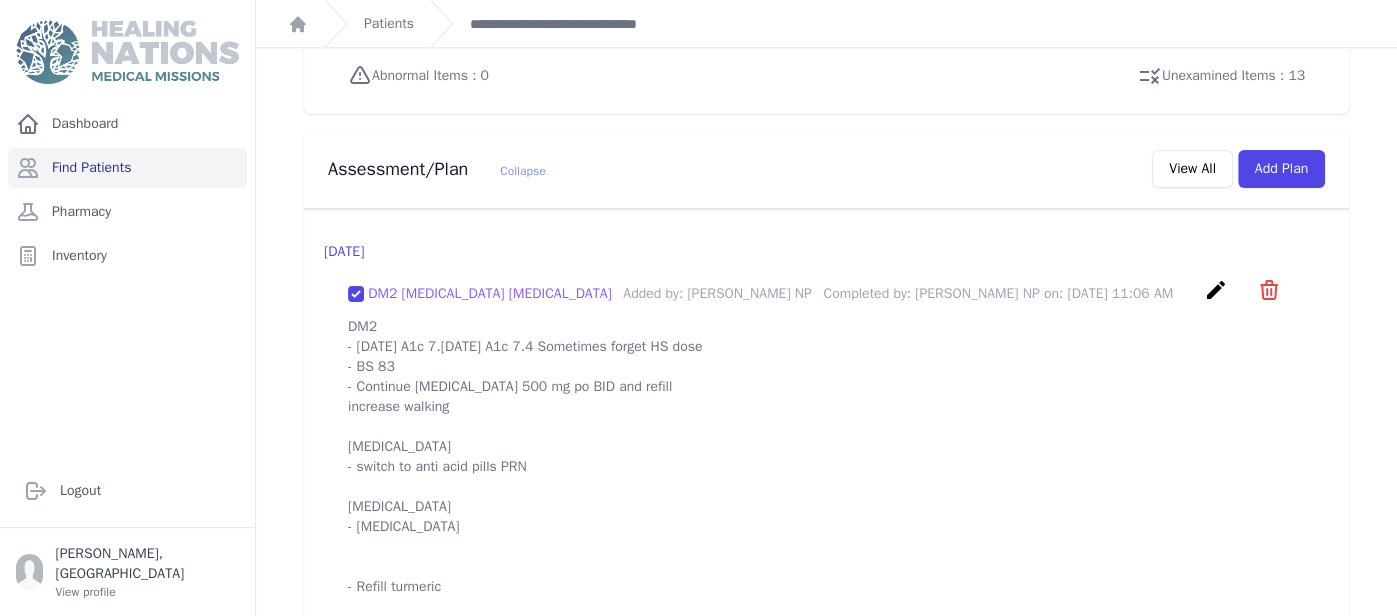 scroll, scrollTop: 1925, scrollLeft: 0, axis: vertical 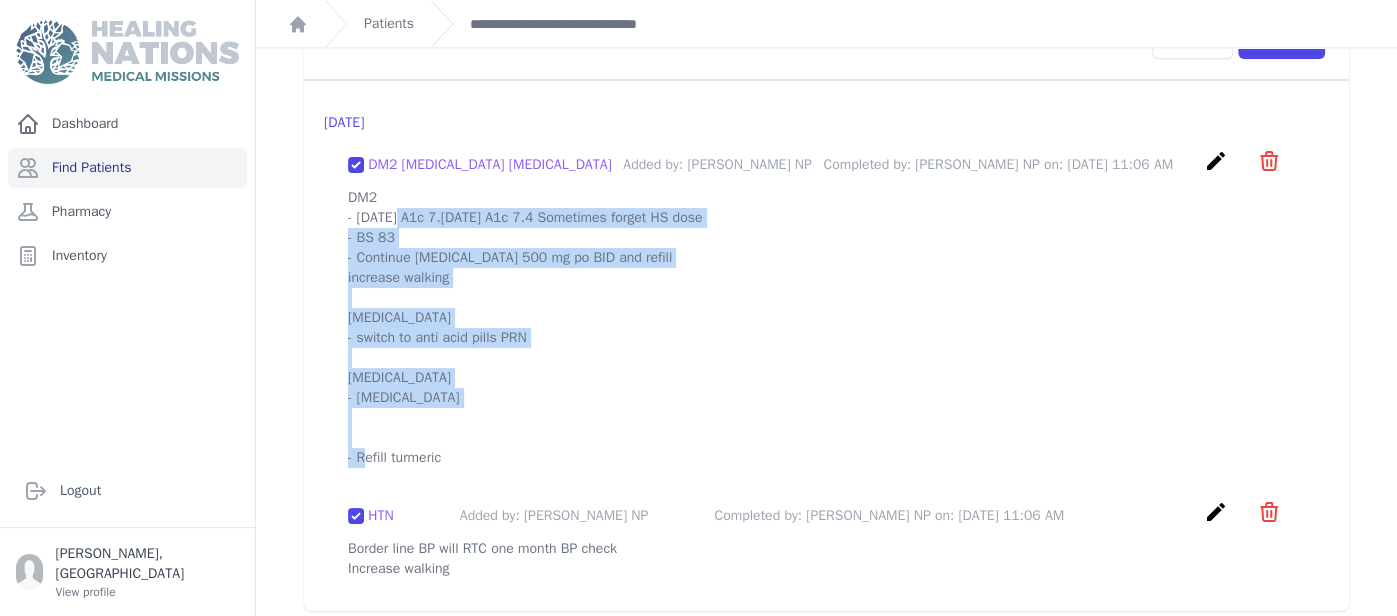drag, startPoint x: 326, startPoint y: 179, endPoint x: 587, endPoint y: 409, distance: 347.88074 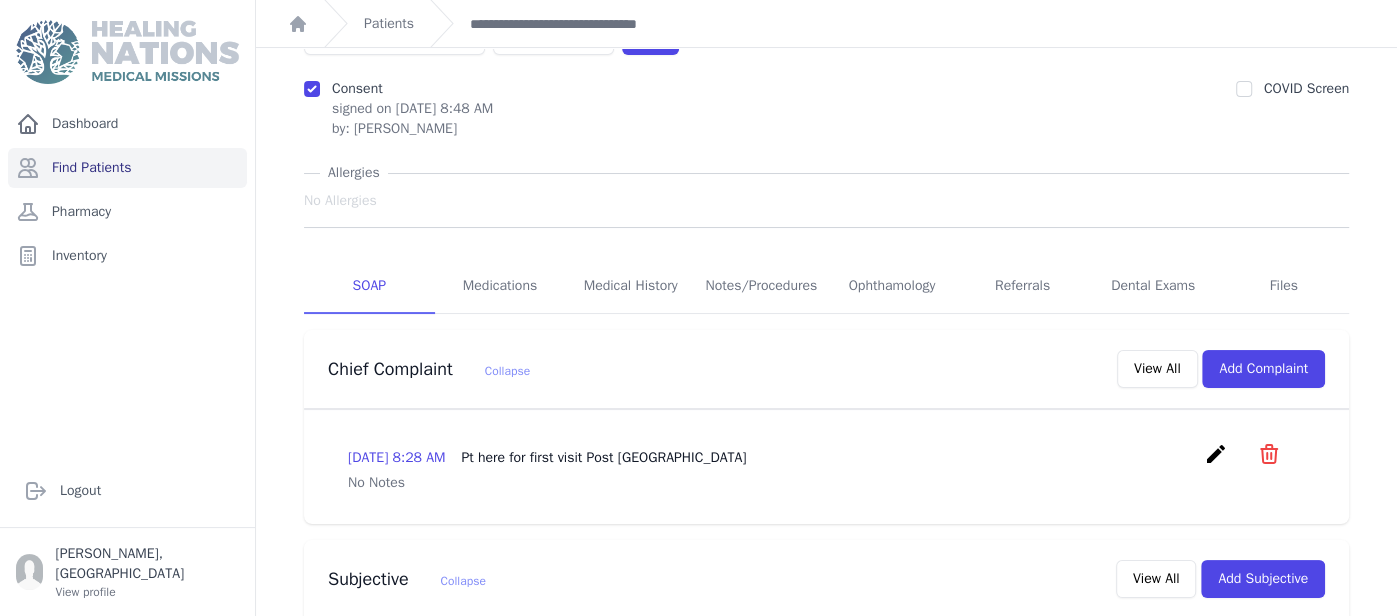 scroll, scrollTop: 0, scrollLeft: 0, axis: both 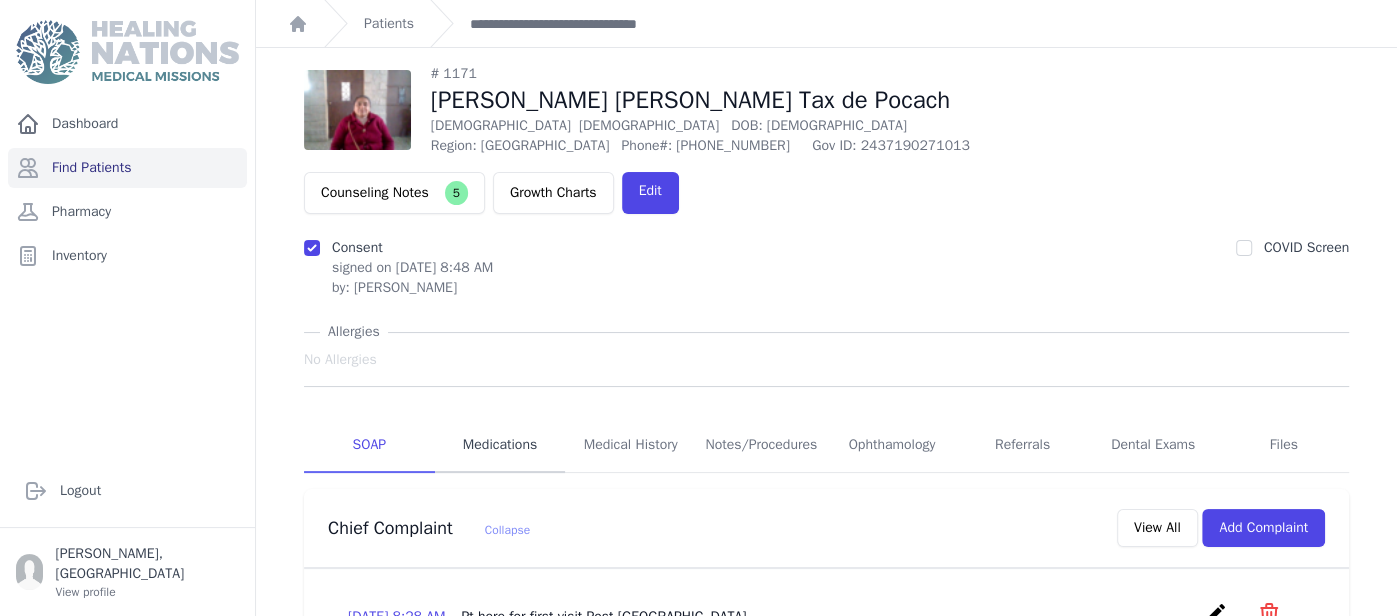 click on "Medications" at bounding box center (500, 446) 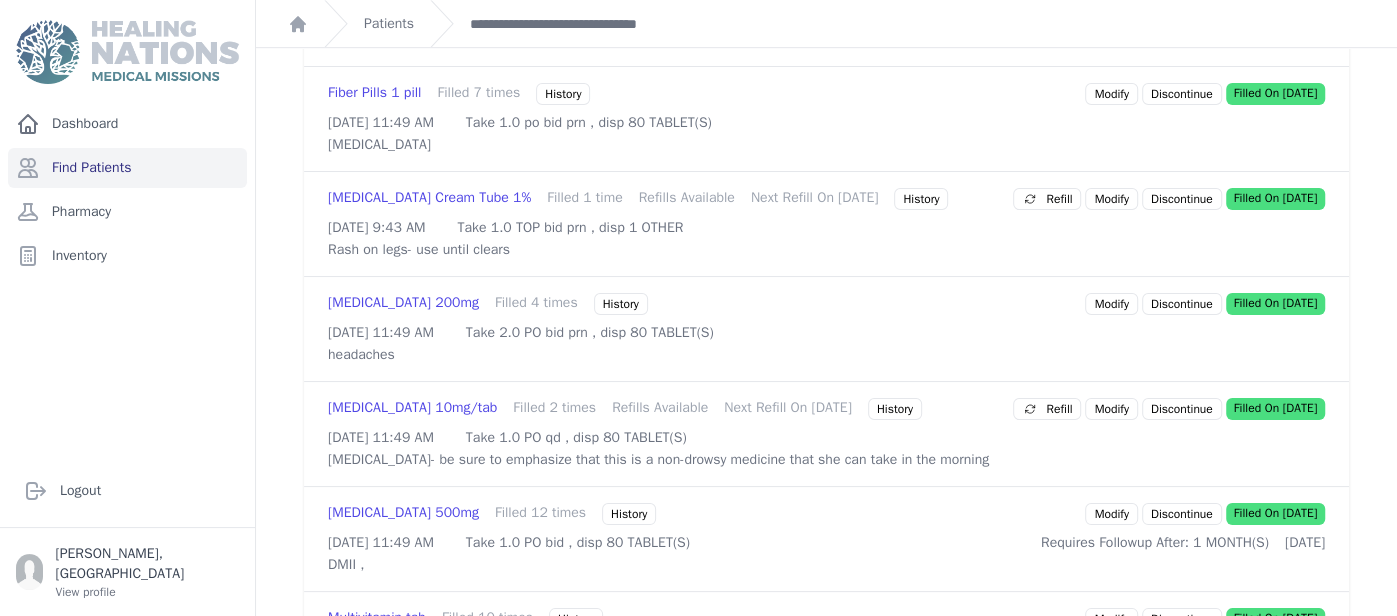 scroll, scrollTop: 1101, scrollLeft: 0, axis: vertical 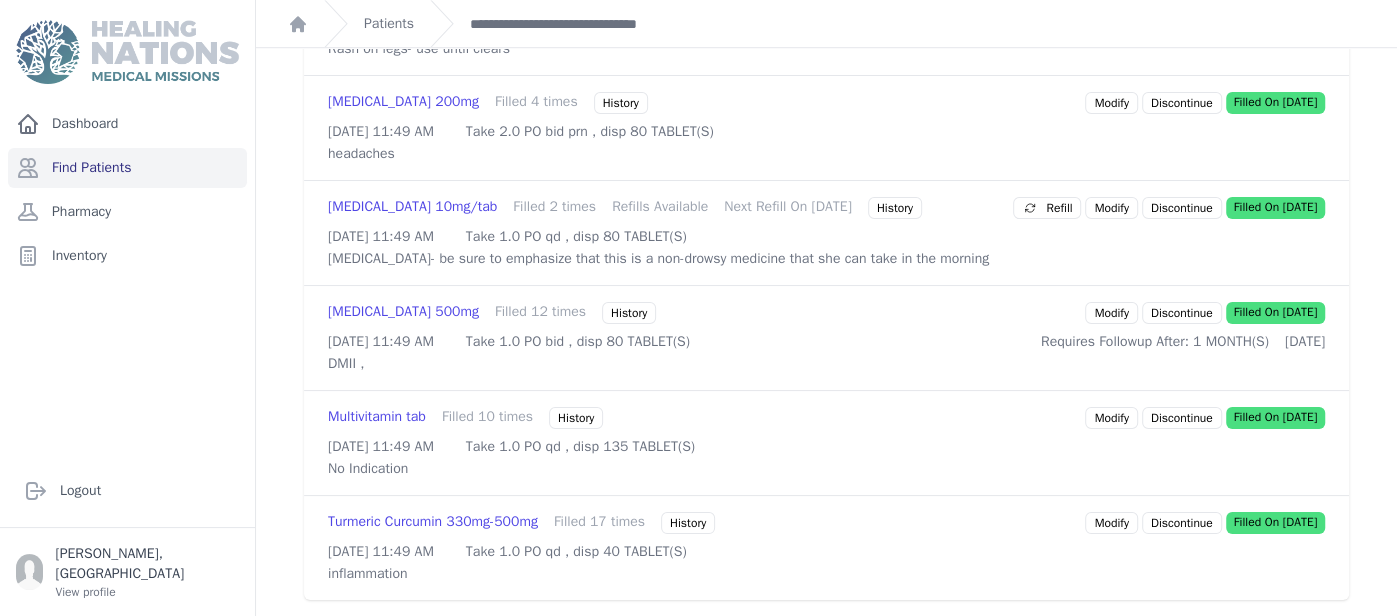 click on "Modify" at bounding box center (1111, 313) 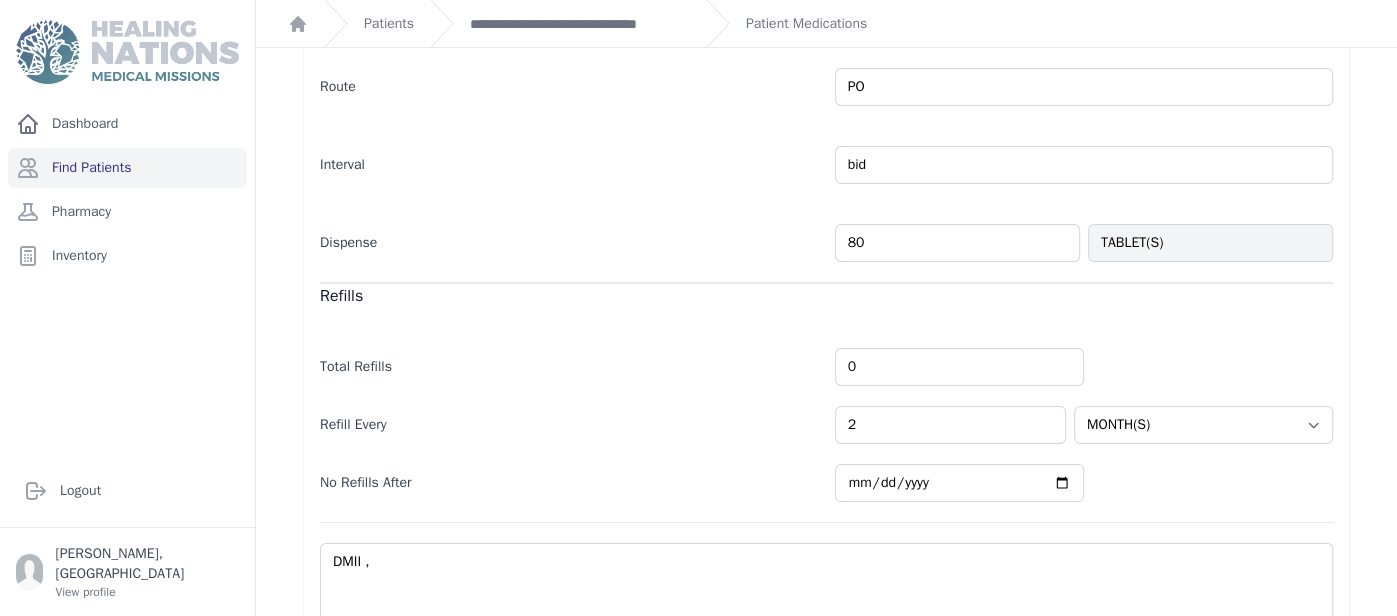 scroll, scrollTop: 590, scrollLeft: 0, axis: vertical 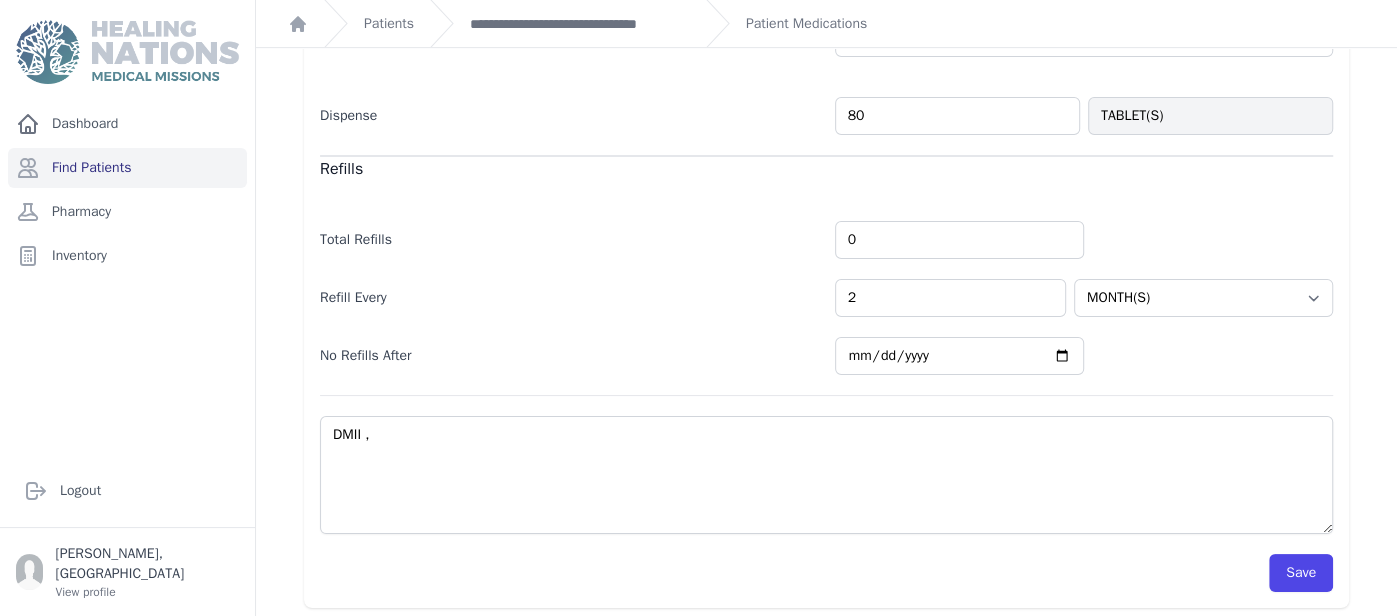 click on "Caregiver Instructions
Must have glucose monitoring by HN team
Followup
Yes
After:
1
Select Period HOUR(S) DAY(S) WEEK(S) MONTH(S) YEAR(S)
Prescription
Dose
1.0
TABLET(S)
PO 0" at bounding box center (826, 133) 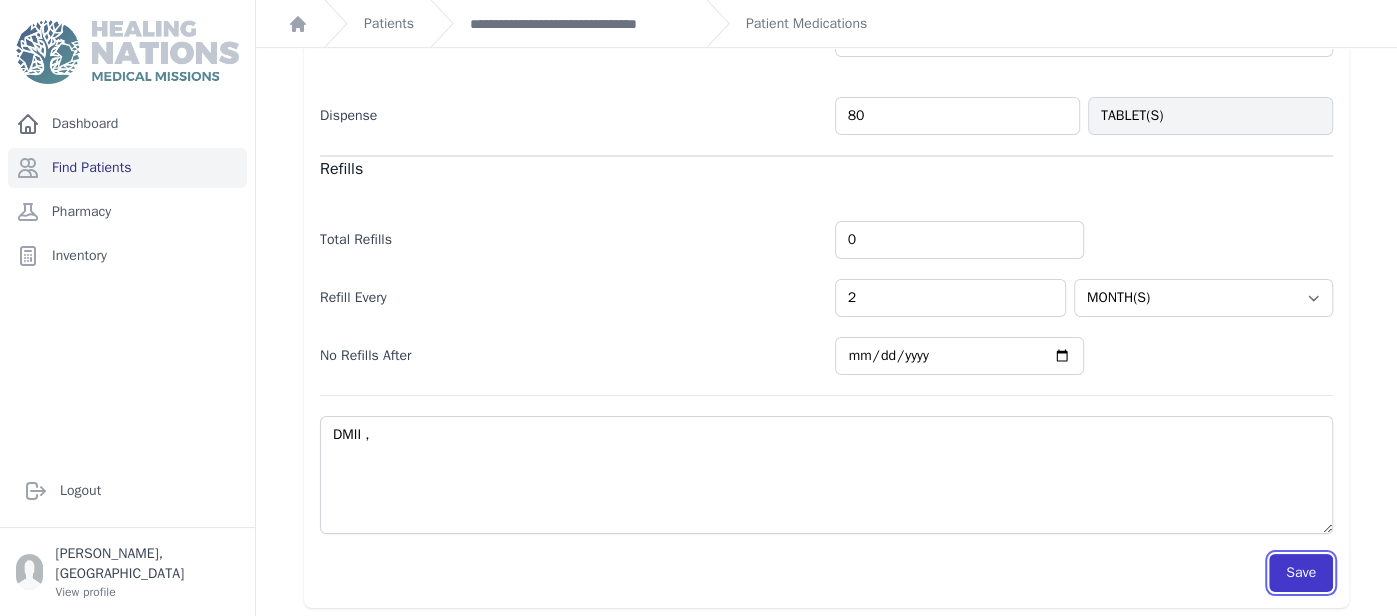 click on "Save" at bounding box center [1301, 573] 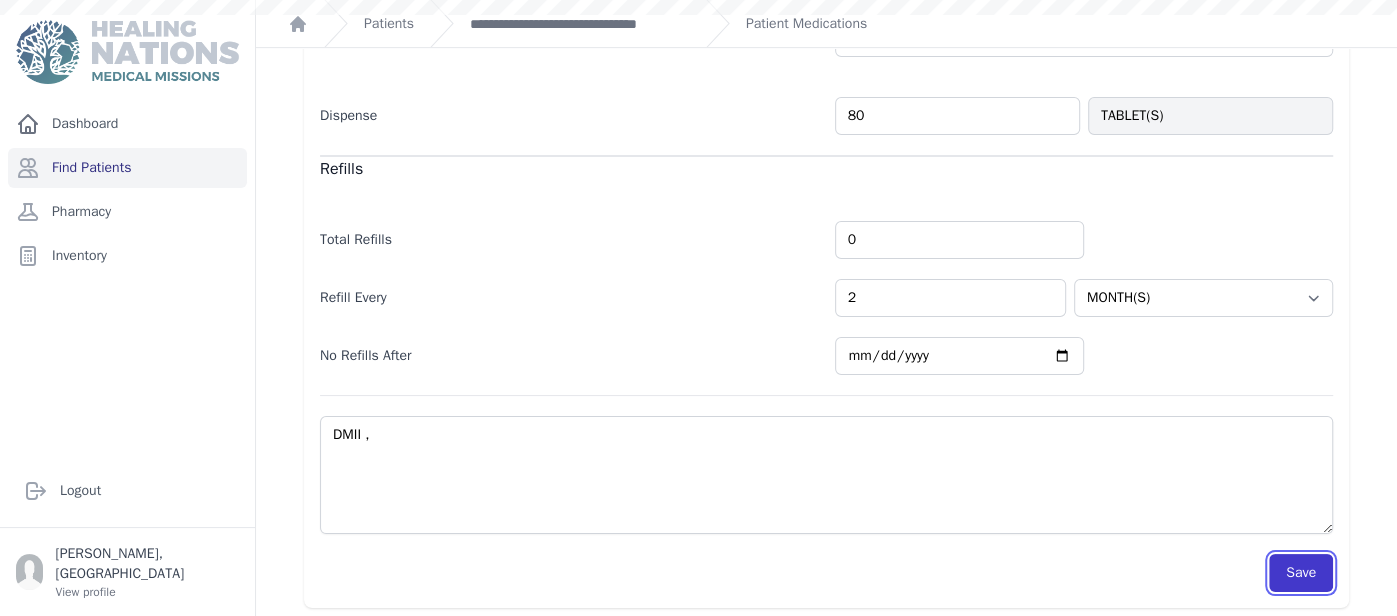 scroll, scrollTop: 590, scrollLeft: 0, axis: vertical 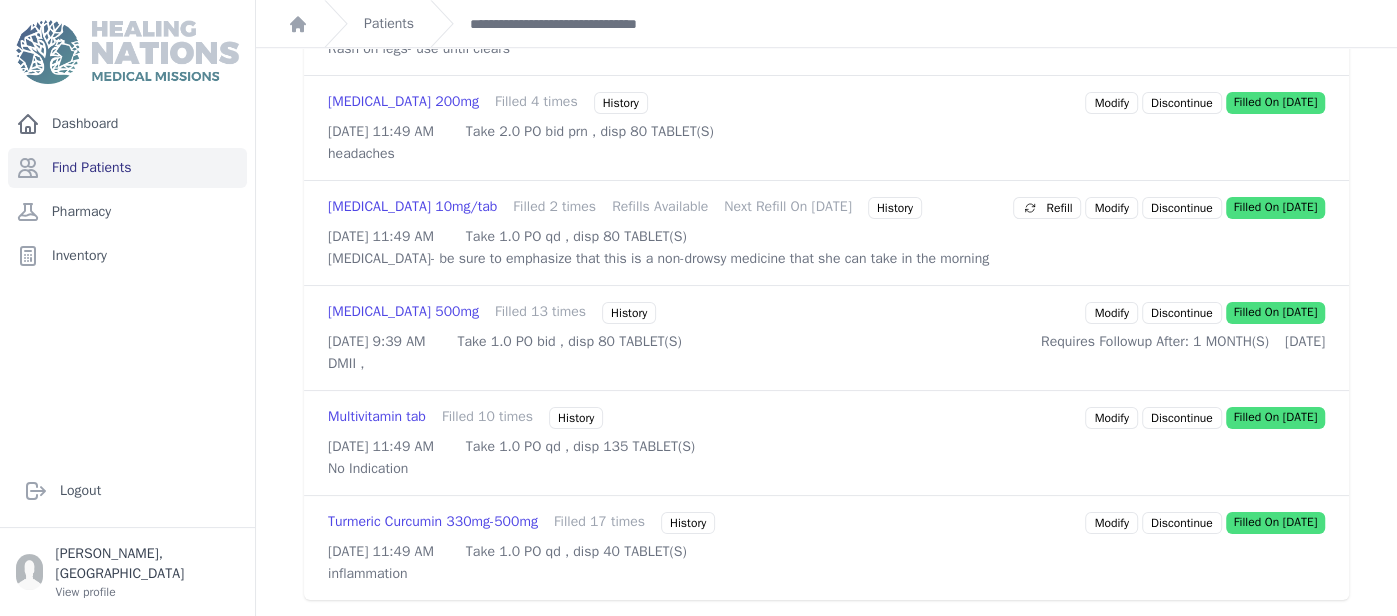 click on "Modify" at bounding box center (1111, 523) 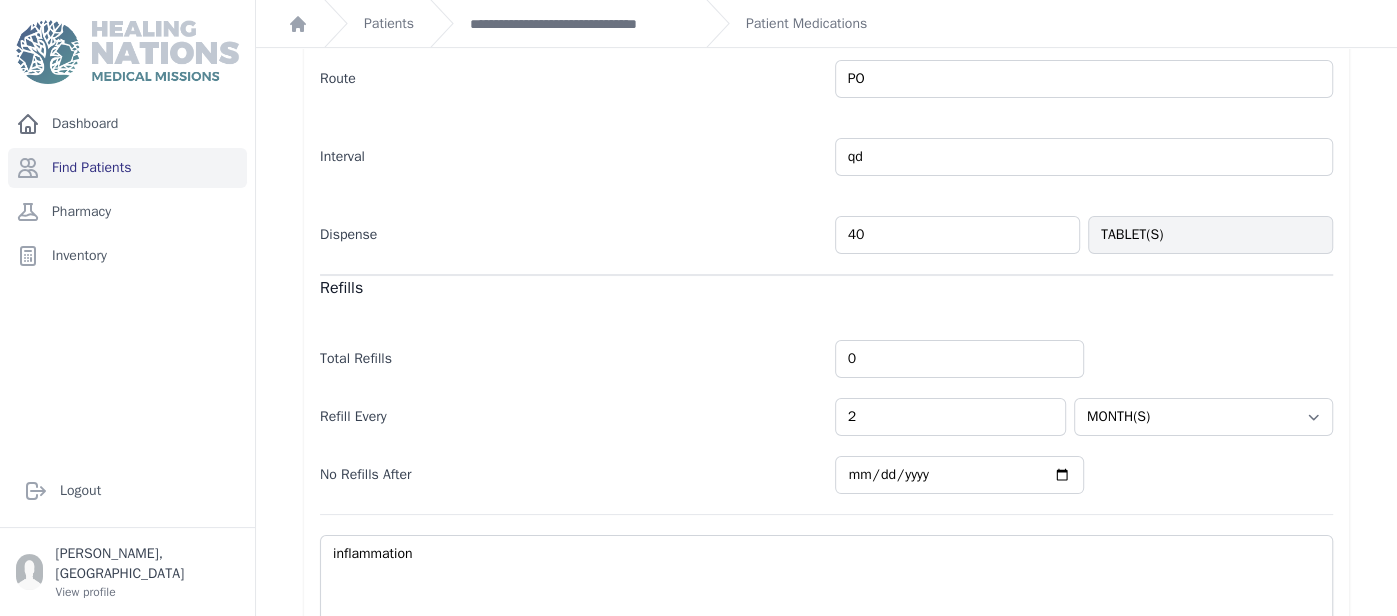 scroll, scrollTop: 576, scrollLeft: 0, axis: vertical 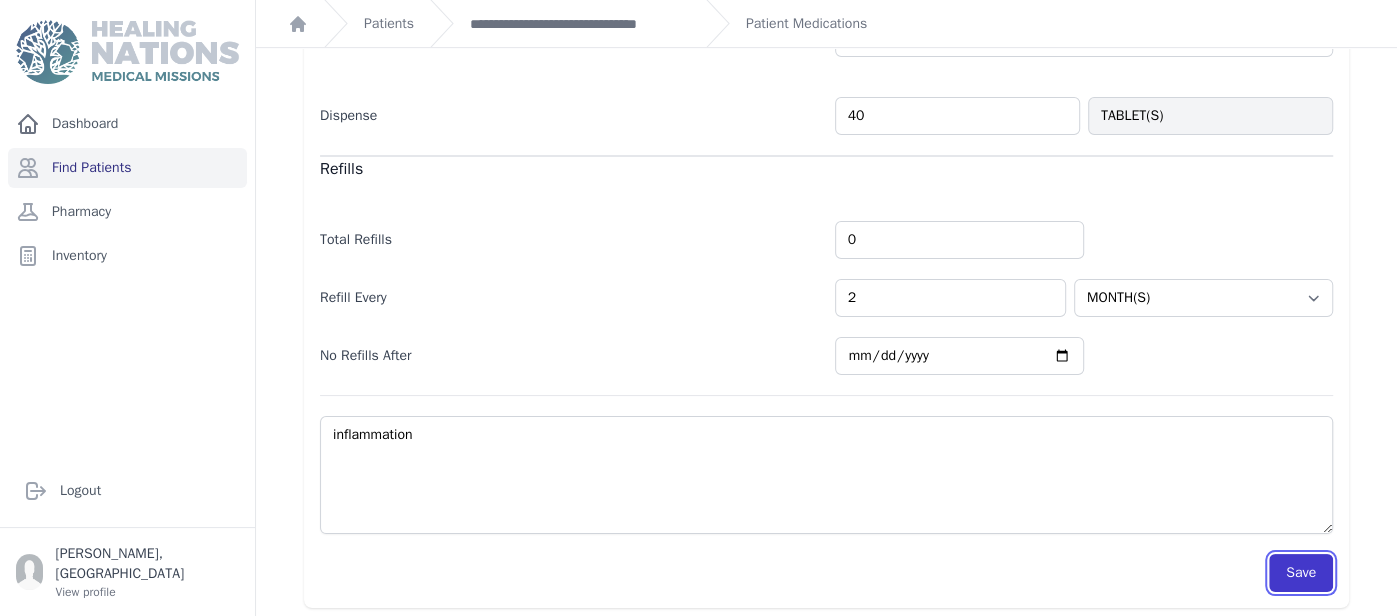 click on "Save" at bounding box center [1301, 573] 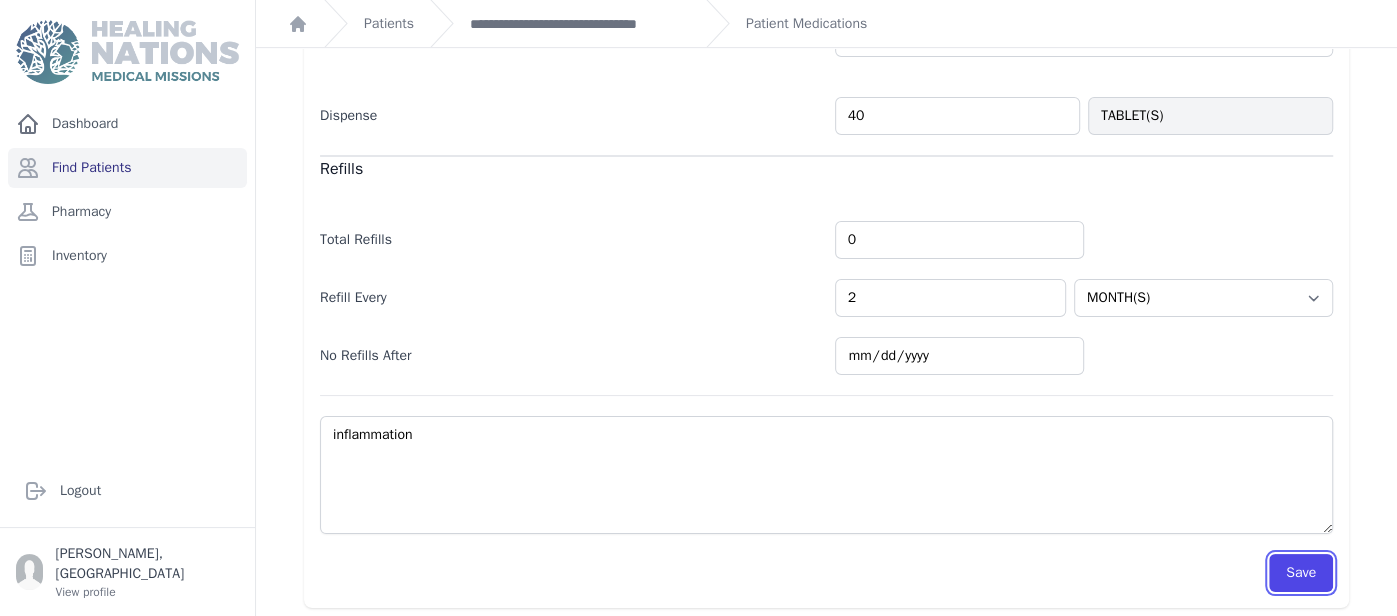 scroll, scrollTop: 576, scrollLeft: 0, axis: vertical 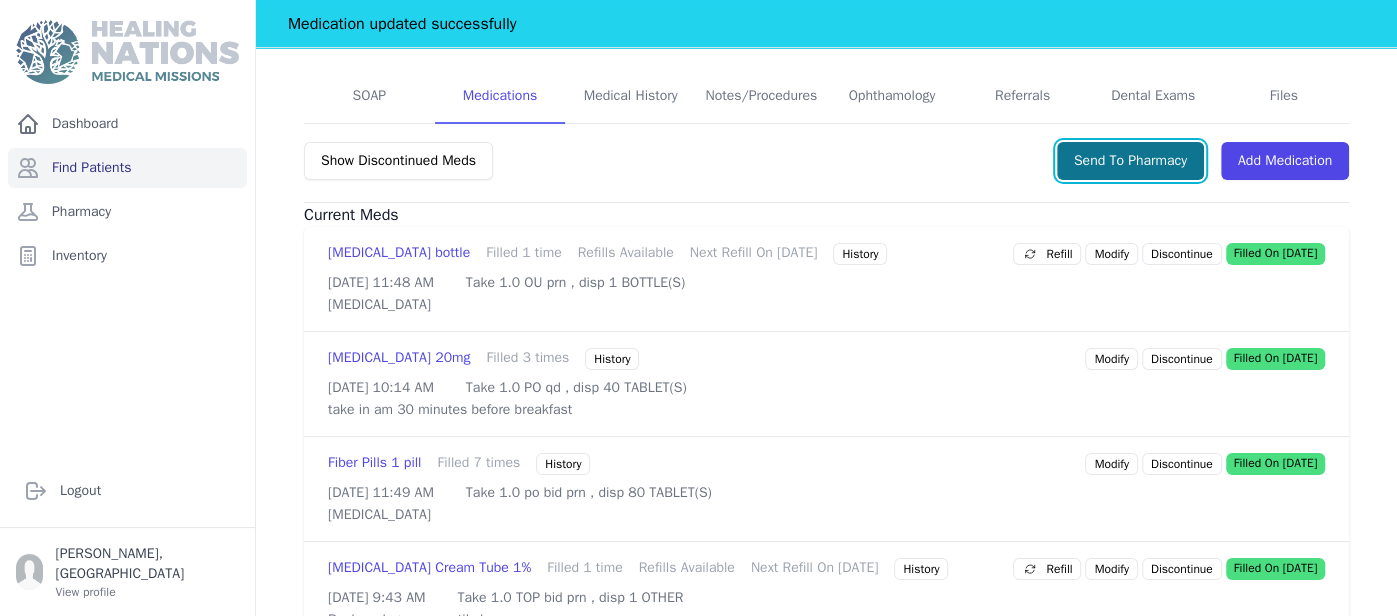 click on "Send To Pharmacy" at bounding box center (1130, 161) 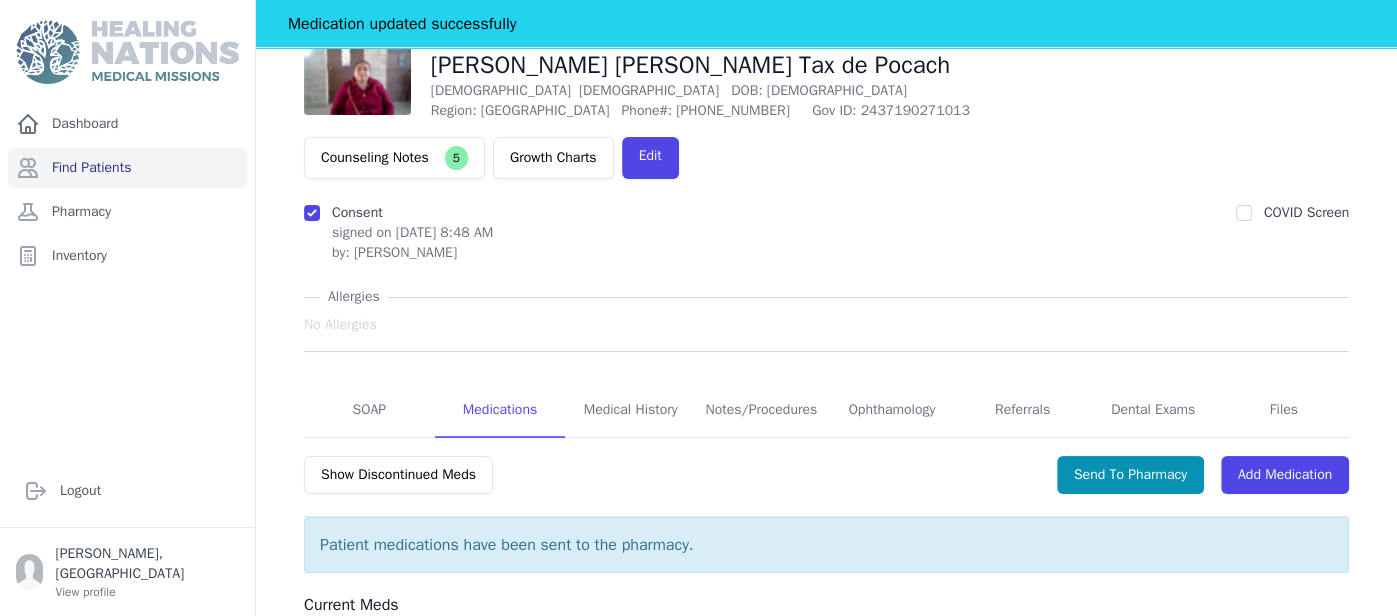 scroll, scrollTop: 0, scrollLeft: 0, axis: both 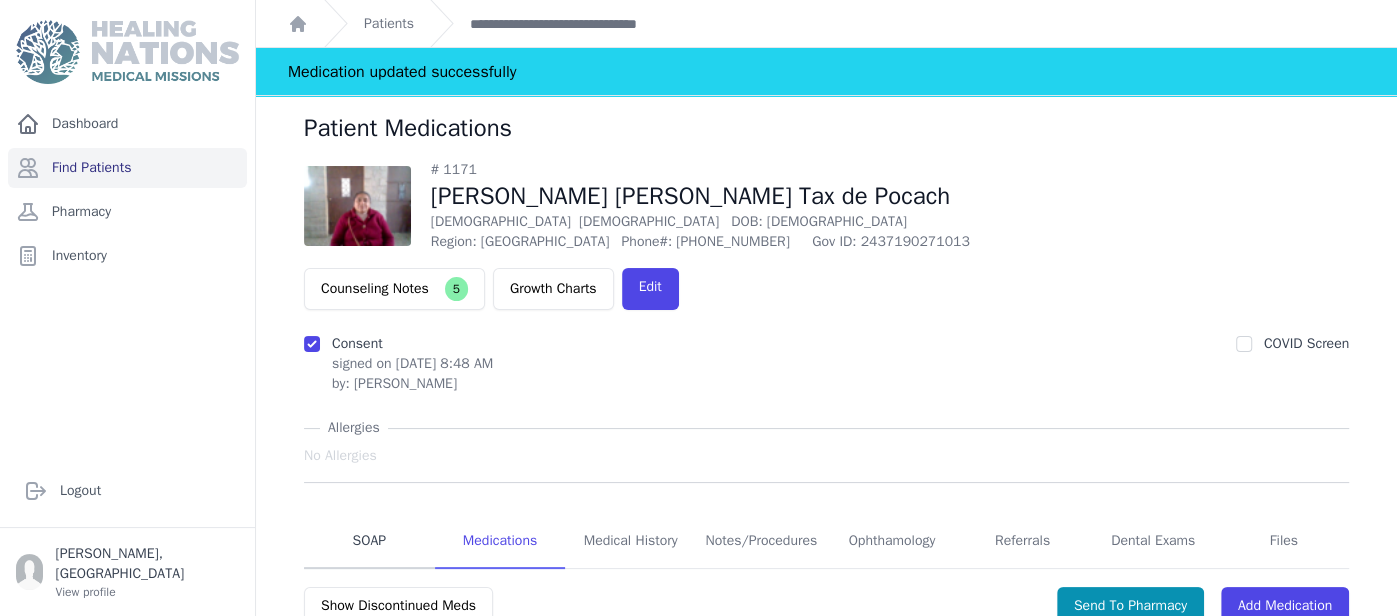 click on "SOAP" at bounding box center (369, 542) 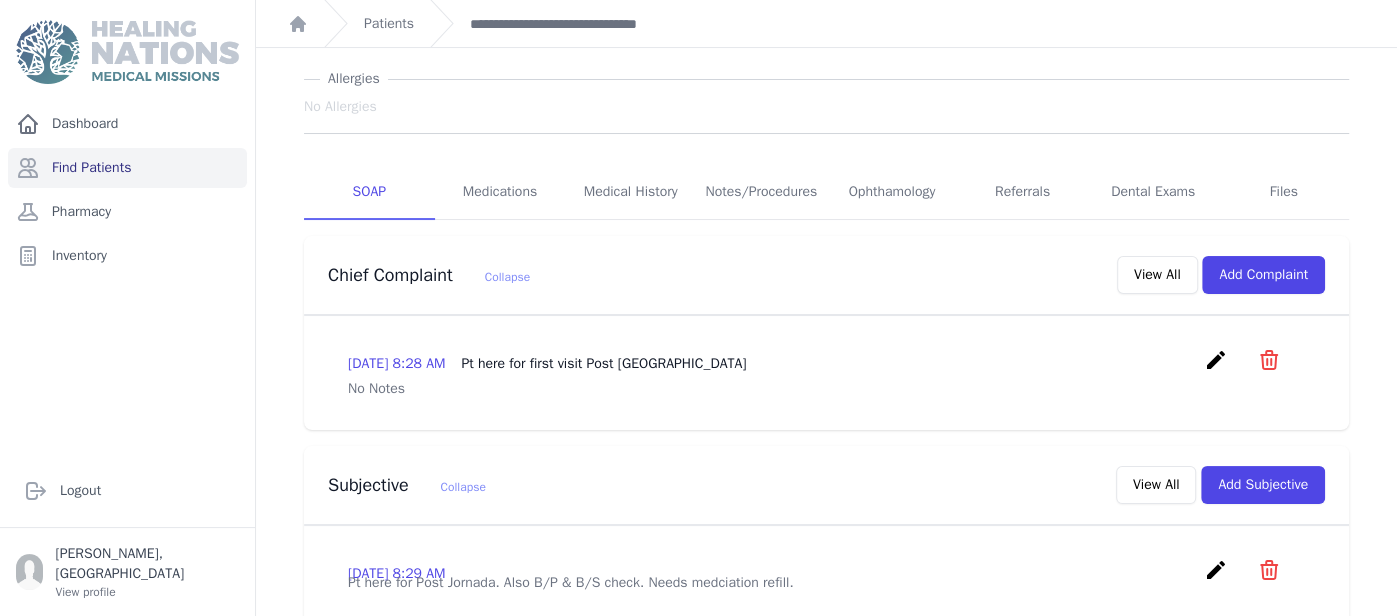 scroll, scrollTop: 104, scrollLeft: 0, axis: vertical 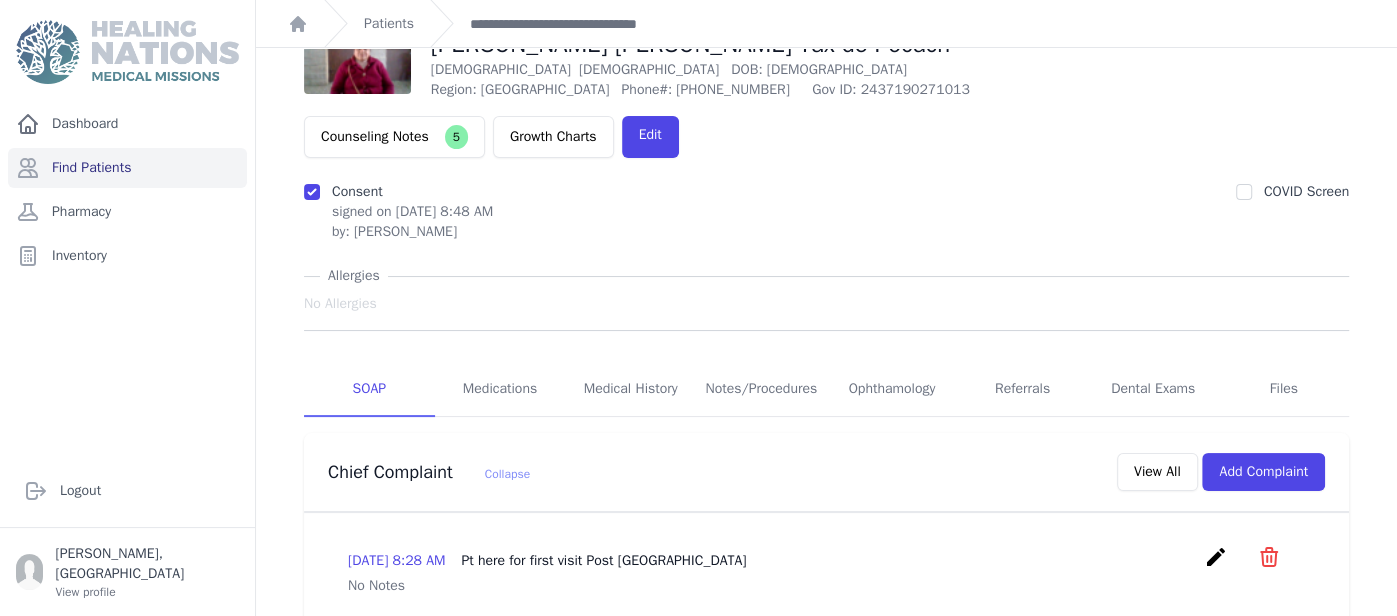 click on "SOAP" at bounding box center (369, 390) 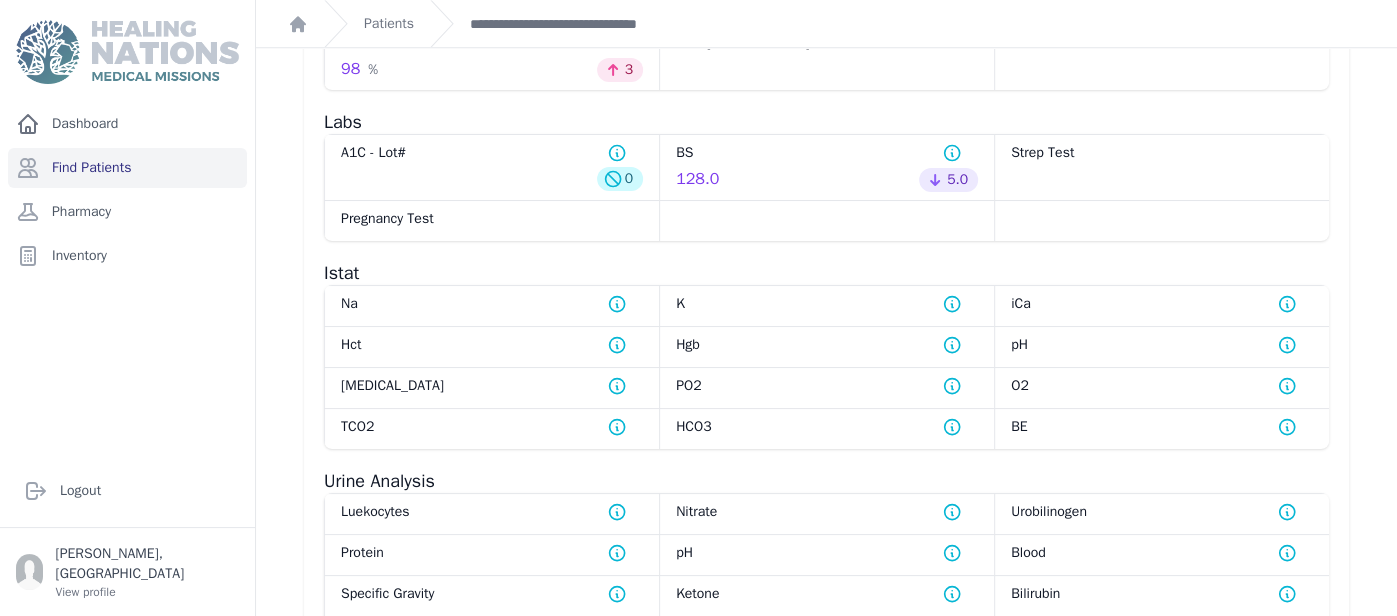 scroll, scrollTop: 1217, scrollLeft: 0, axis: vertical 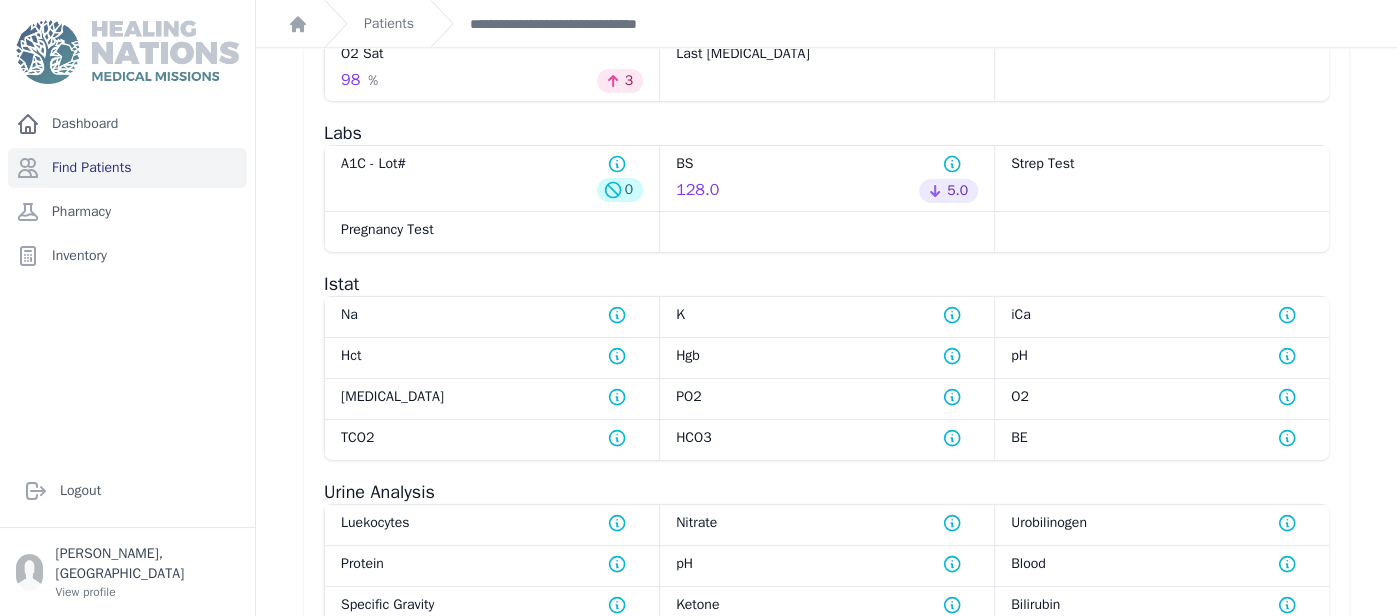 click 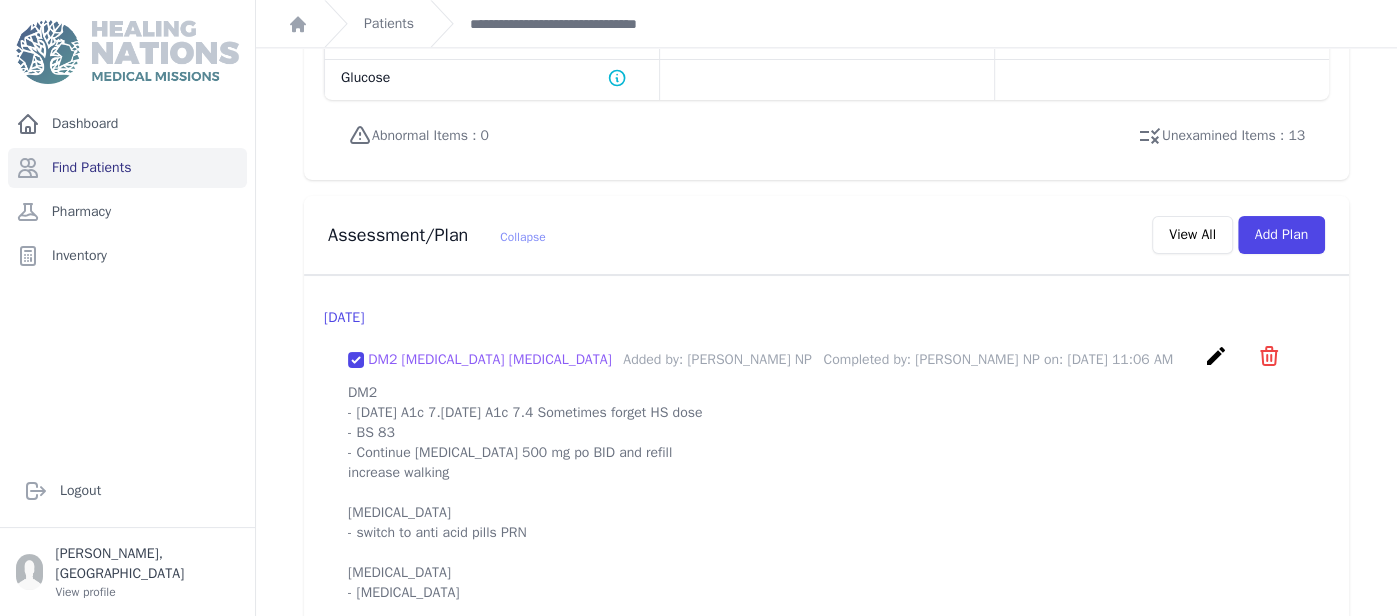 scroll, scrollTop: 1982, scrollLeft: 0, axis: vertical 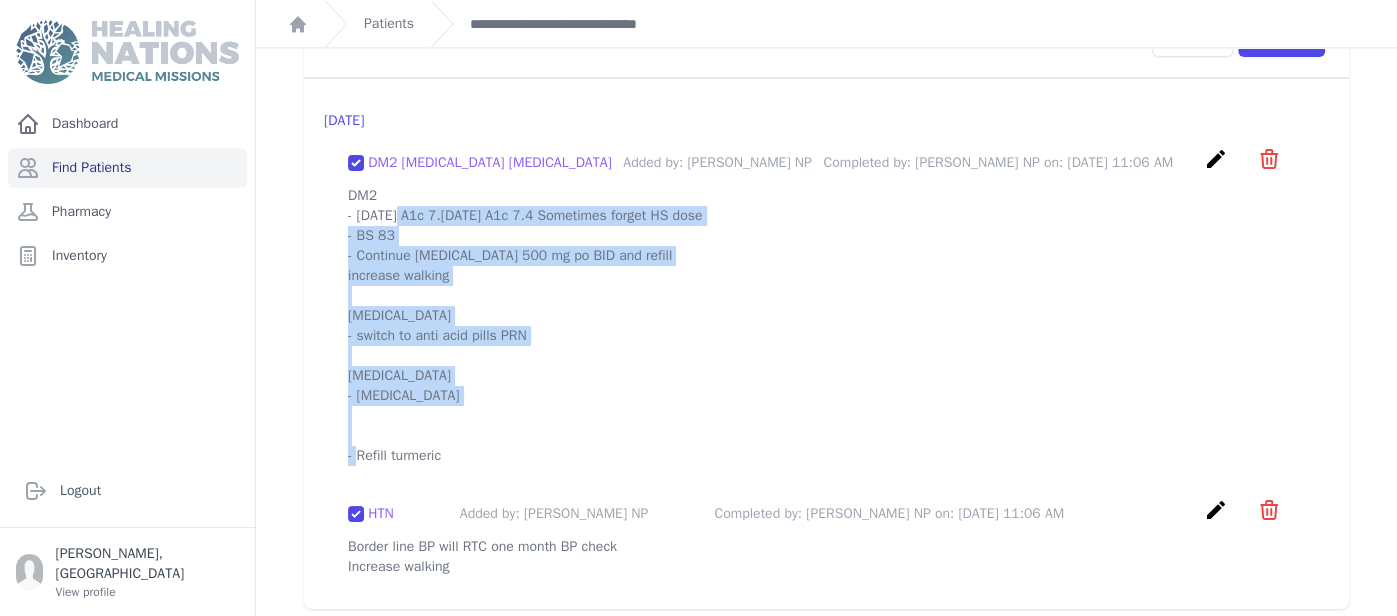 drag, startPoint x: 349, startPoint y: 173, endPoint x: 465, endPoint y: 379, distance: 236.41489 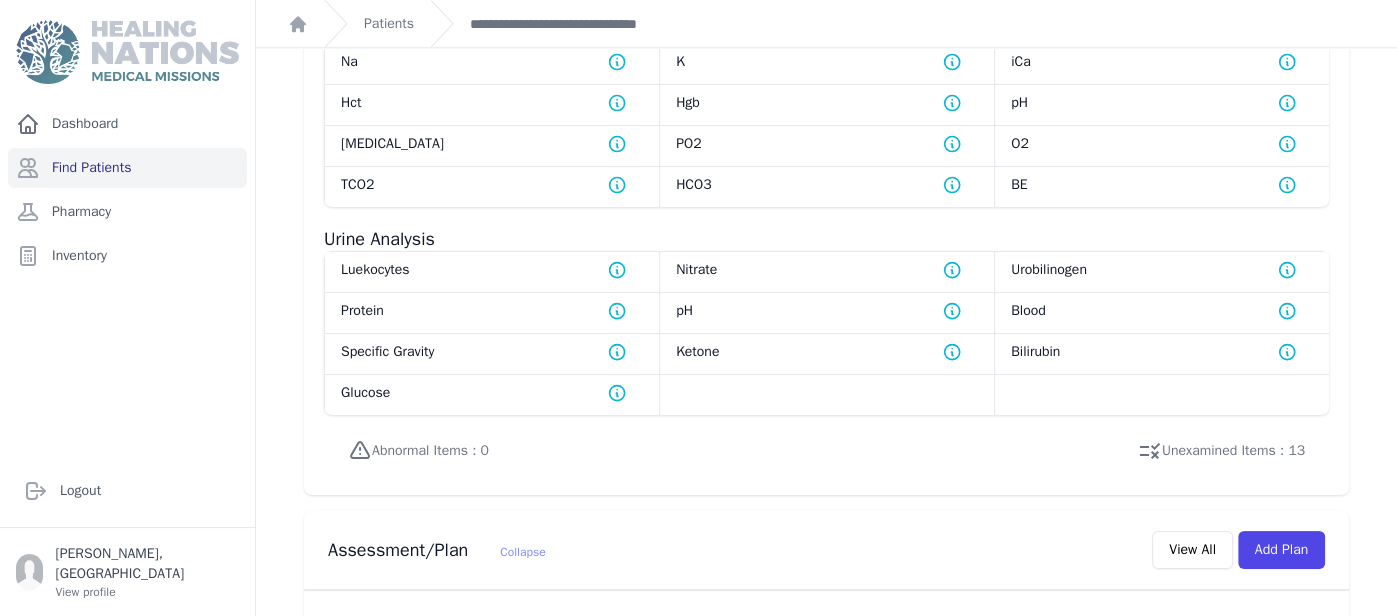 scroll, scrollTop: 1455, scrollLeft: 0, axis: vertical 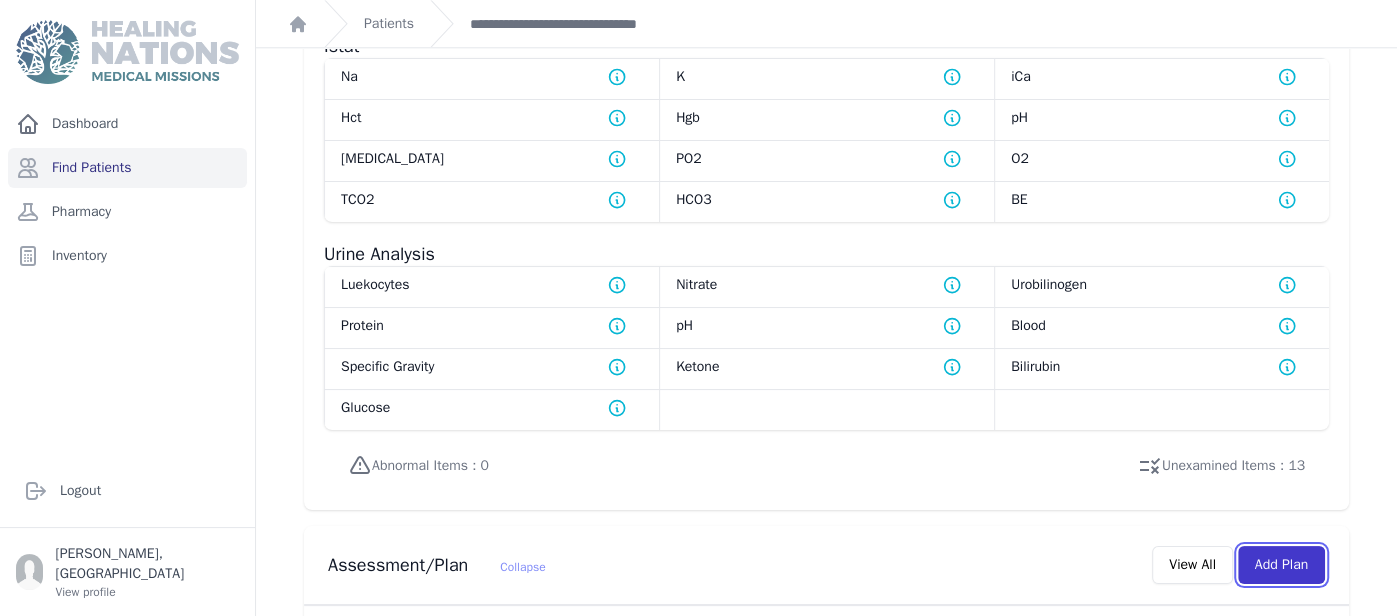 click on "Add Plan" at bounding box center [1281, 565] 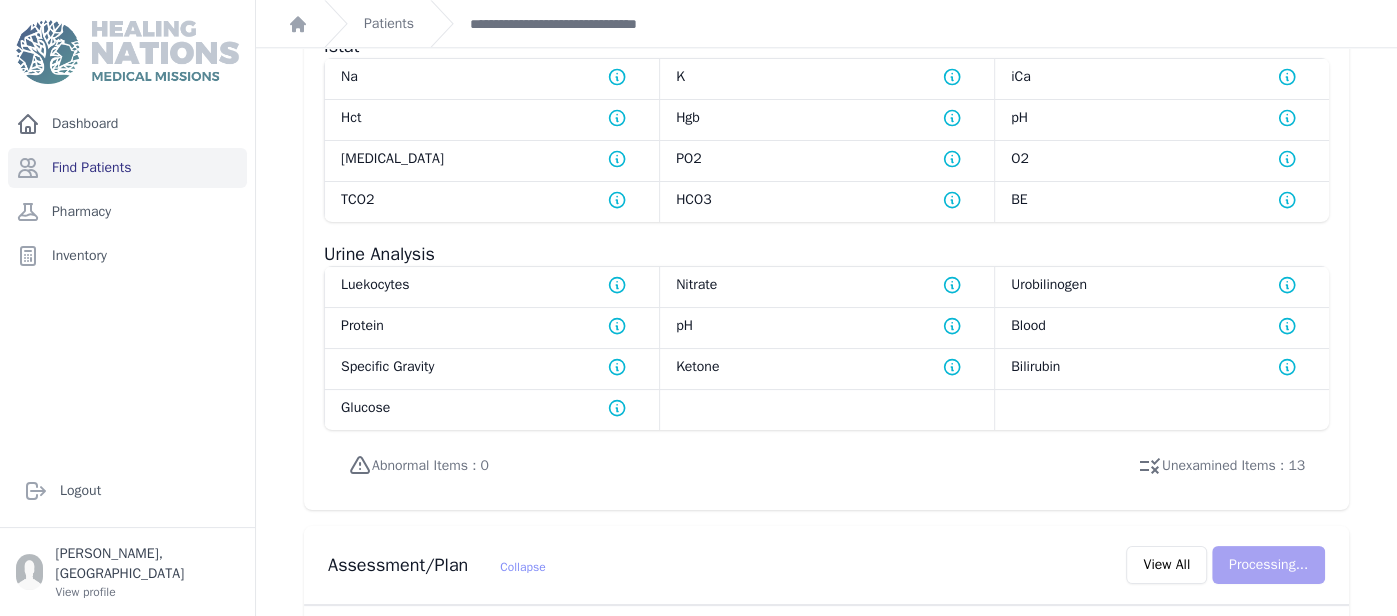 scroll, scrollTop: 0, scrollLeft: 0, axis: both 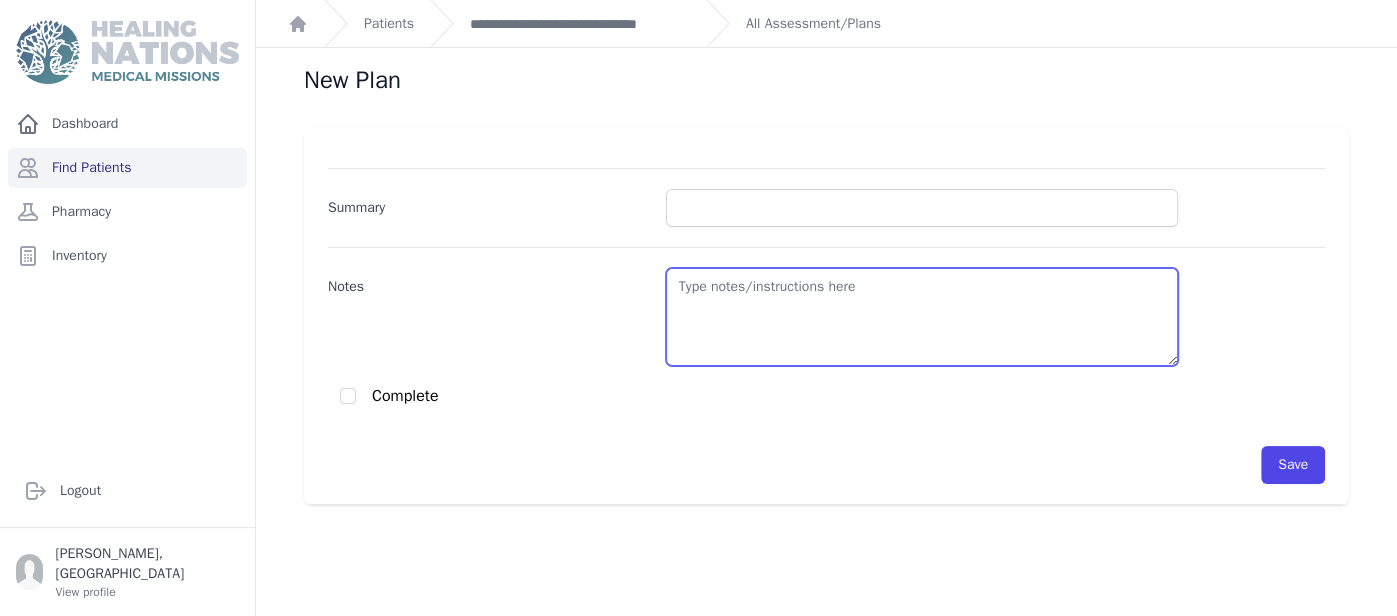 click on "Notes" at bounding box center (922, 317) 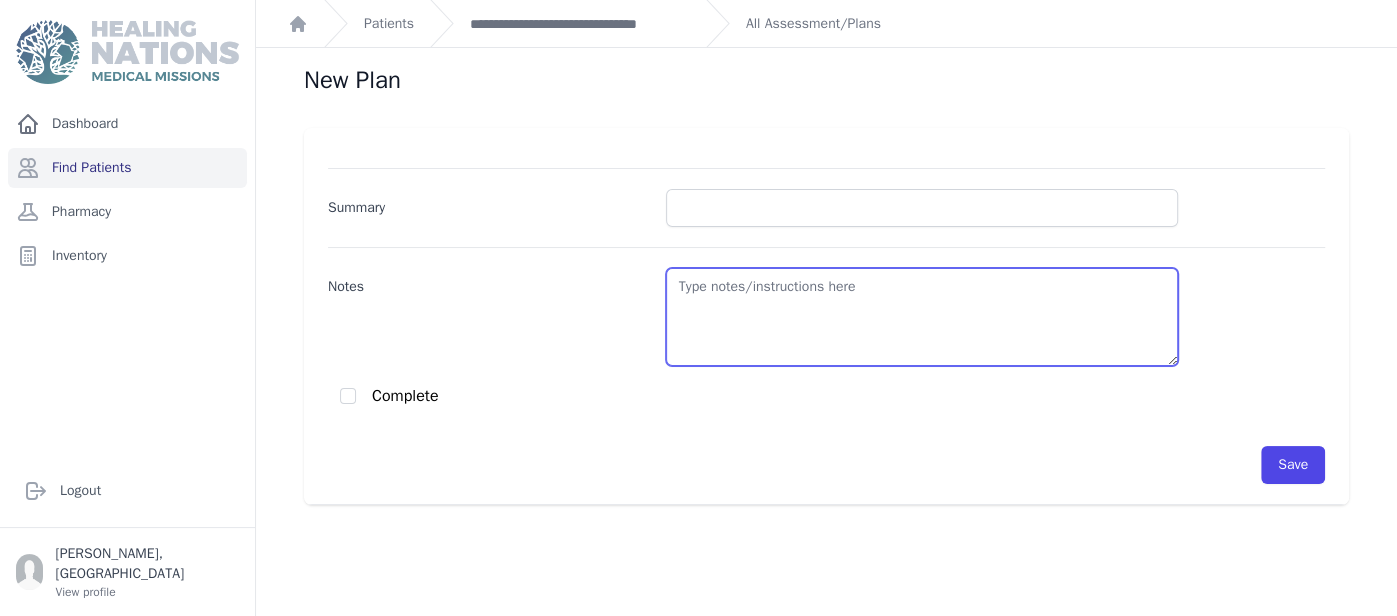 paste on "DM2
- Today A1c 7.9 February 2025 A1c 7.4 Sometimes forget HS dose
- BS 83
- Continue Metformin 500 mg po BID and refill
increase walking
Gastritis
- switch to anti acid pills PRN
Allergies
- Loratadine" 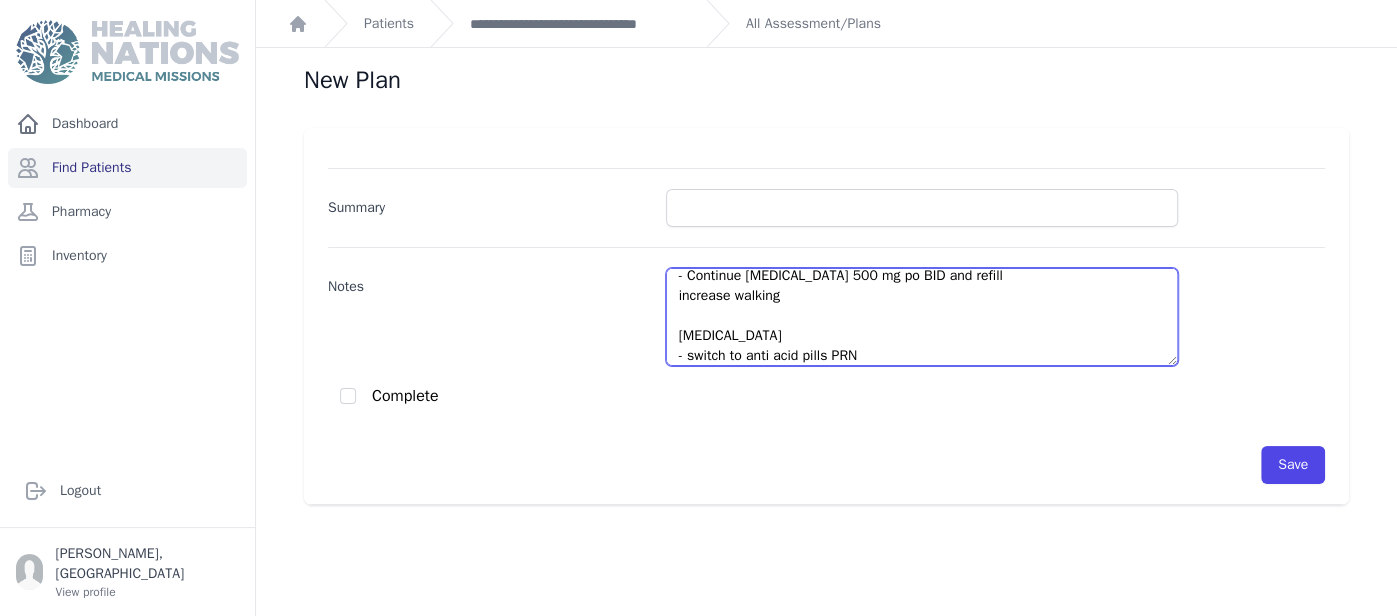scroll, scrollTop: 0, scrollLeft: 0, axis: both 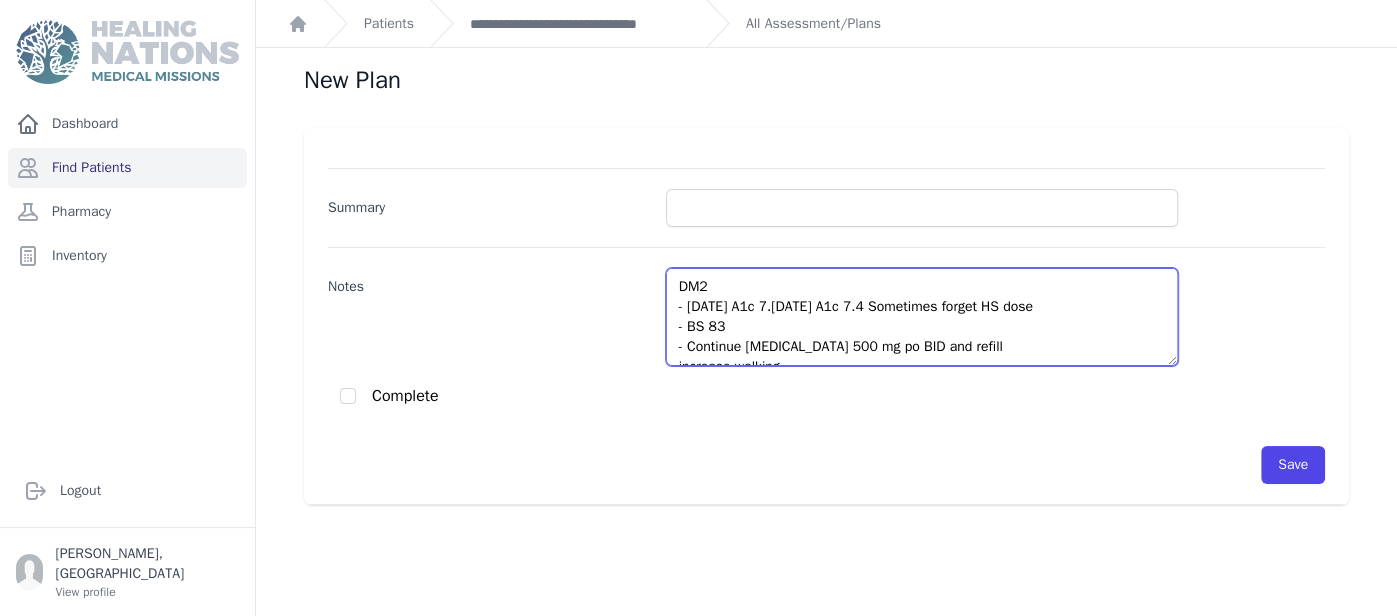type on "DM2
- Today A1c 7.9 February 2025 A1c 7.4 Sometimes forget HS dose
- BS 83
- Continue Metformin 500 mg po BID and refill
increase walking
Gastritis
- switch to anti acid pills PRN
Allergies
- Loratadine" 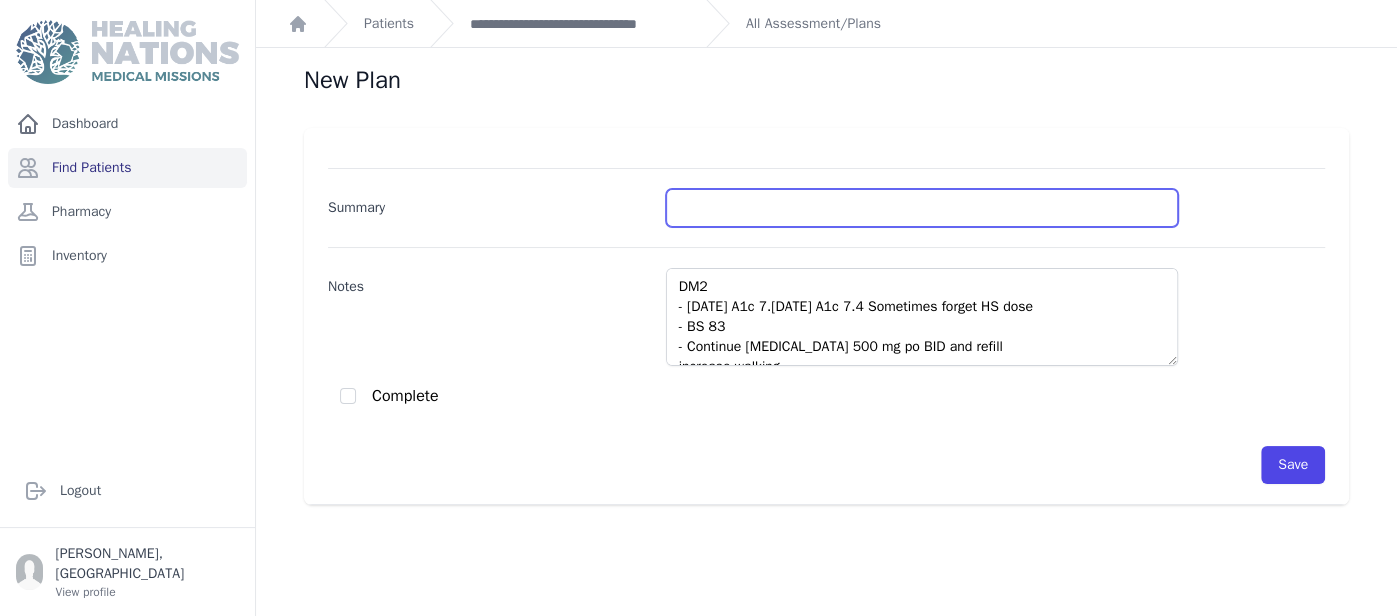 click on "Summary" at bounding box center [922, 208] 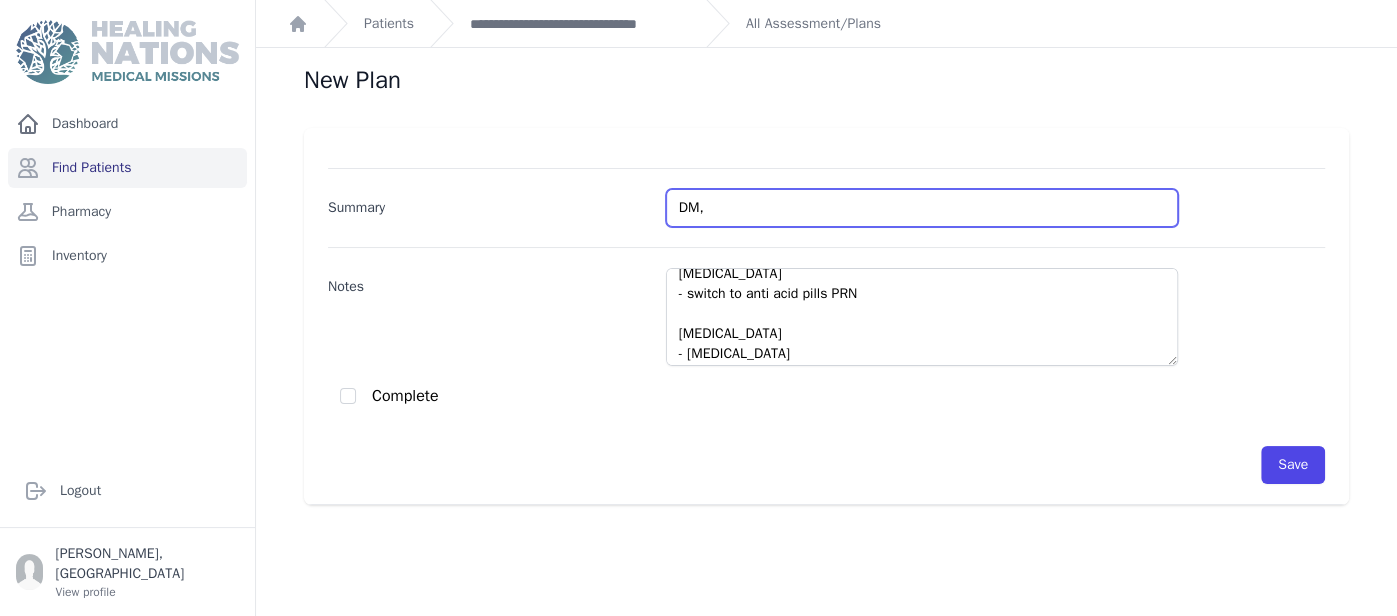 scroll, scrollTop: 0, scrollLeft: 0, axis: both 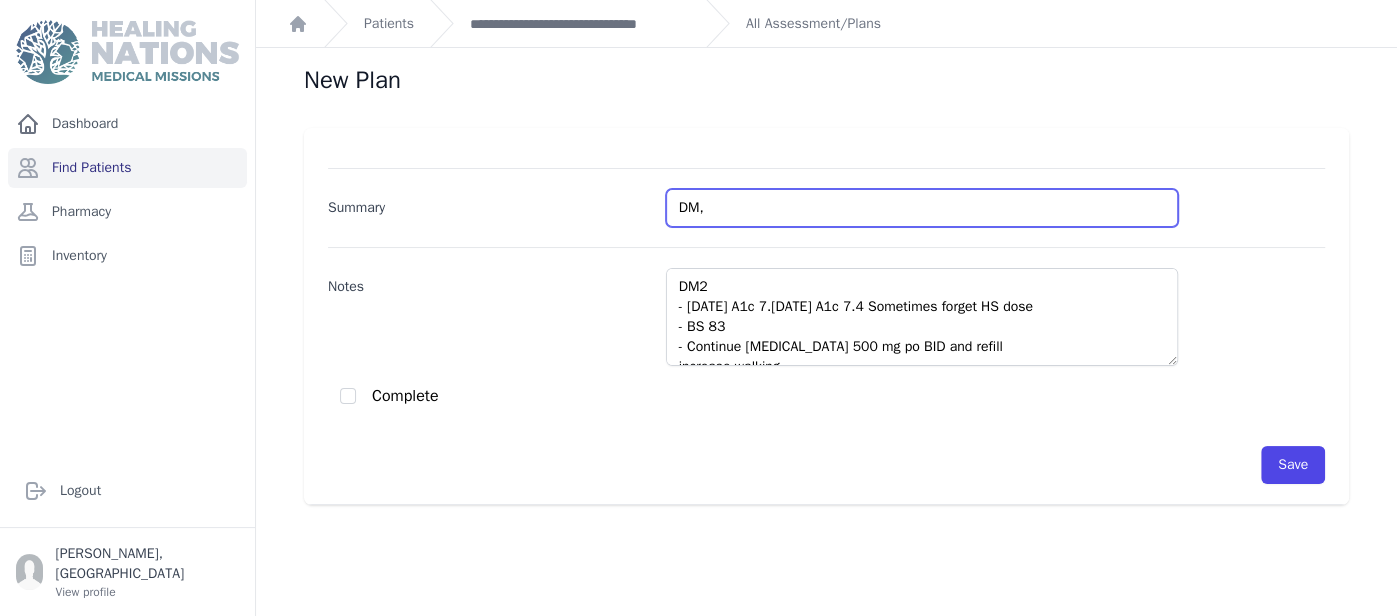type on "DM," 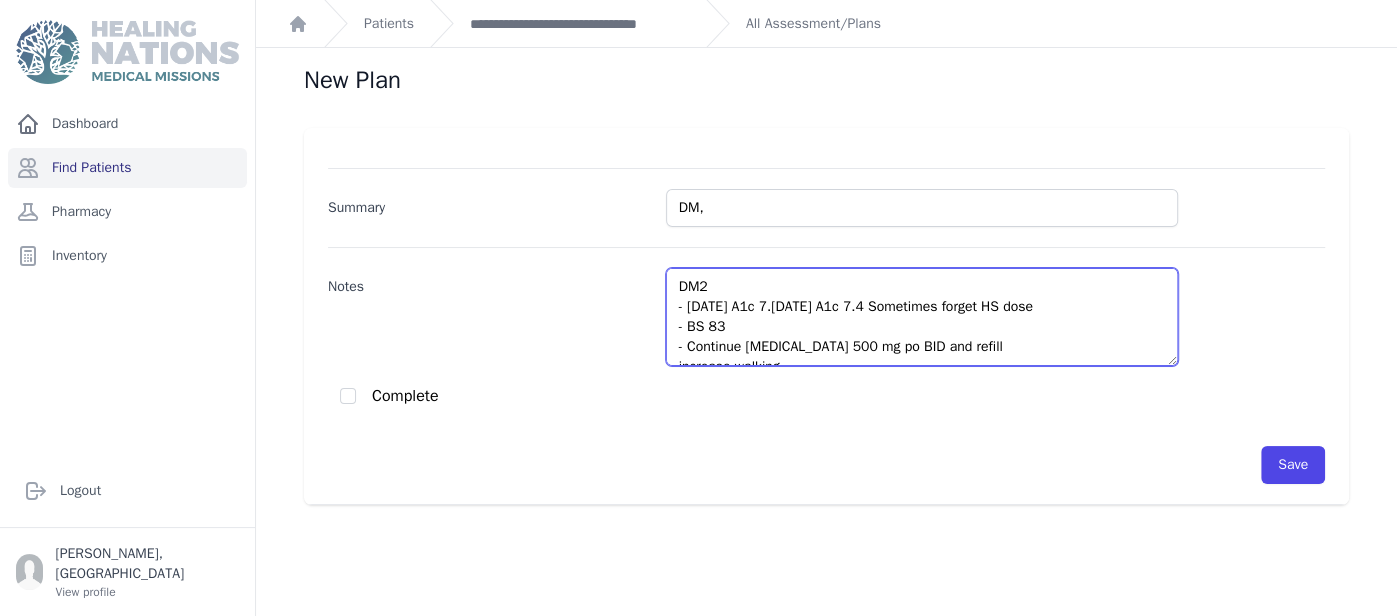 drag, startPoint x: 728, startPoint y: 311, endPoint x: 754, endPoint y: 310, distance: 26.019224 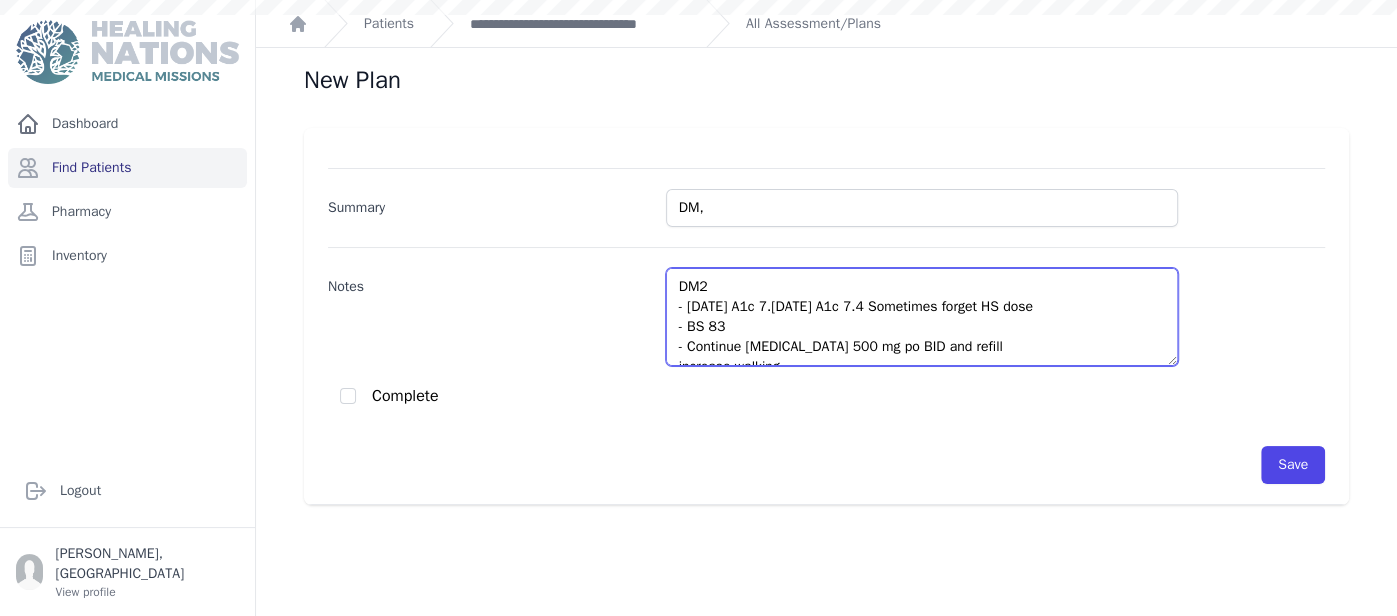 click on "DM2
- Today A1c 7.9 February 2025 A1c 7.4 Sometimes forget HS dose
- BS 83
- Continue Metformin 500 mg po BID and refill
increase walking
Gastritis
- switch to anti acid pills PRN
Allergies
- Loratadine" at bounding box center [922, 317] 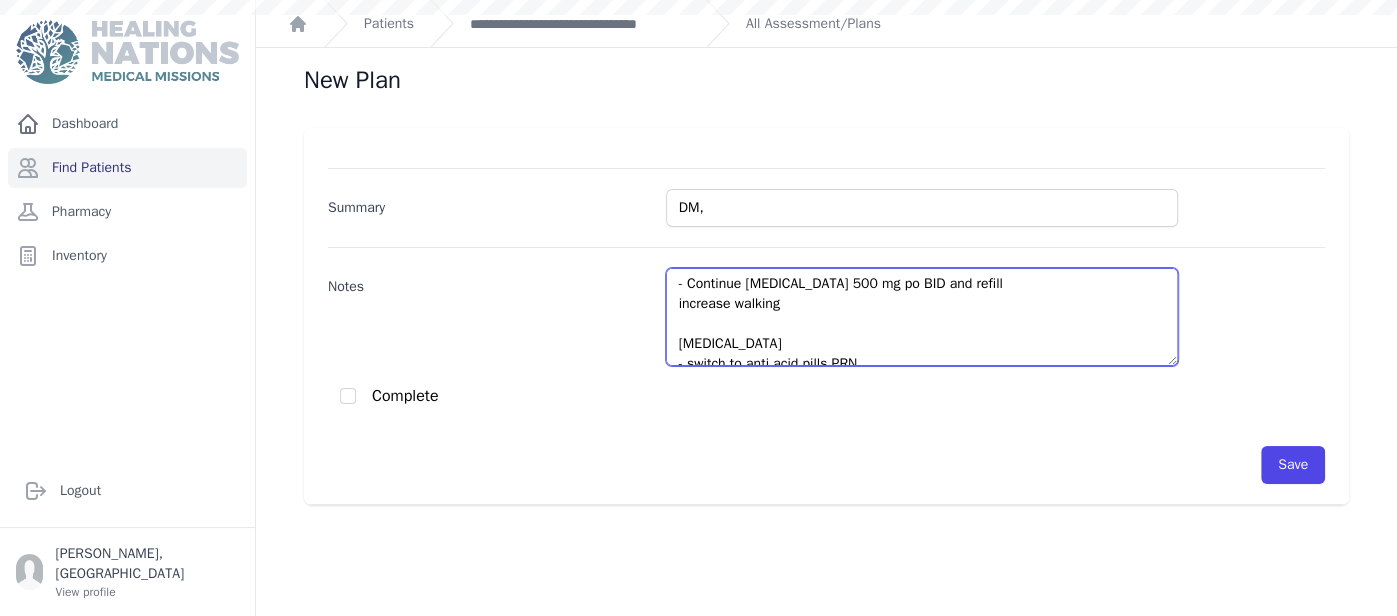 scroll, scrollTop: 159, scrollLeft: 0, axis: vertical 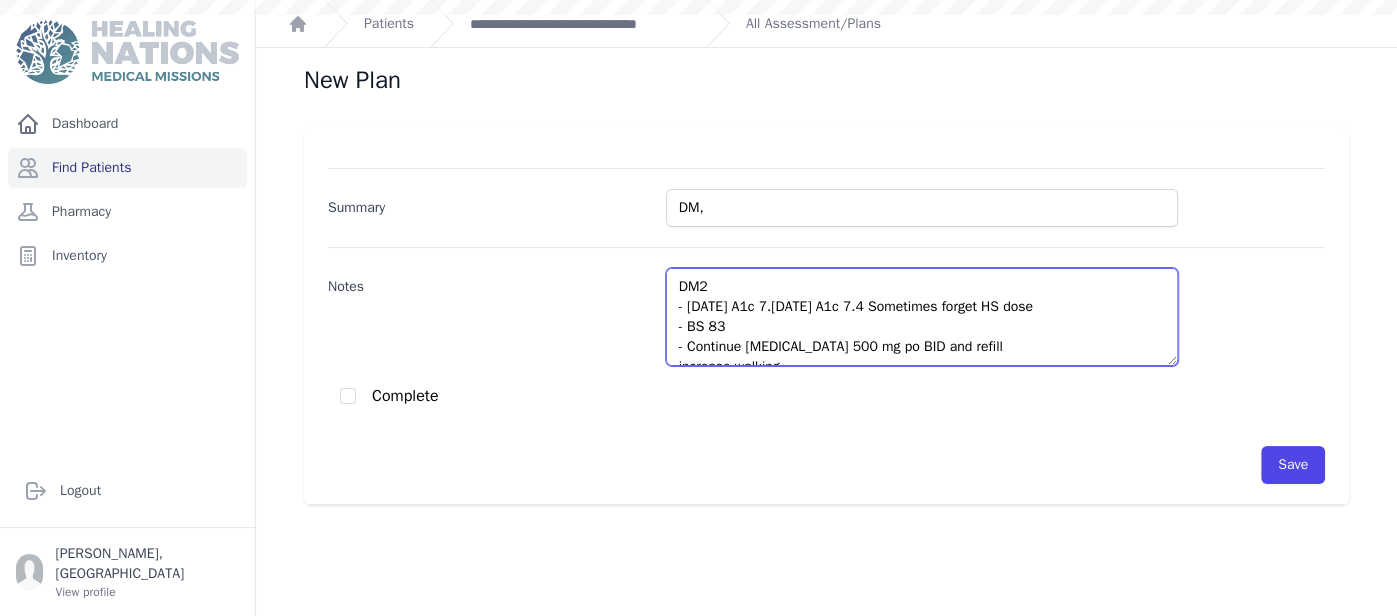 drag, startPoint x: 844, startPoint y: 335, endPoint x: 645, endPoint y: 235, distance: 222.71281 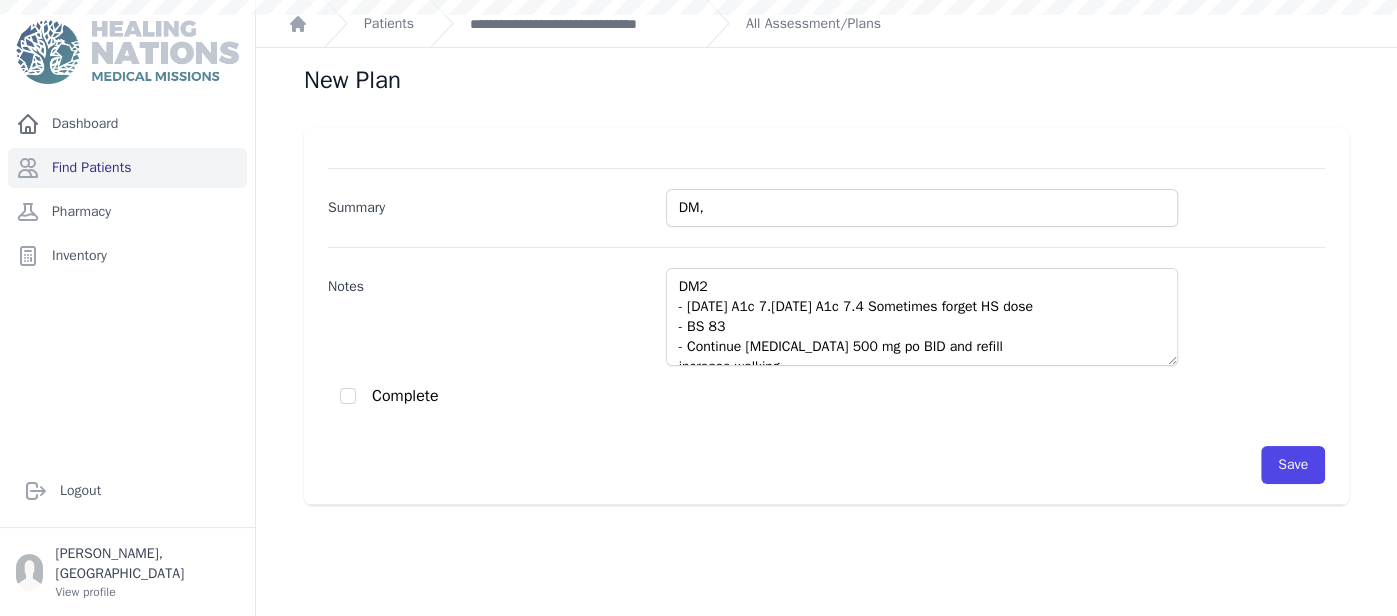 drag, startPoint x: 996, startPoint y: 388, endPoint x: 995, endPoint y: 296, distance: 92.00543 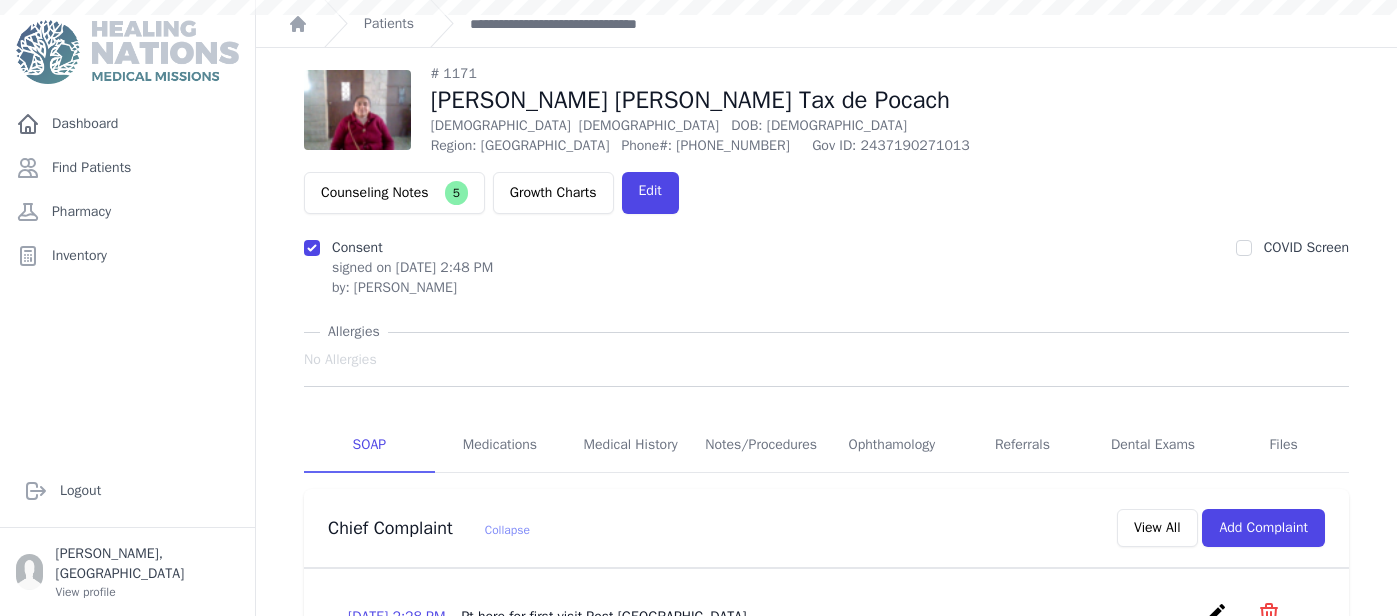 scroll, scrollTop: 0, scrollLeft: 0, axis: both 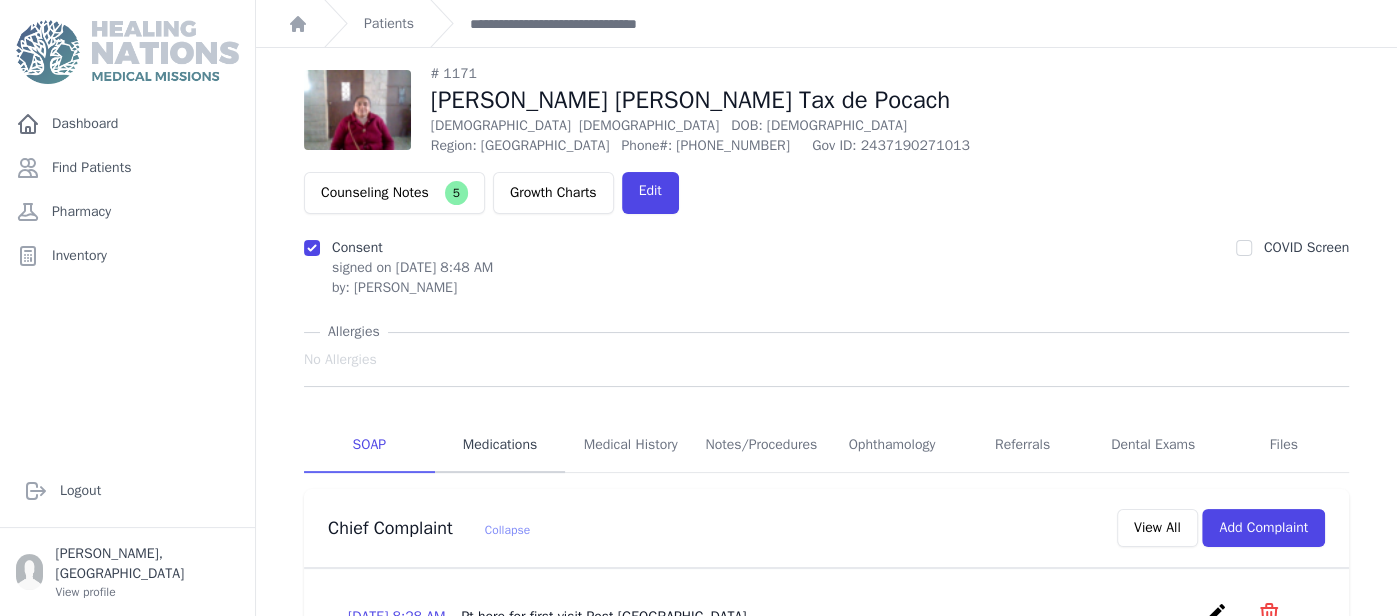 click on "Medications" at bounding box center (500, 446) 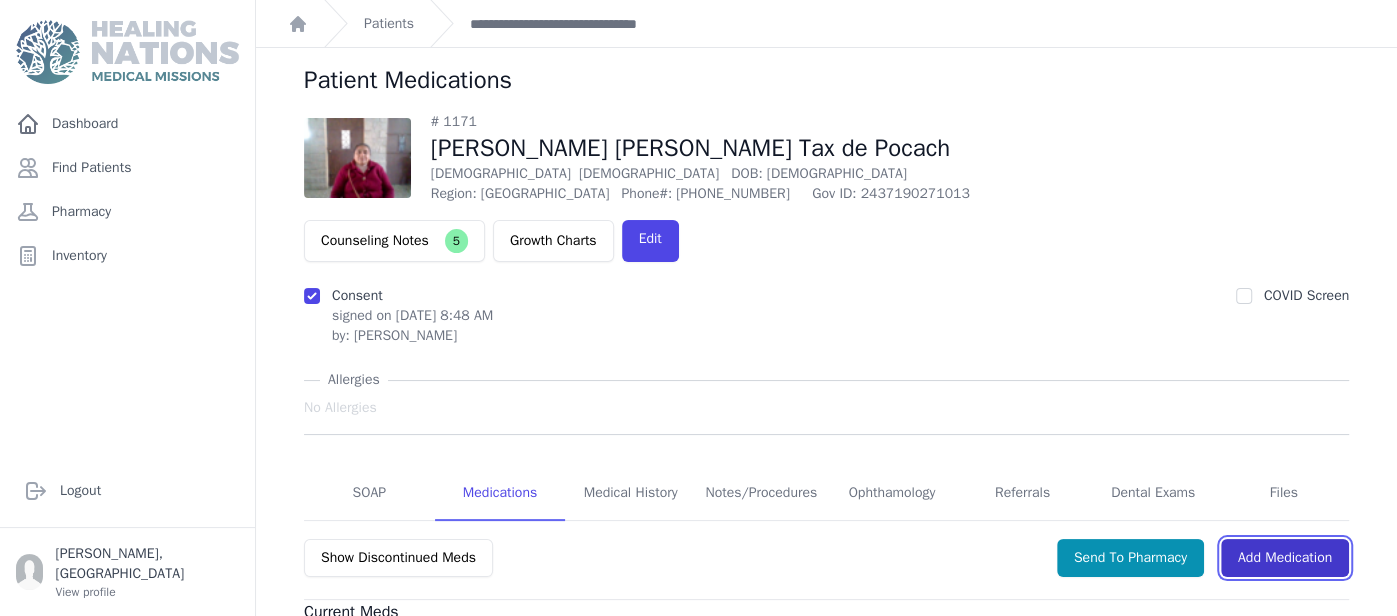 click on "Add Medication" at bounding box center (1285, 558) 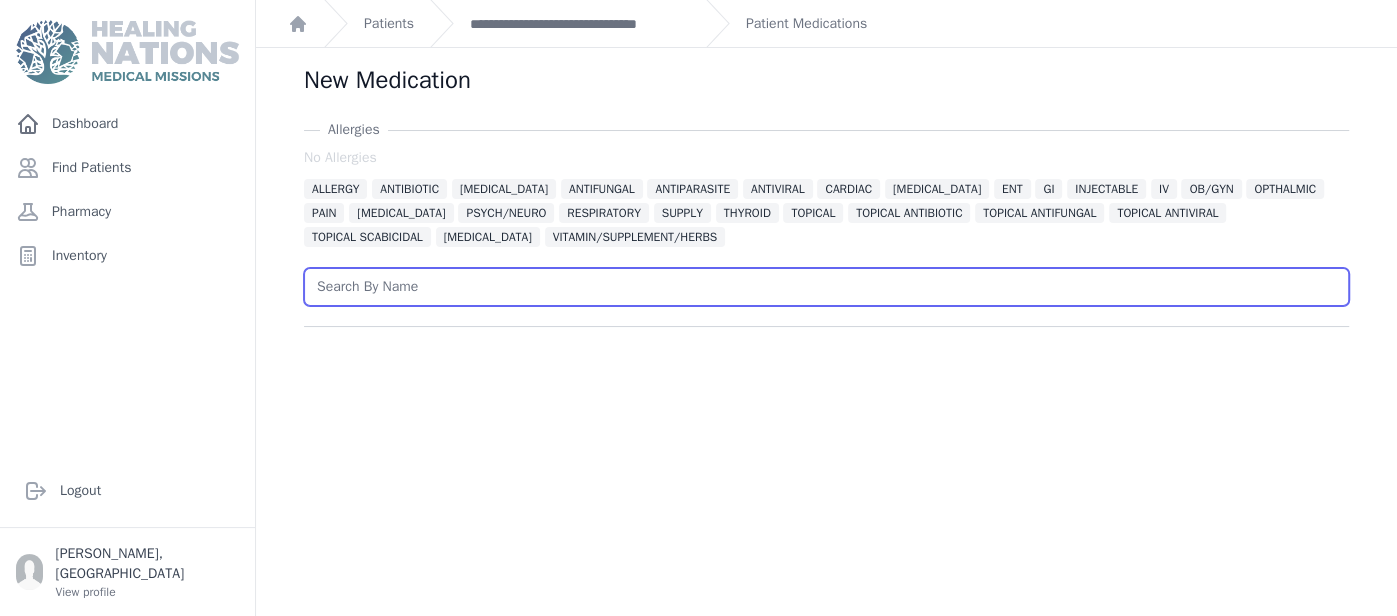 click at bounding box center [826, 287] 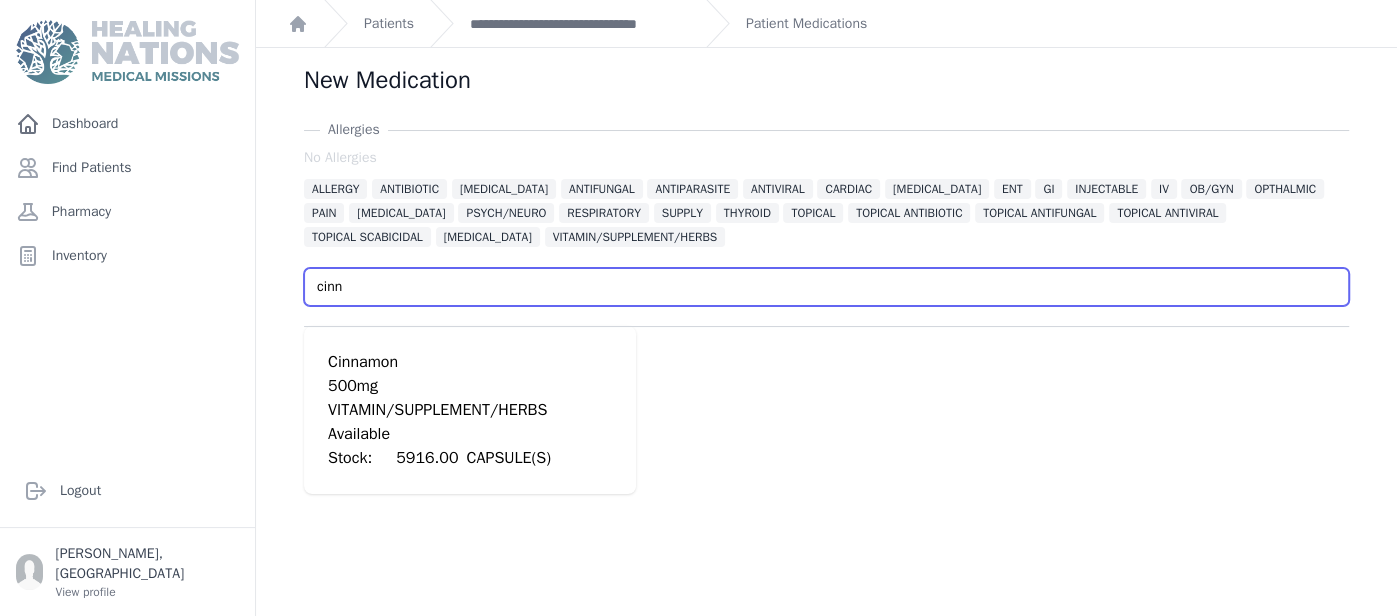 type on "cinn" 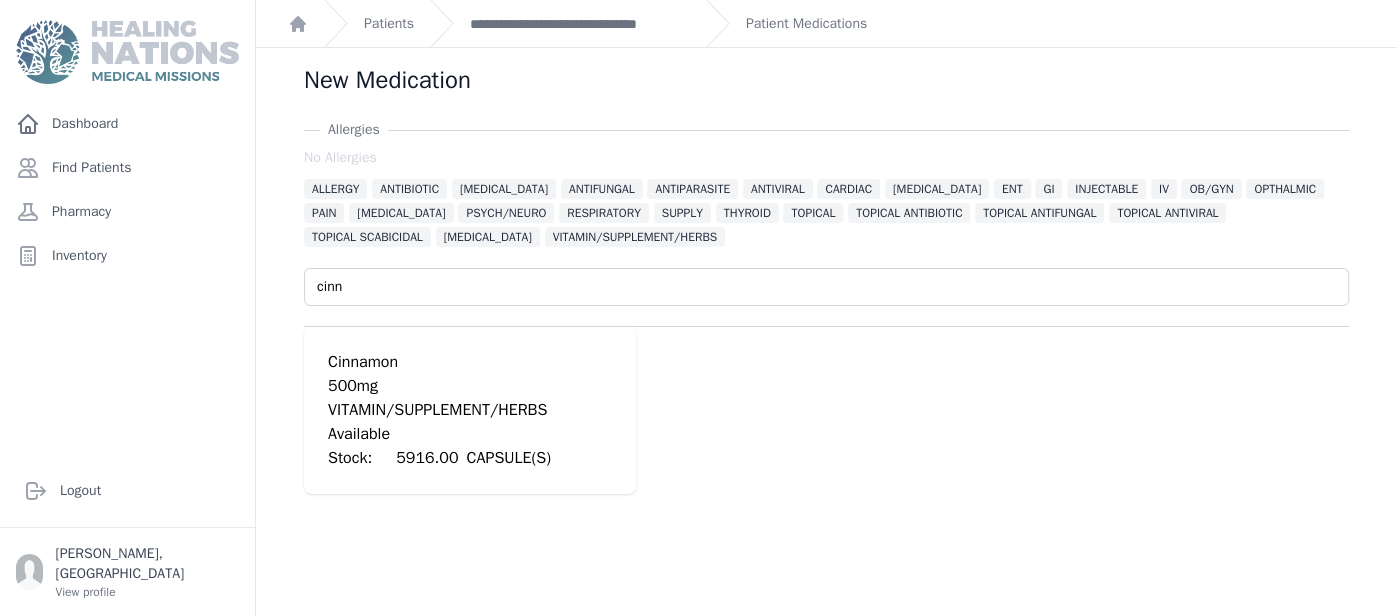 click on "500mg" at bounding box center [470, 386] 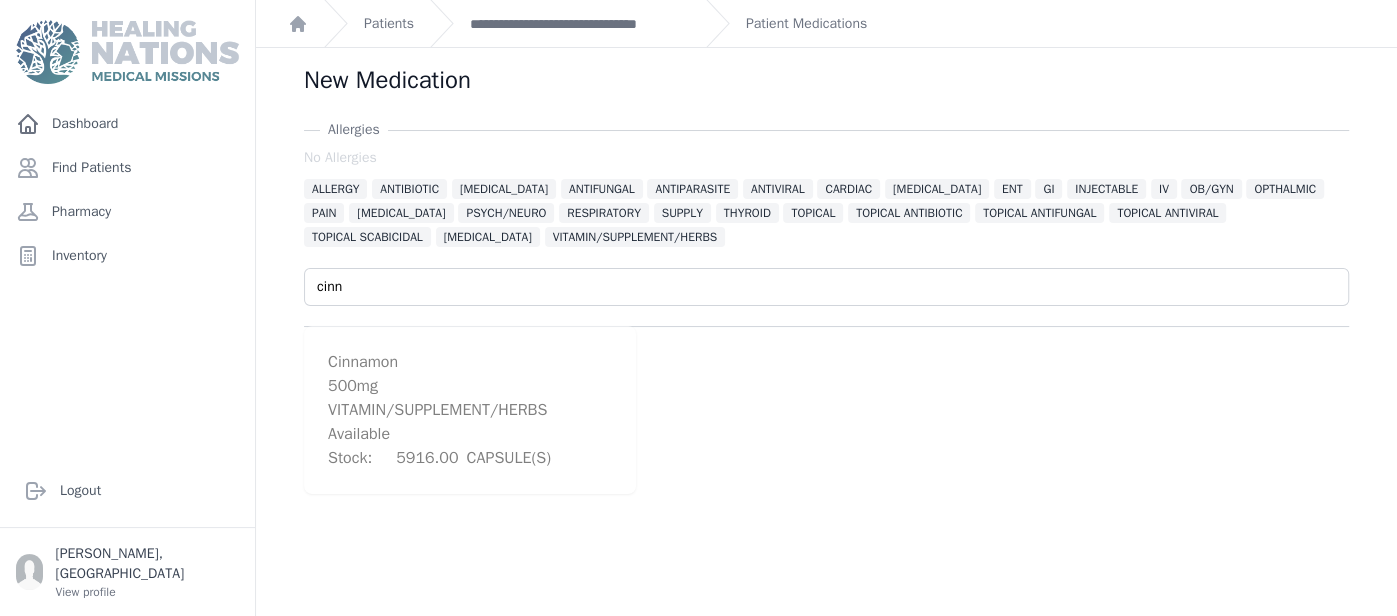 type 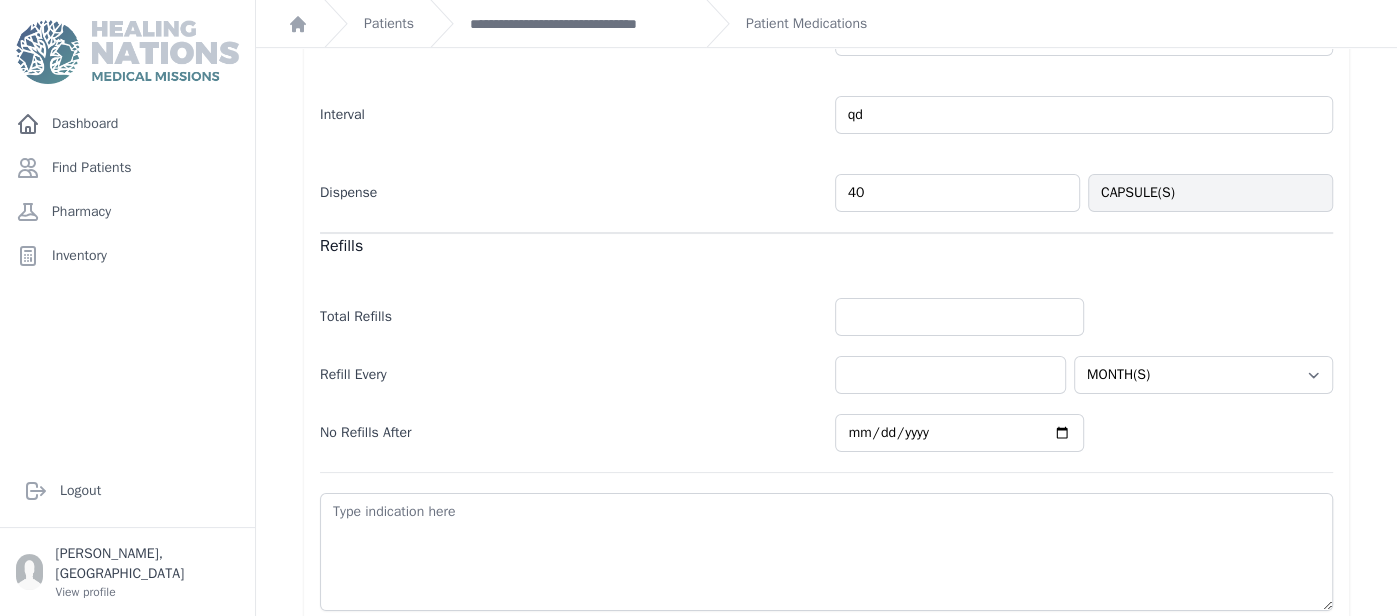 scroll, scrollTop: 710, scrollLeft: 0, axis: vertical 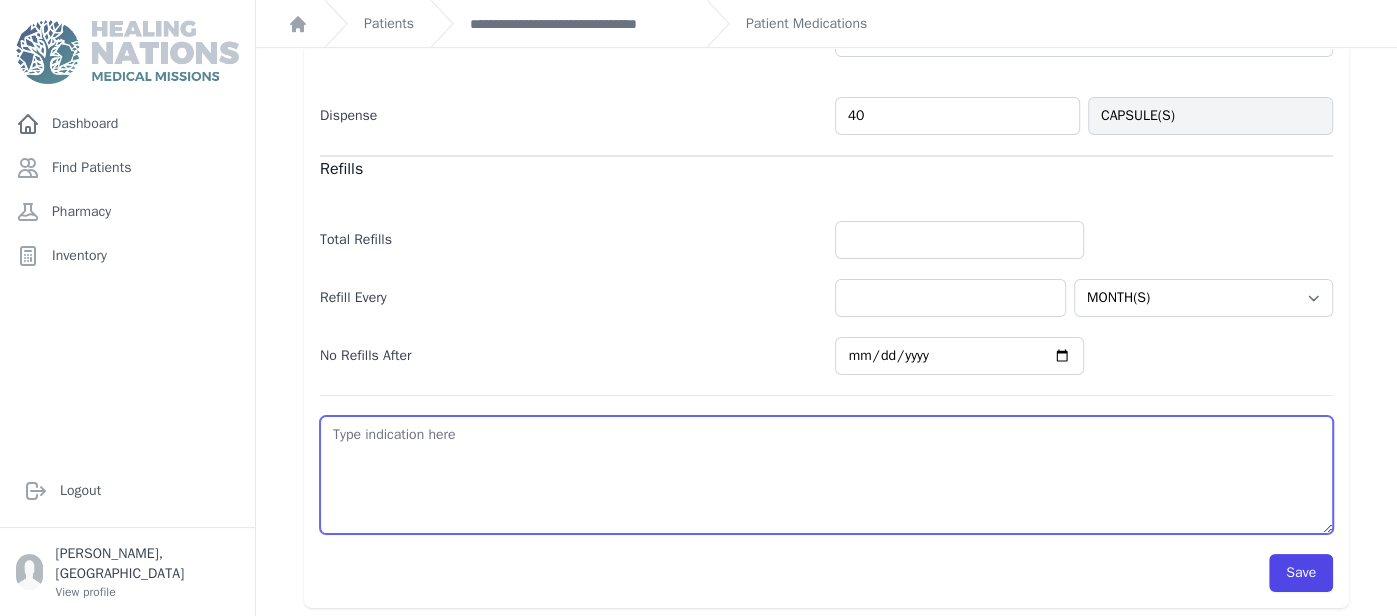 click at bounding box center (826, 475) 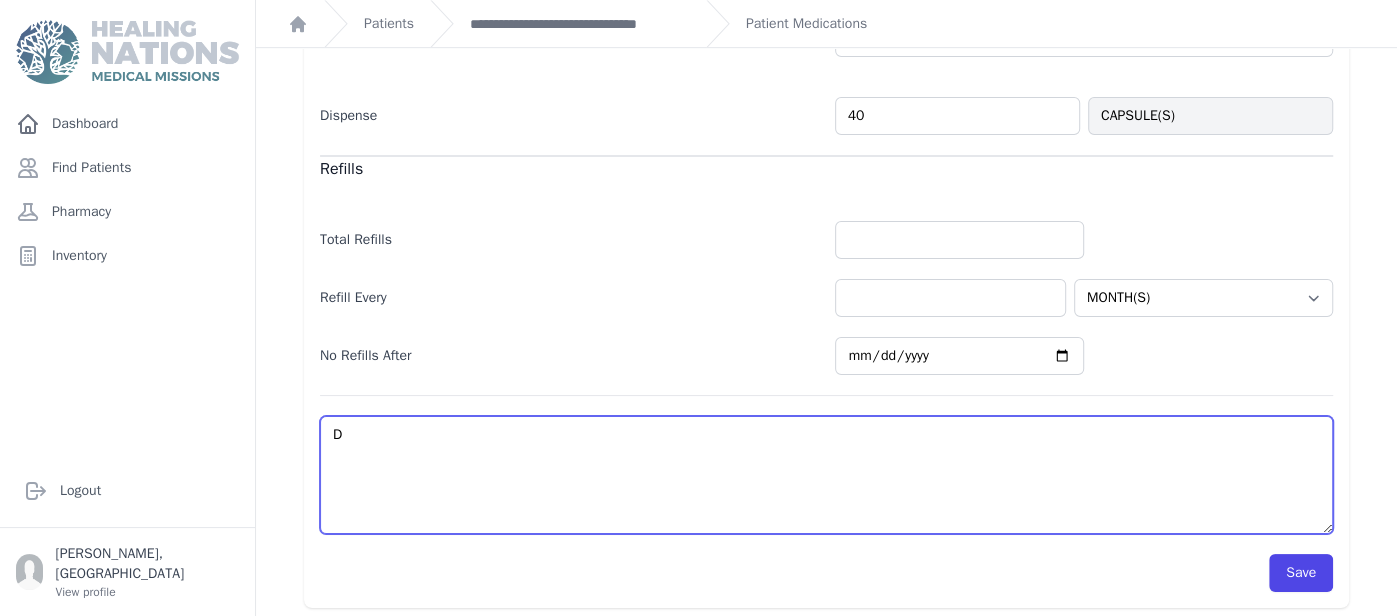 type on "DM" 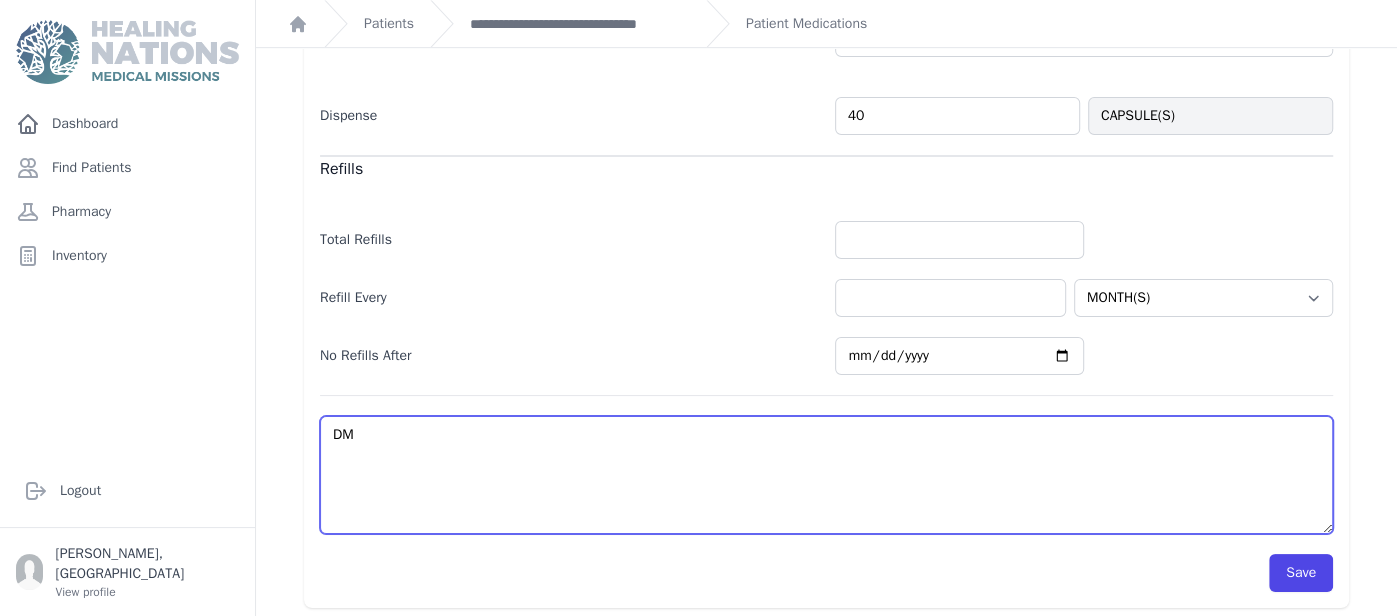 select on "MONTH(S)" 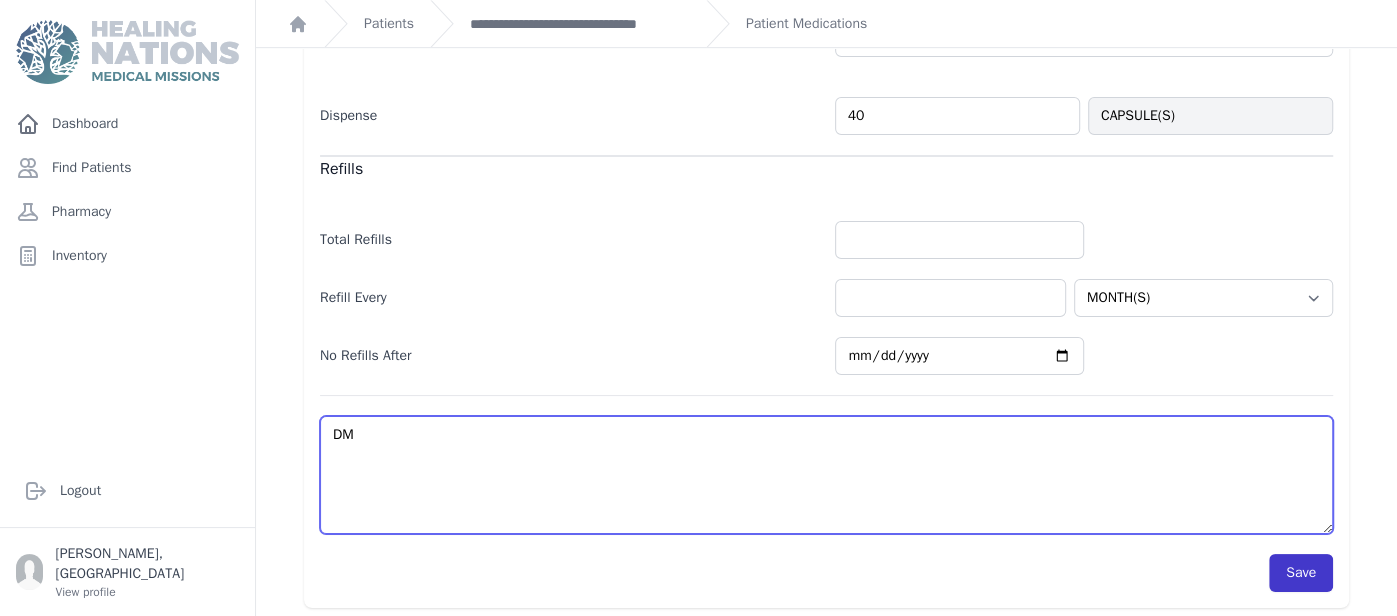 type on "DM" 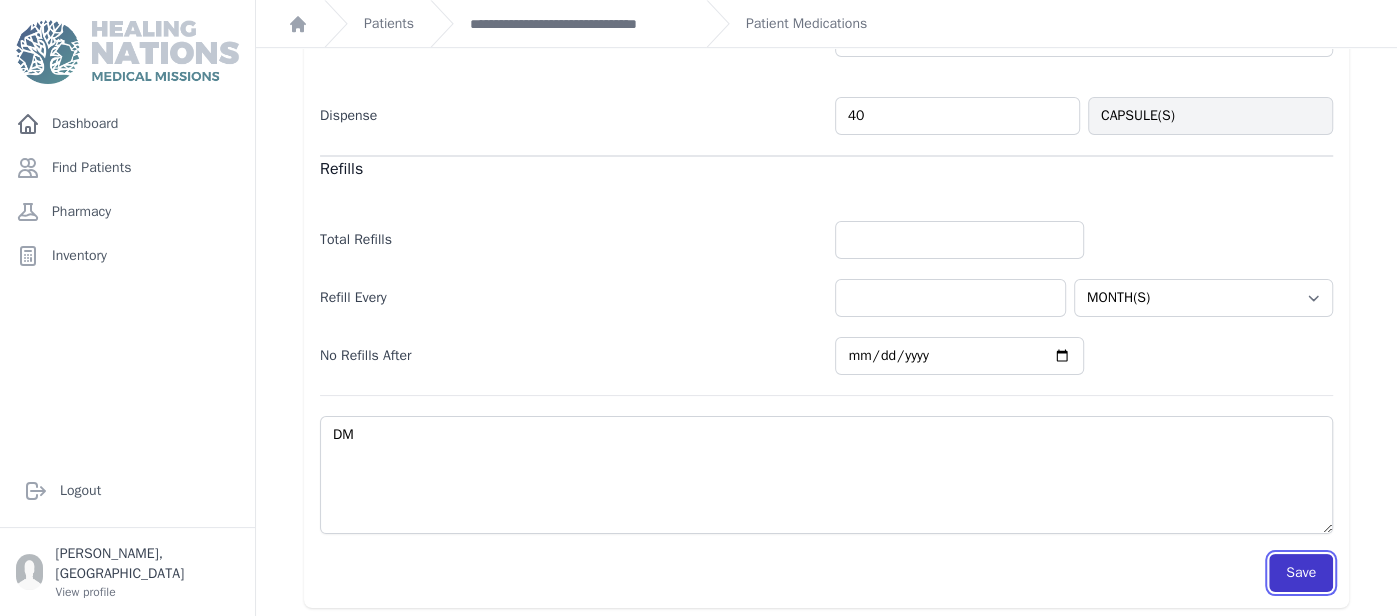 click on "Save" at bounding box center (1301, 573) 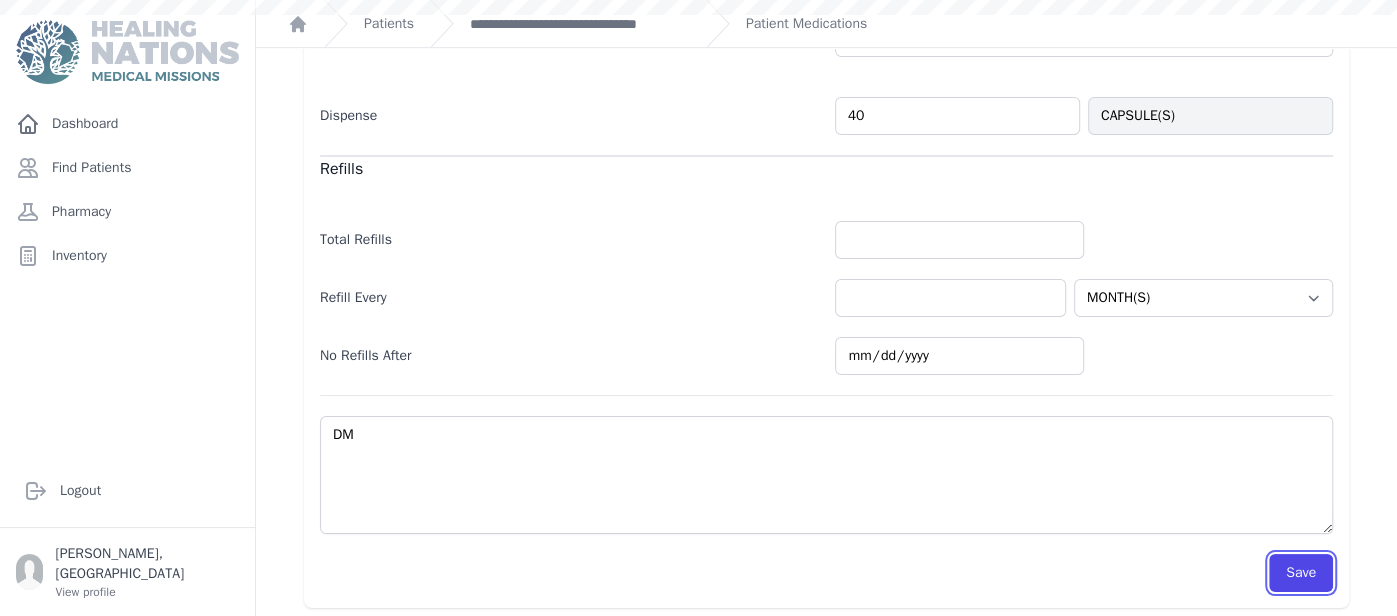 select on "MONTH(S)" 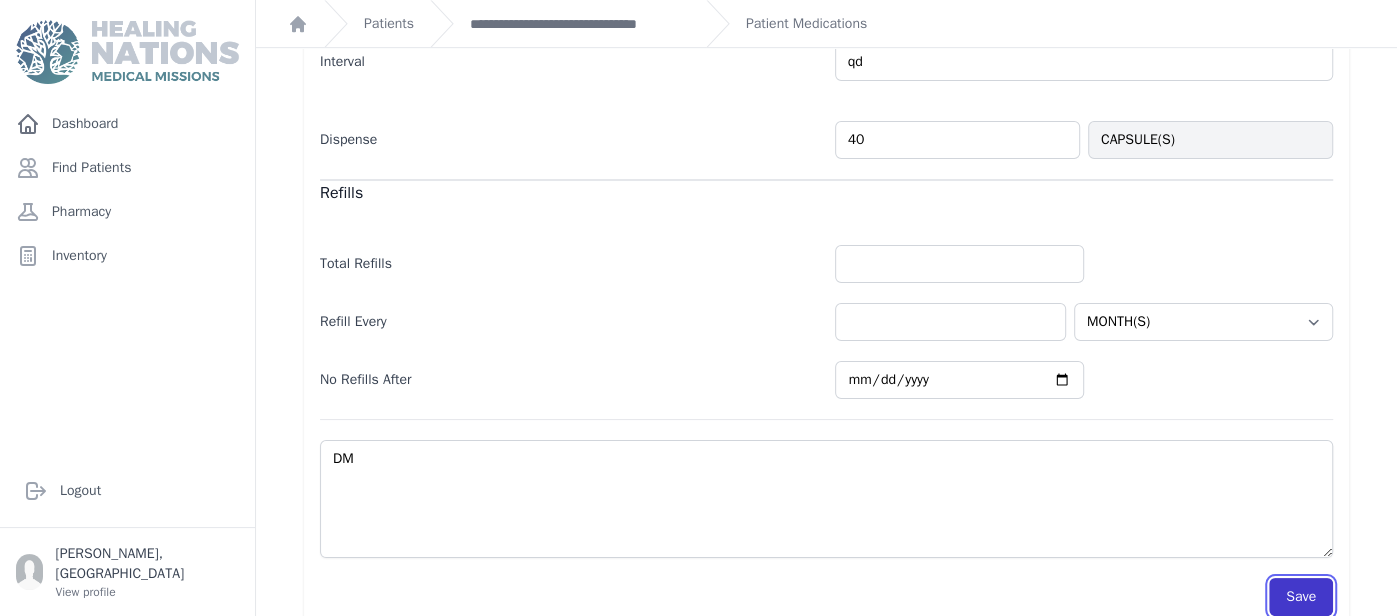 click on "Save" at bounding box center [1301, 597] 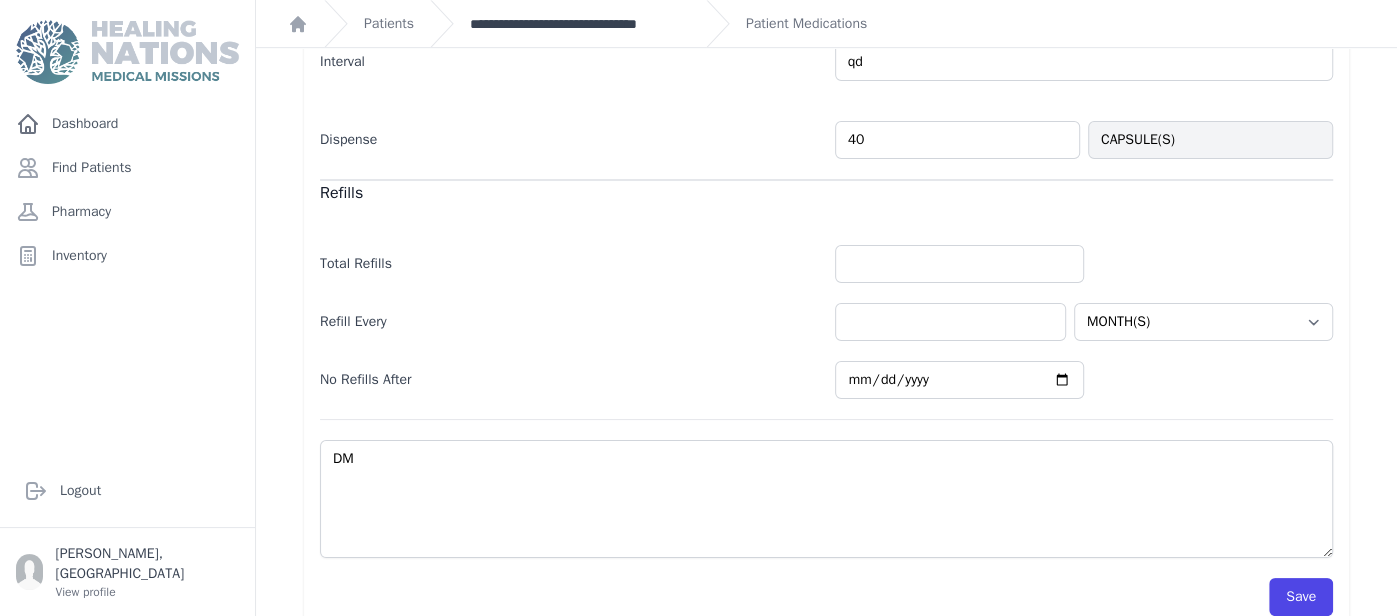 click on "**********" at bounding box center [580, 24] 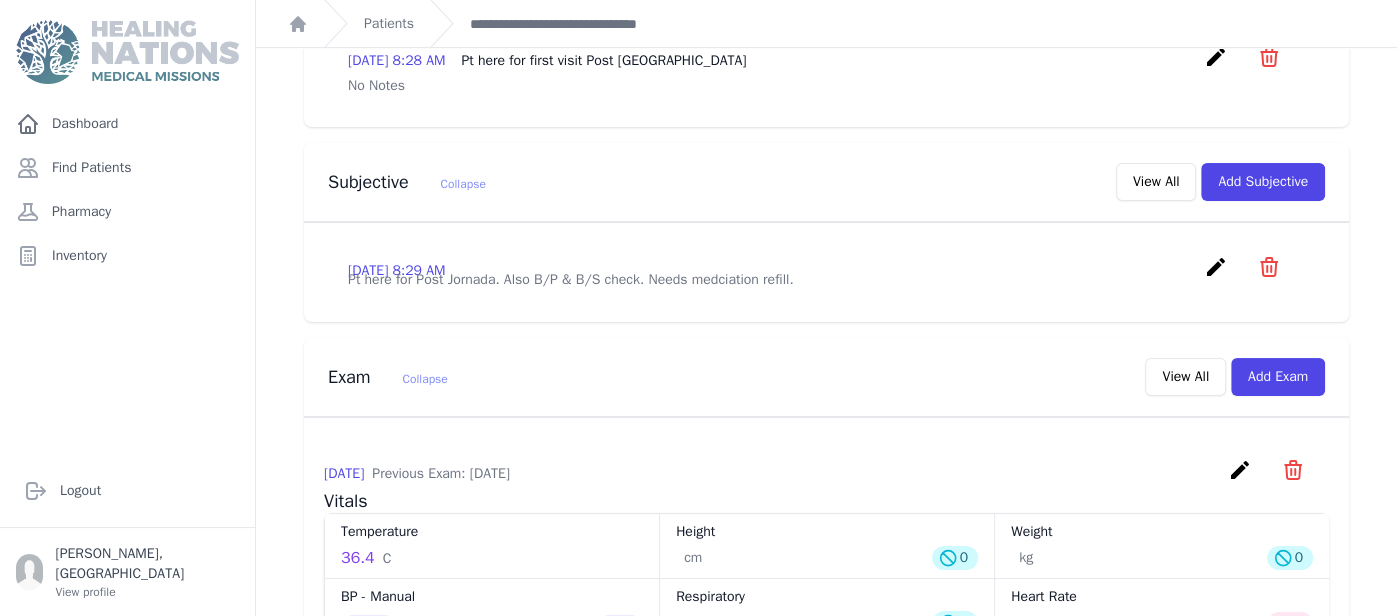 scroll, scrollTop: 0, scrollLeft: 0, axis: both 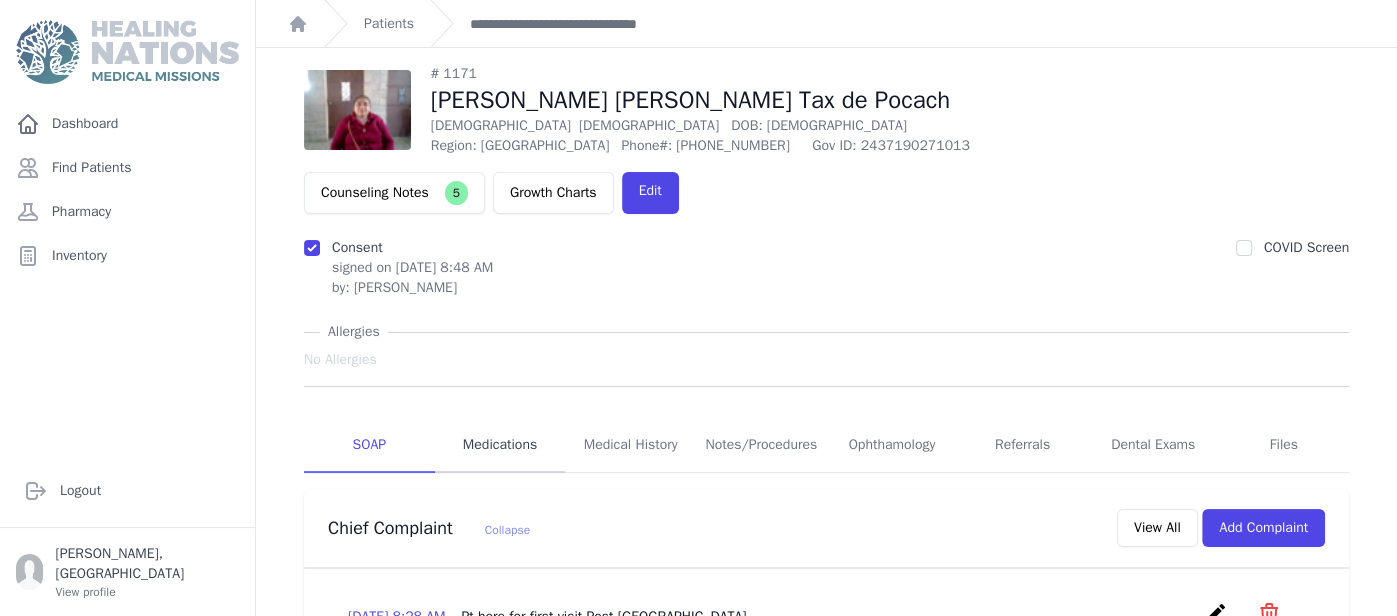 click on "Medications" at bounding box center [500, 446] 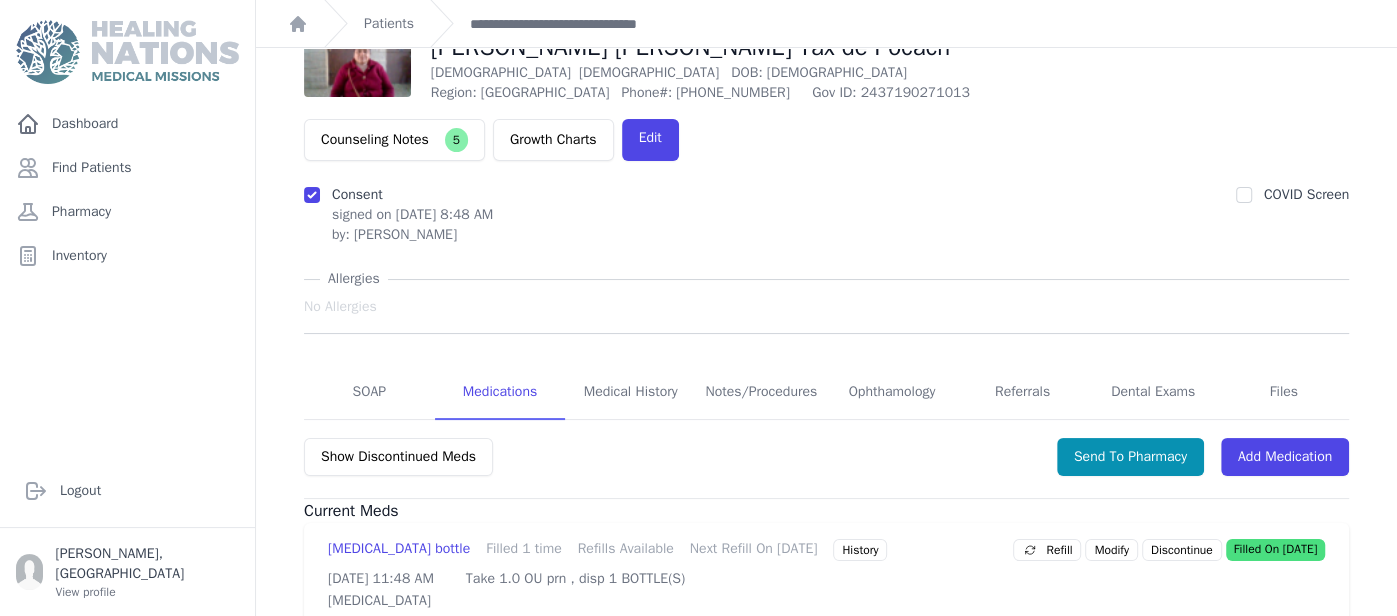 scroll, scrollTop: 0, scrollLeft: 0, axis: both 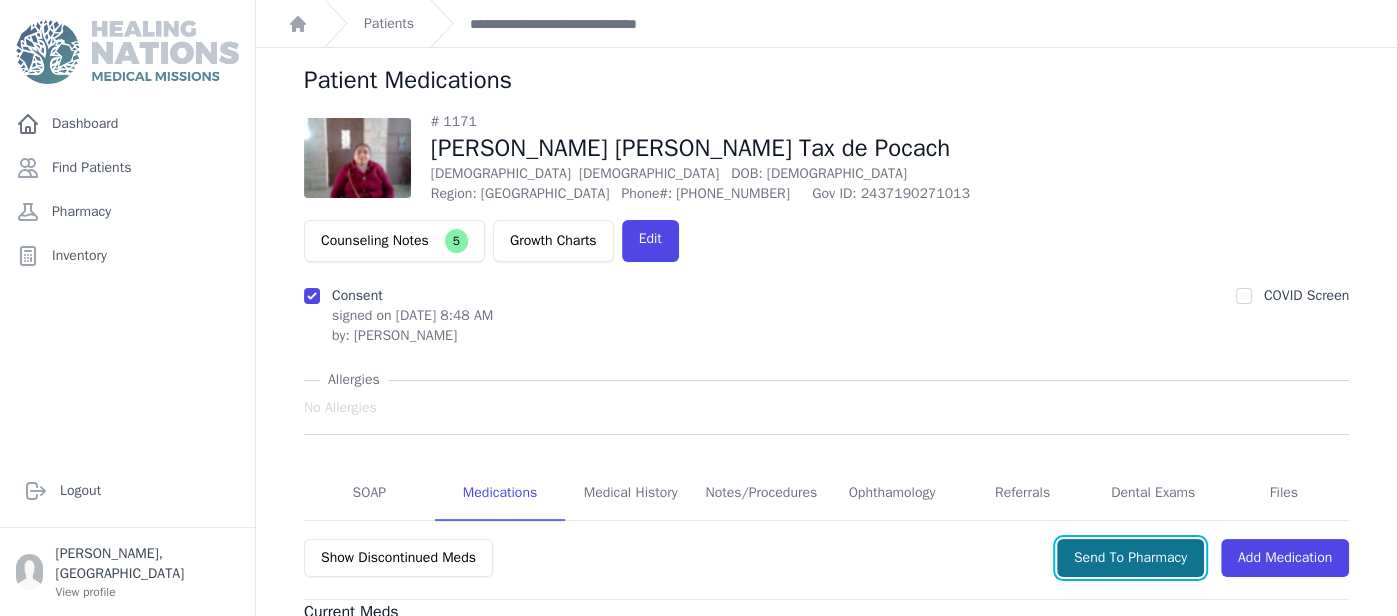 click on "Send To Pharmacy" at bounding box center (1130, 558) 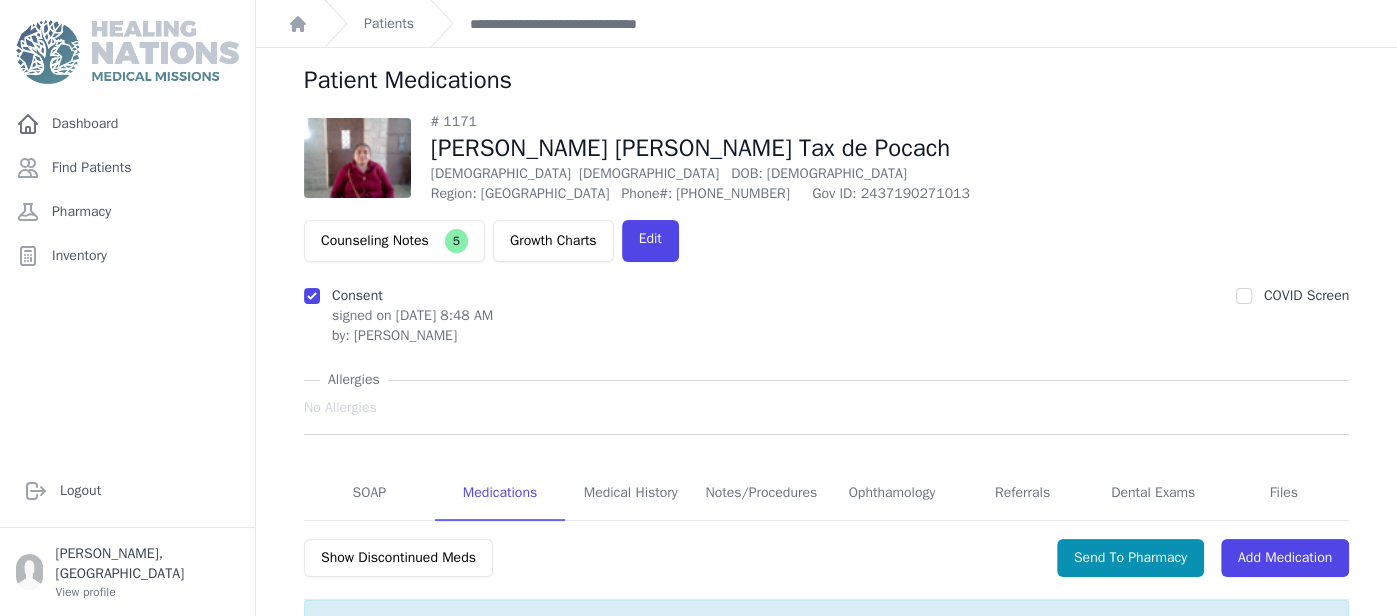 scroll, scrollTop: 1186, scrollLeft: 0, axis: vertical 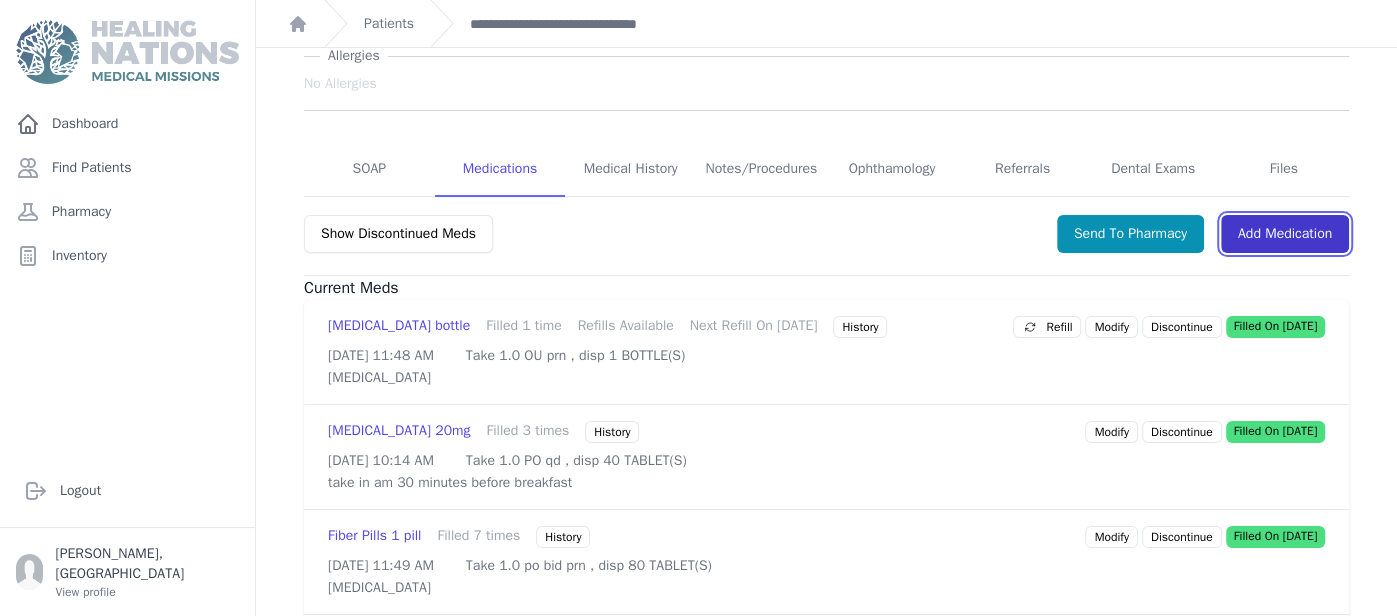 click on "Add Medication" at bounding box center (1285, 234) 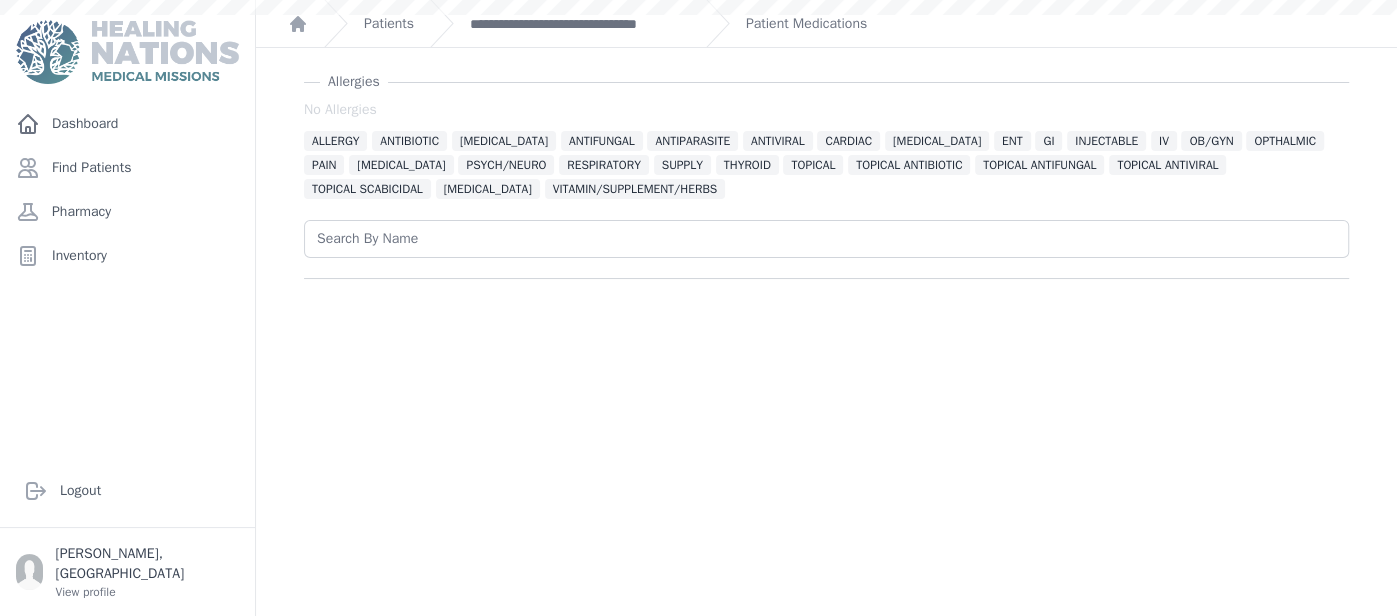 scroll, scrollTop: 0, scrollLeft: 0, axis: both 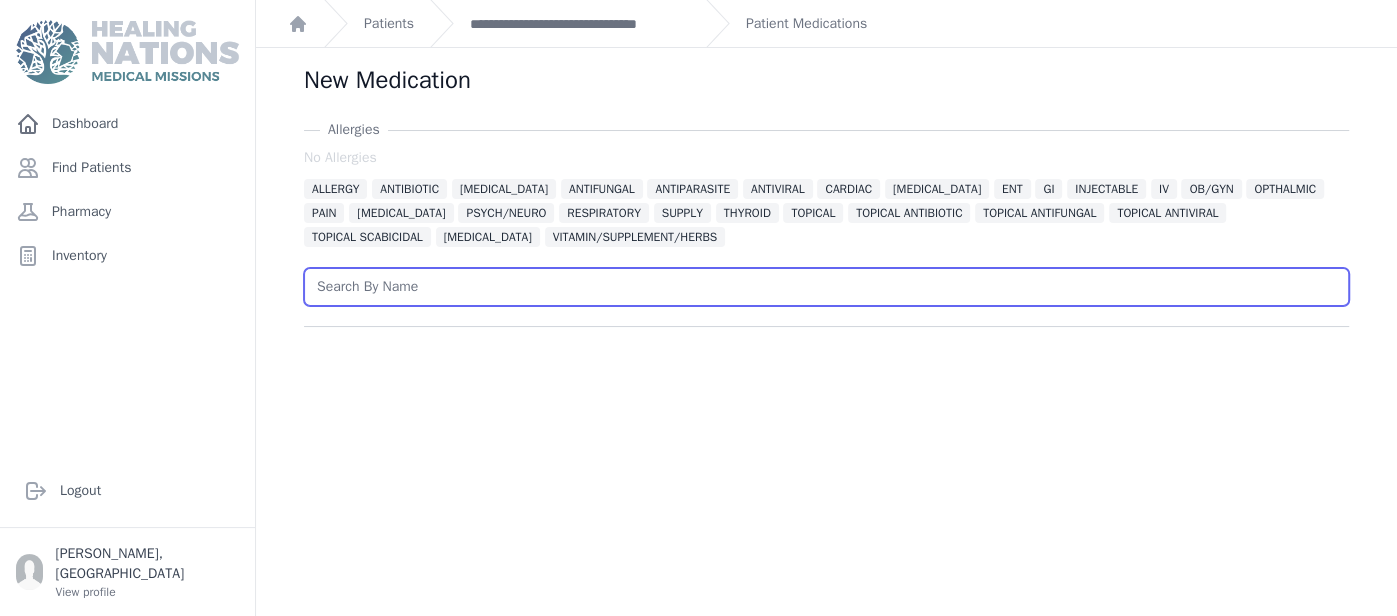 click at bounding box center [826, 287] 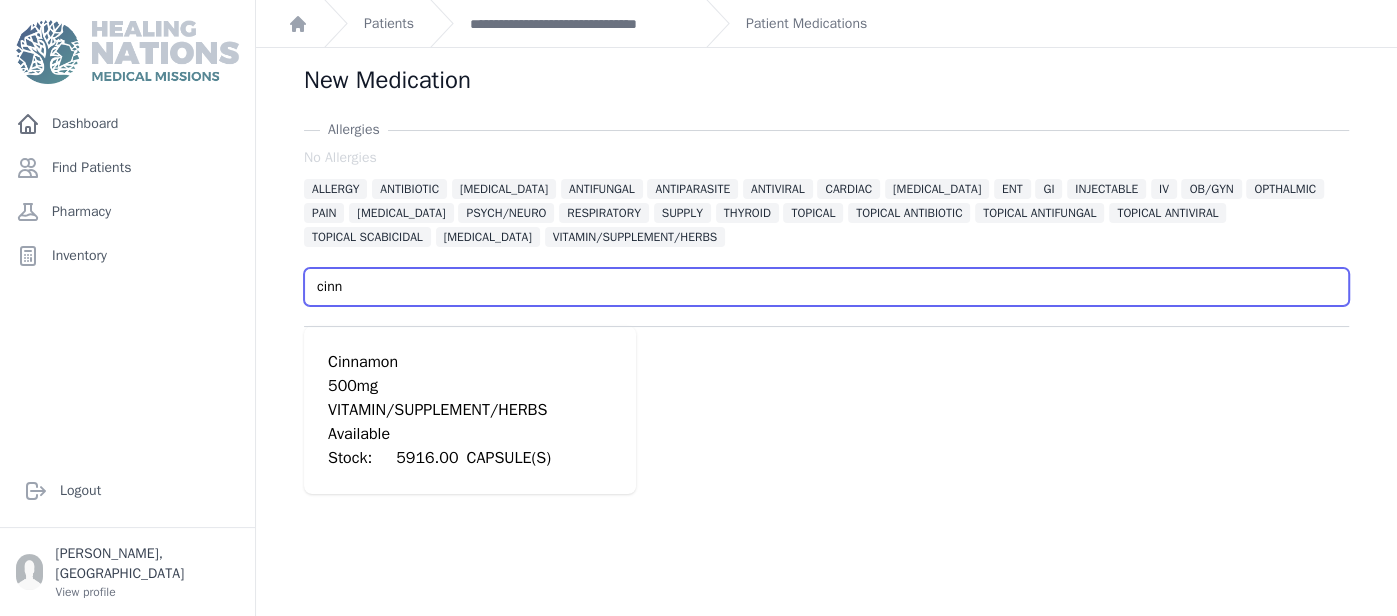 type on "cinn" 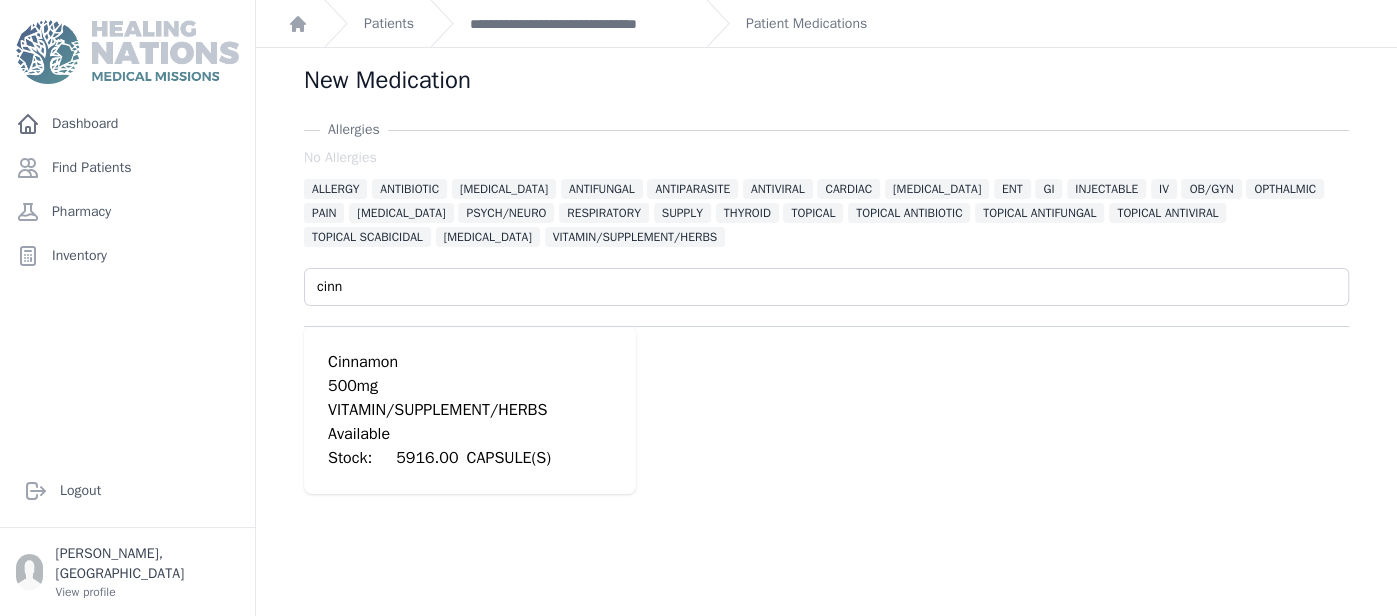 click on "VITAMIN/SUPPLEMENT/HERBS" at bounding box center [470, 410] 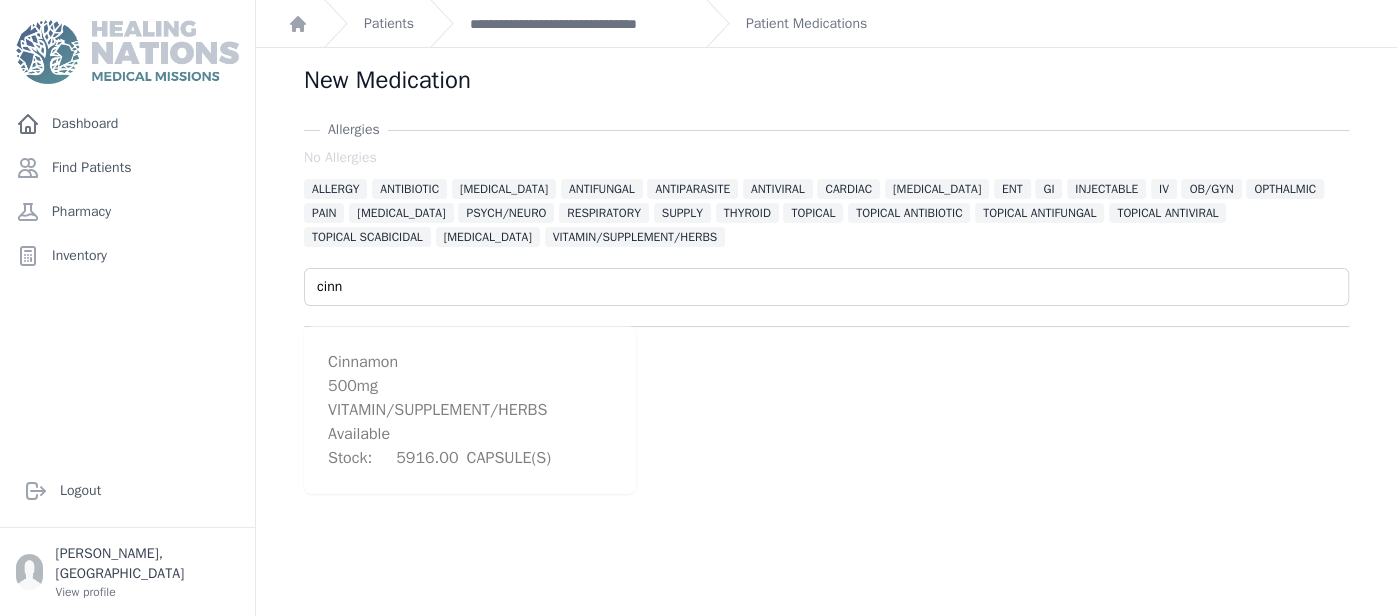 type 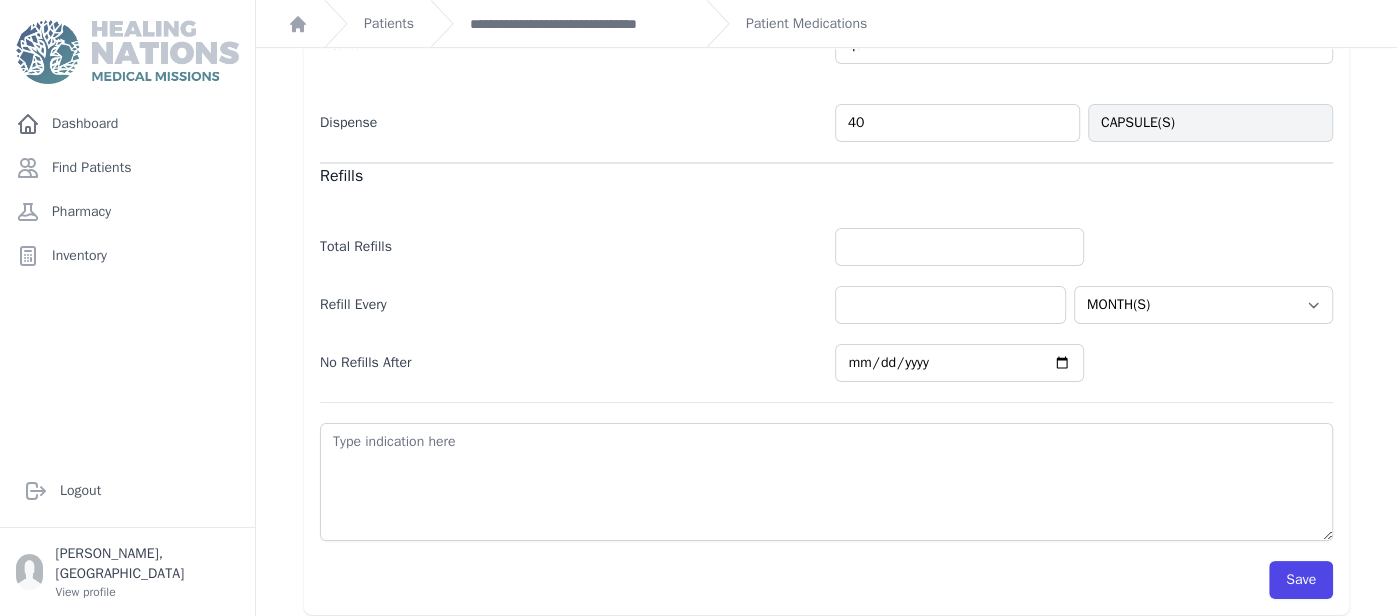 scroll, scrollTop: 710, scrollLeft: 0, axis: vertical 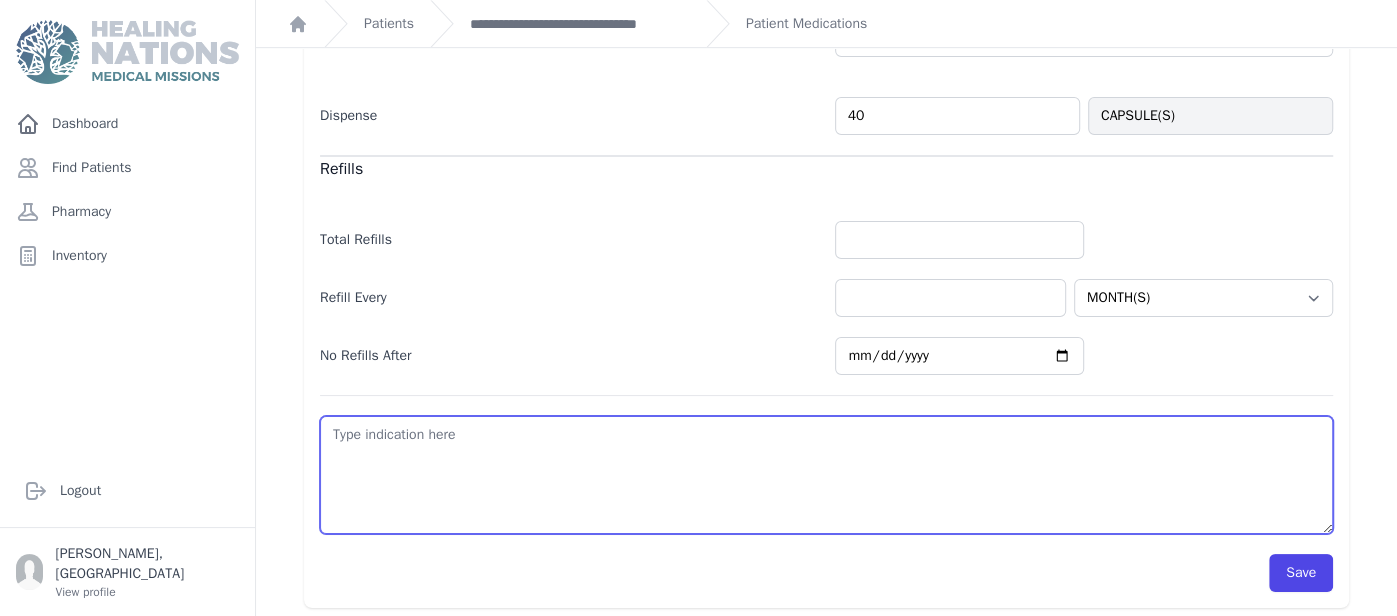 click at bounding box center [826, 475] 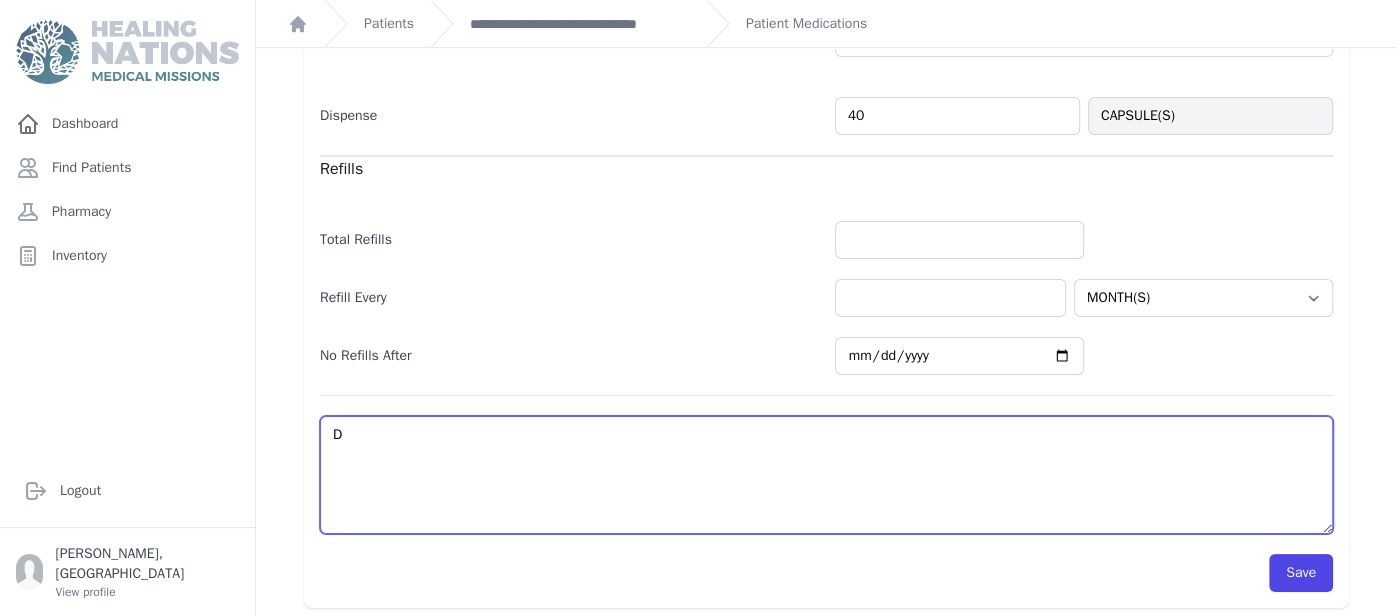 type on "DM" 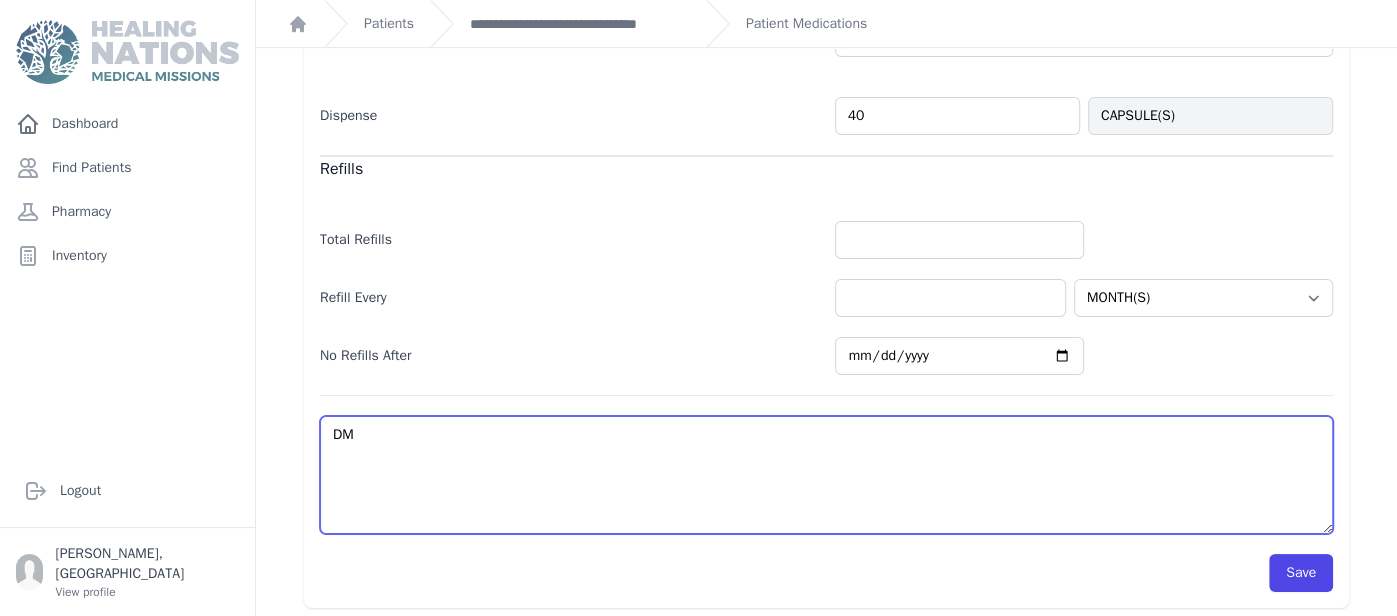 select on "MONTH(S)" 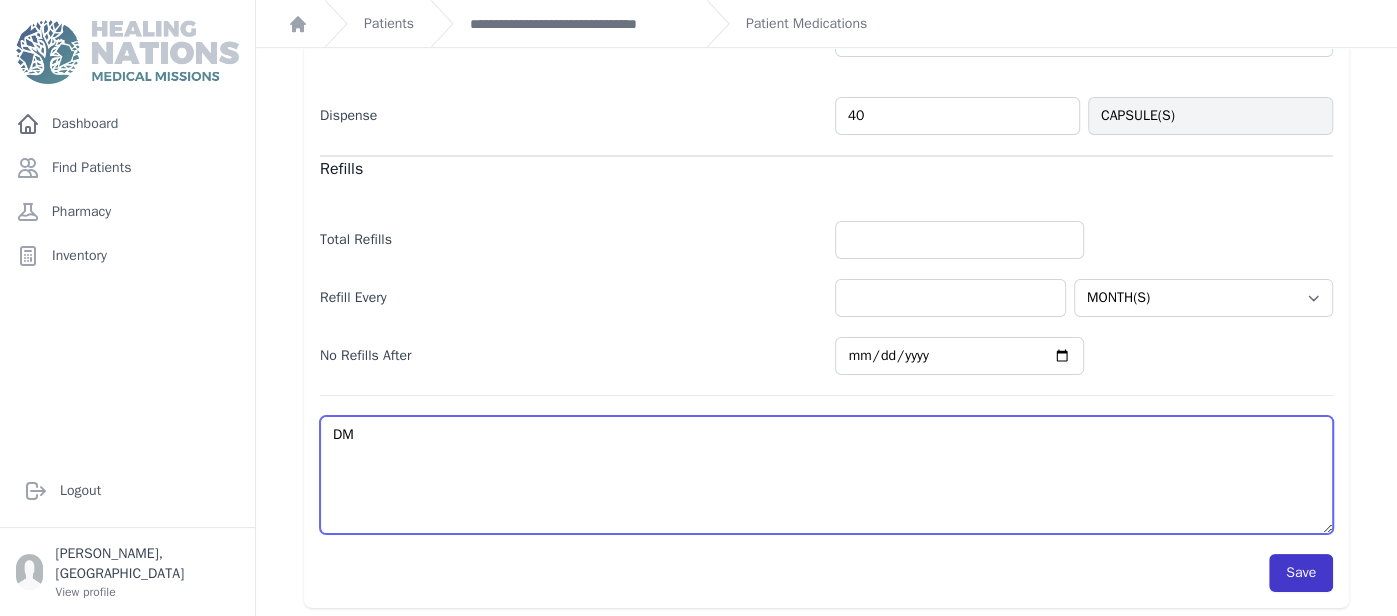 type on "DM" 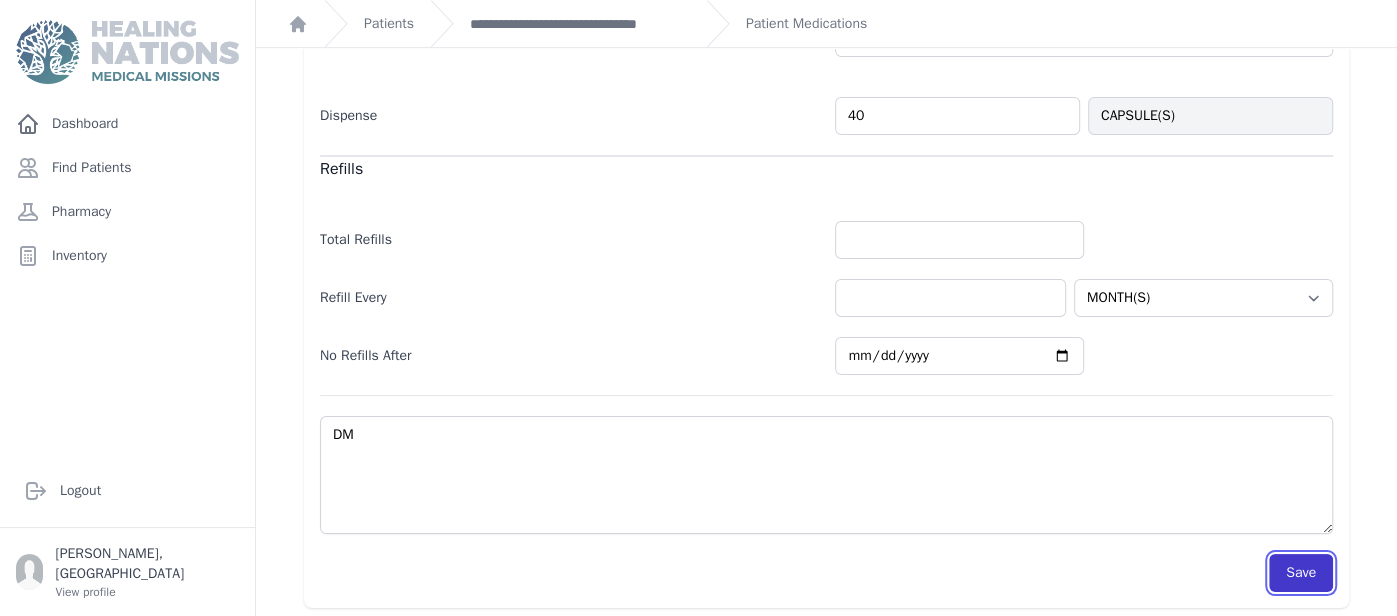 click on "Save" at bounding box center [1301, 573] 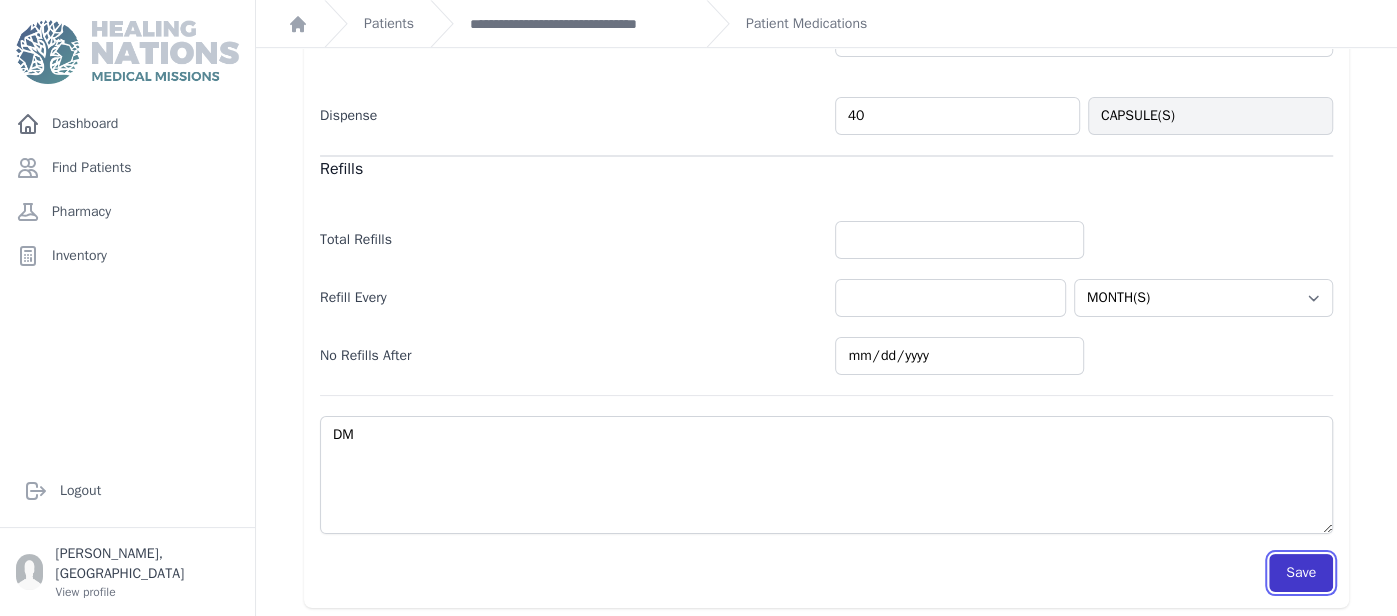select on "MONTH(S)" 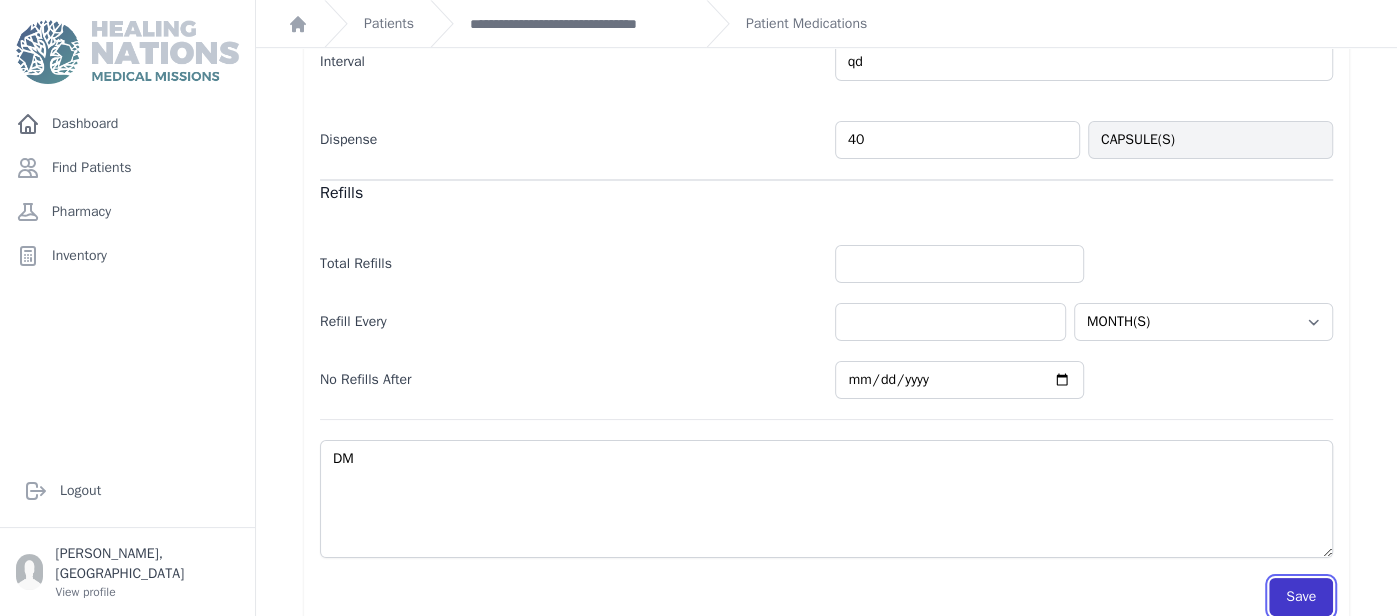 click on "Save" at bounding box center [1301, 597] 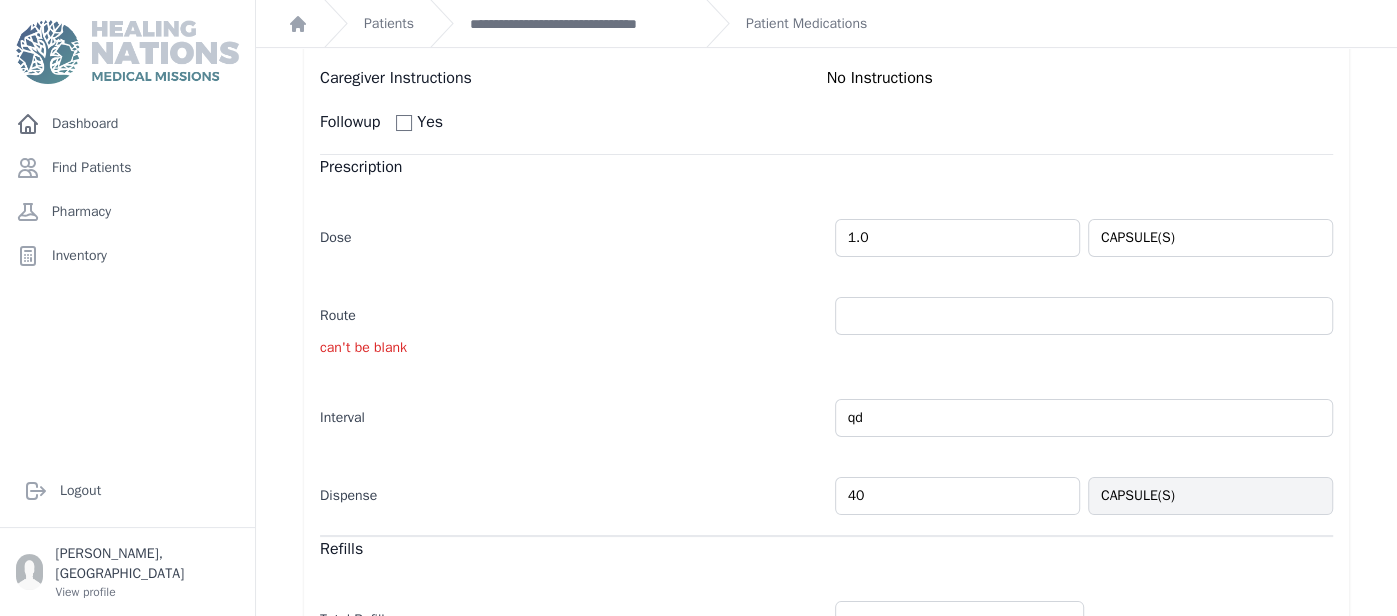 scroll, scrollTop: 356, scrollLeft: 0, axis: vertical 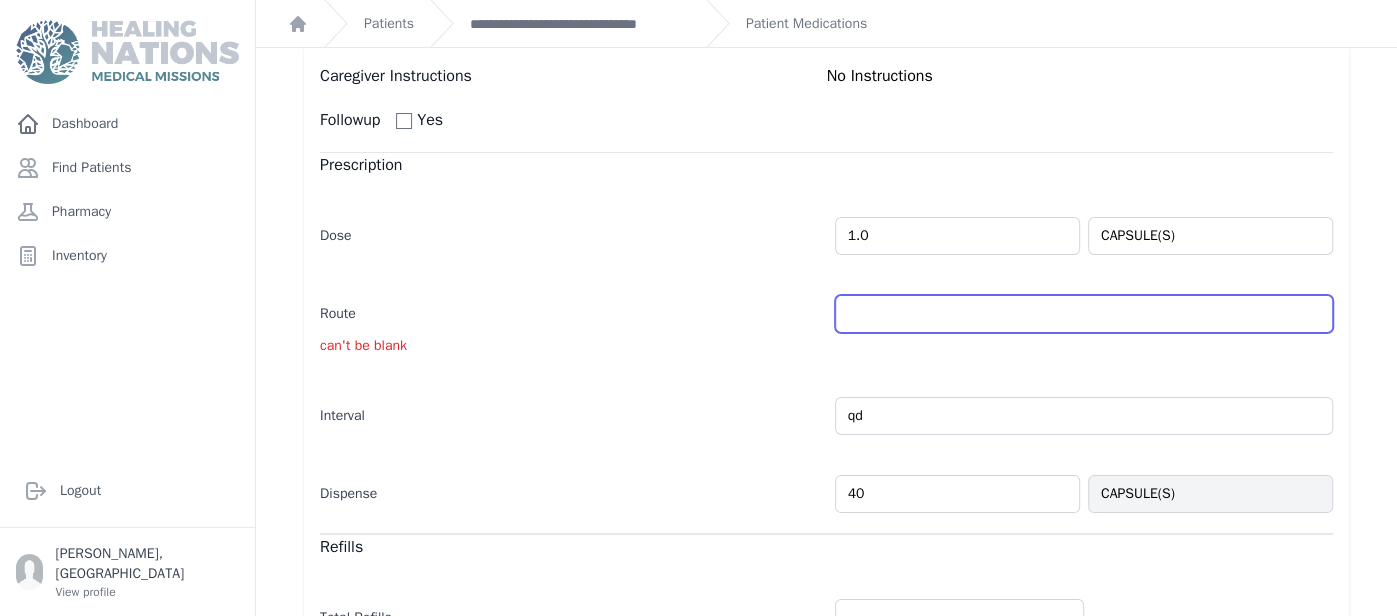 click at bounding box center [1084, 314] 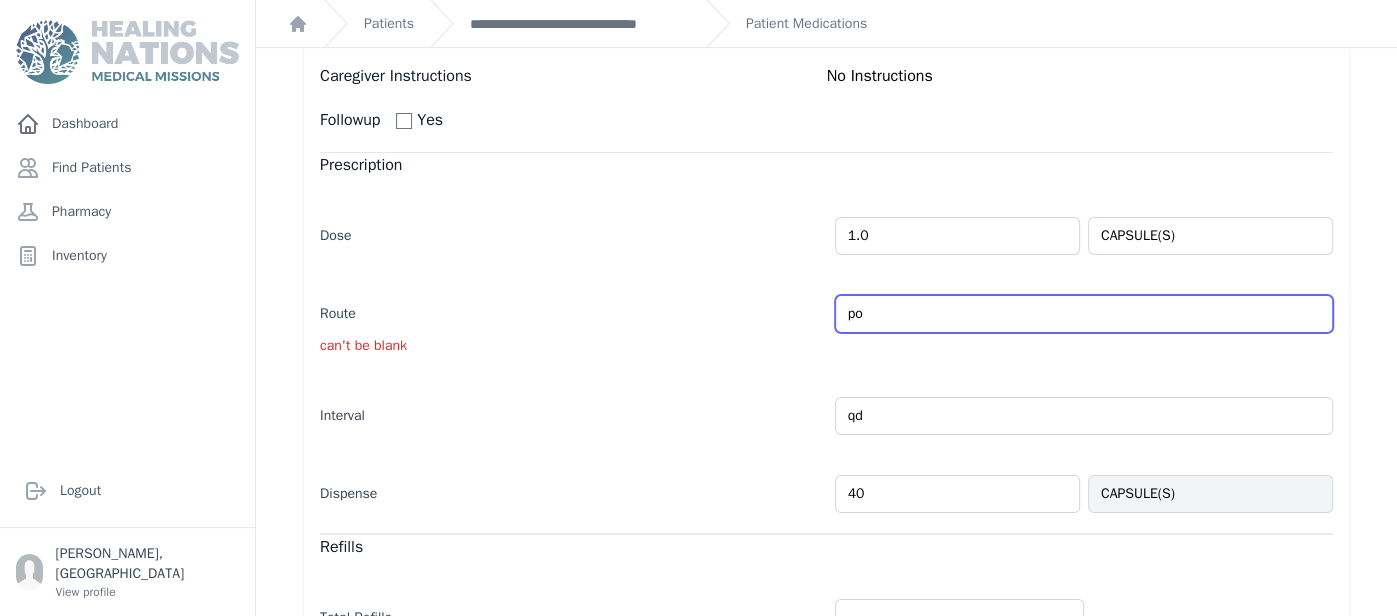 type on "PO" 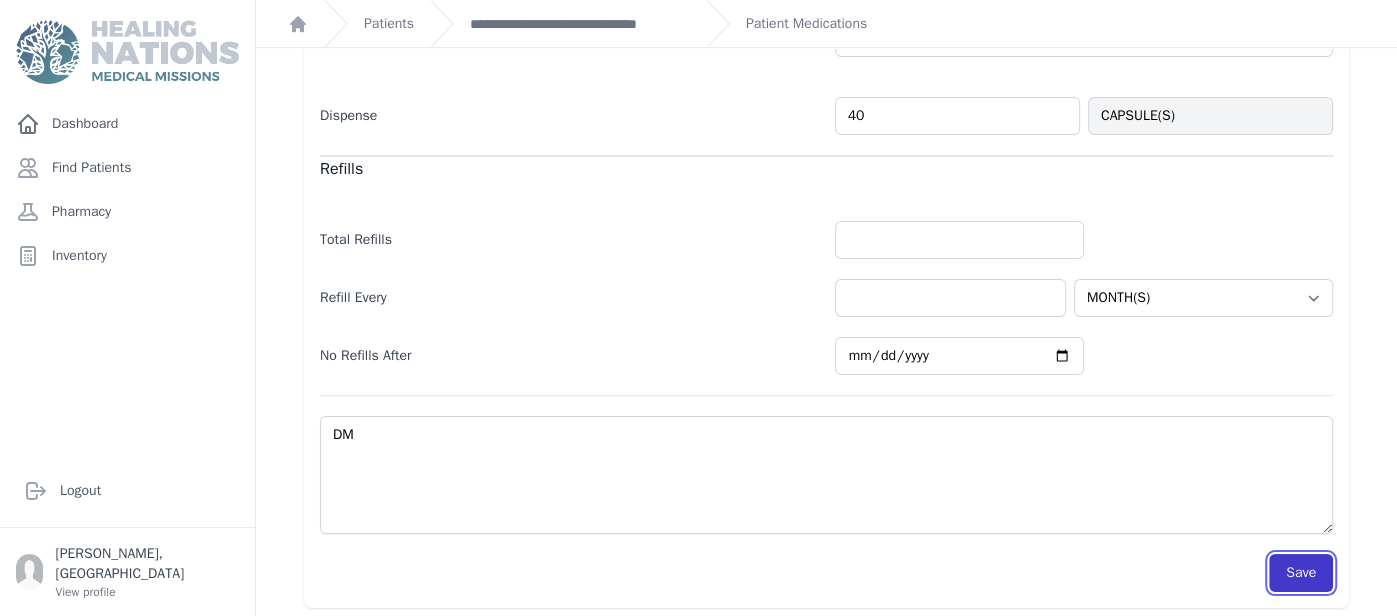 click on "Save" at bounding box center [1301, 573] 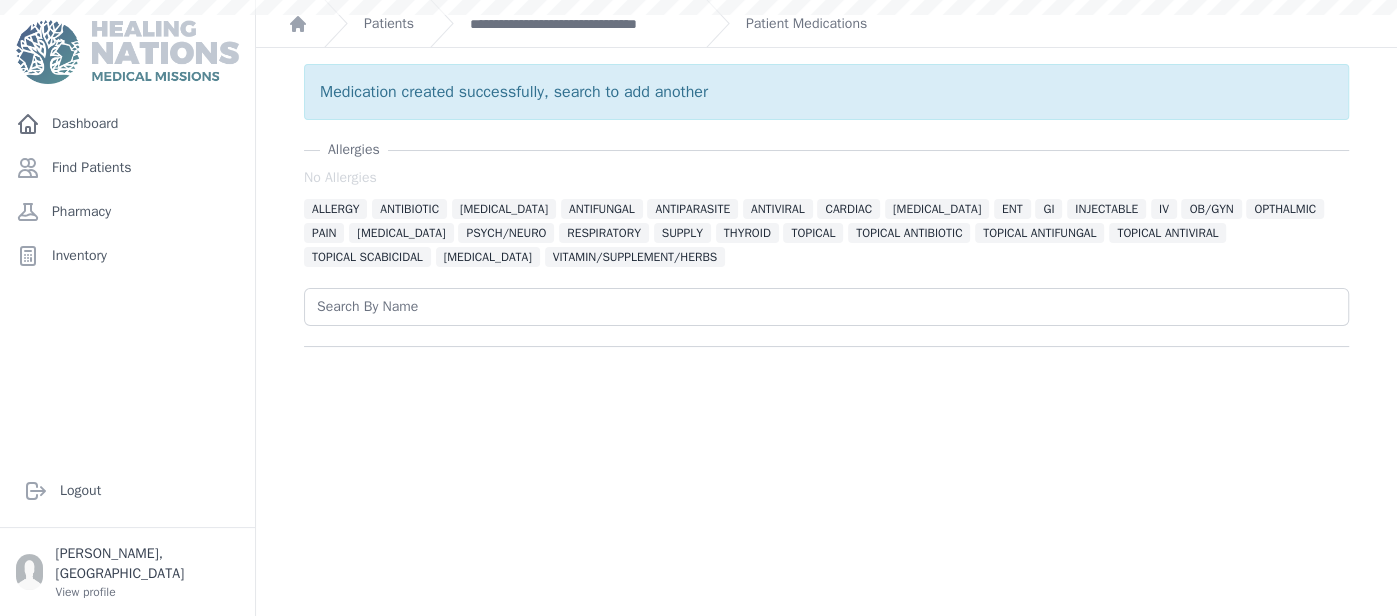 scroll, scrollTop: 0, scrollLeft: 0, axis: both 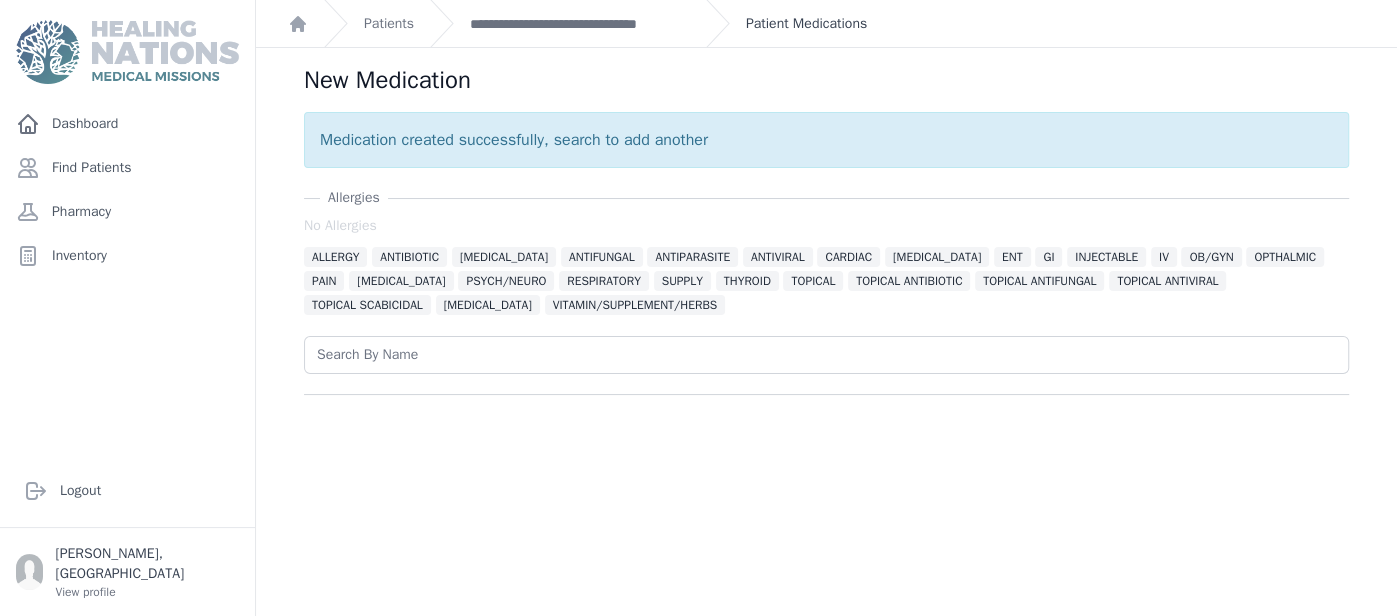 click on "Patient Medications" at bounding box center (806, 24) 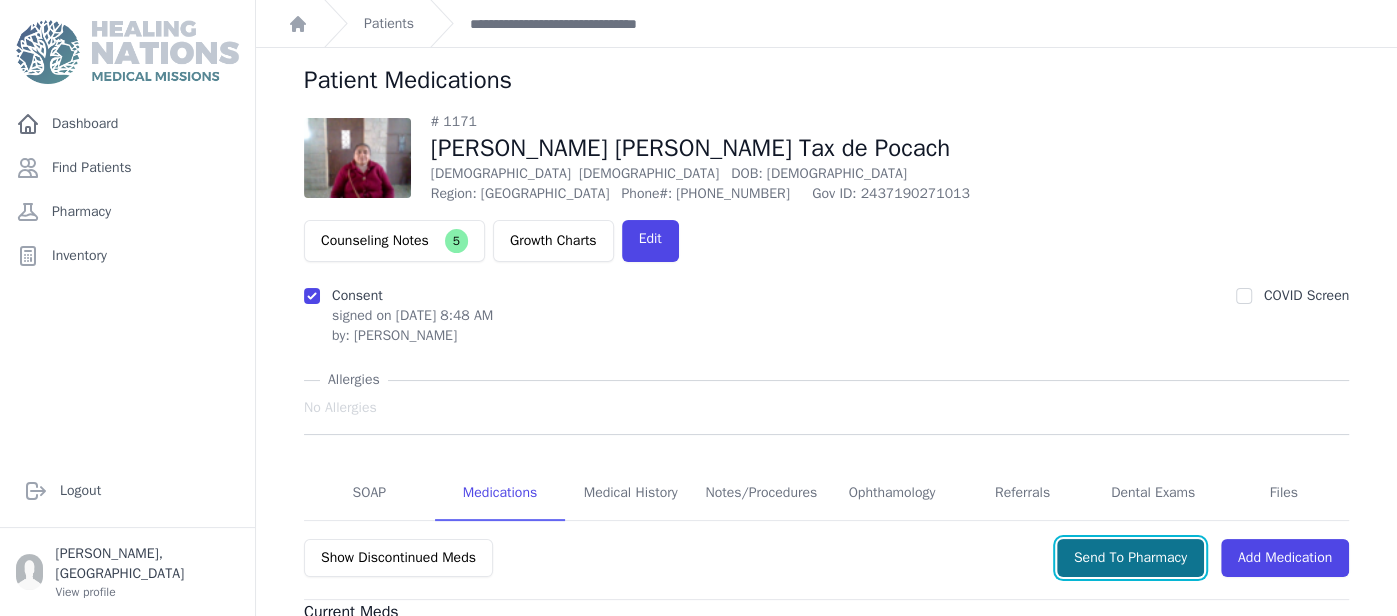 click on "Send To Pharmacy" at bounding box center (1130, 558) 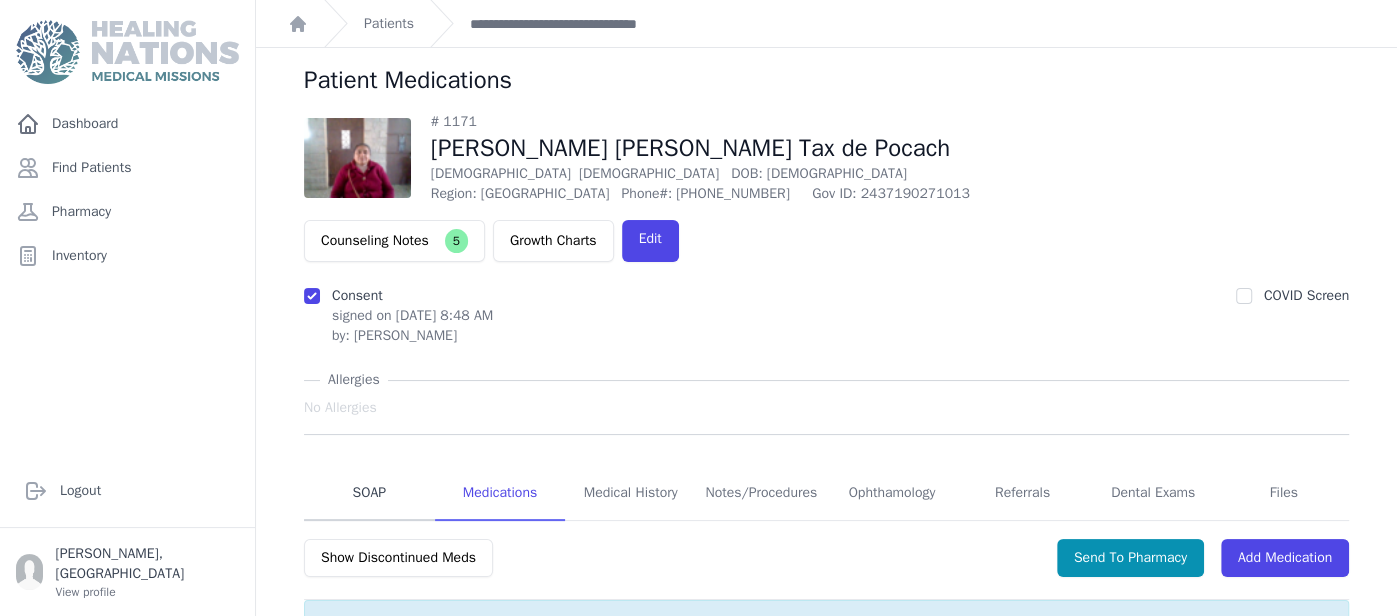 click on "SOAP" at bounding box center [369, 494] 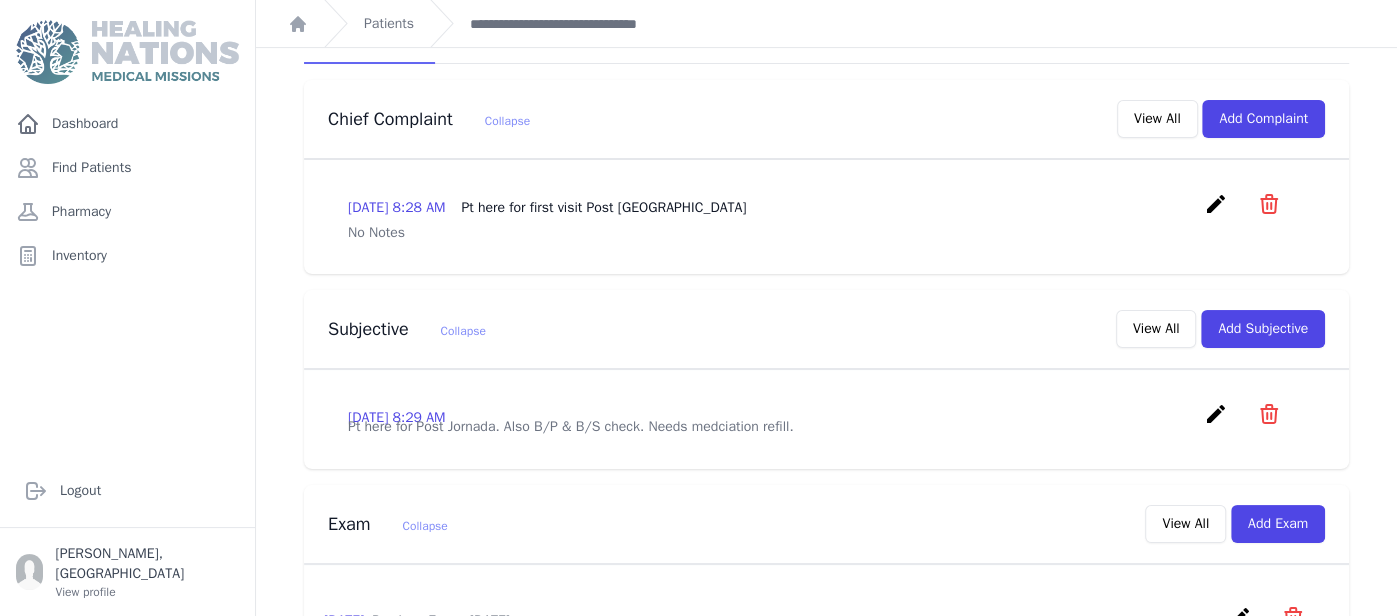 scroll, scrollTop: 838, scrollLeft: 0, axis: vertical 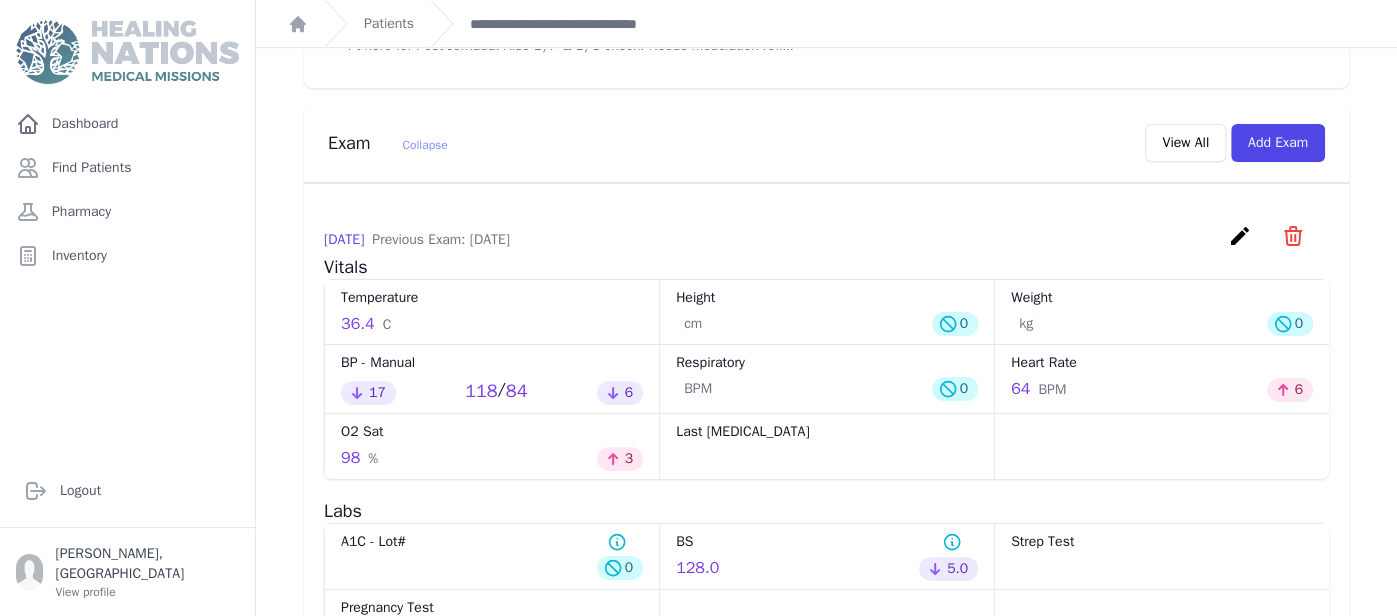 click on "create" at bounding box center (1240, 236) 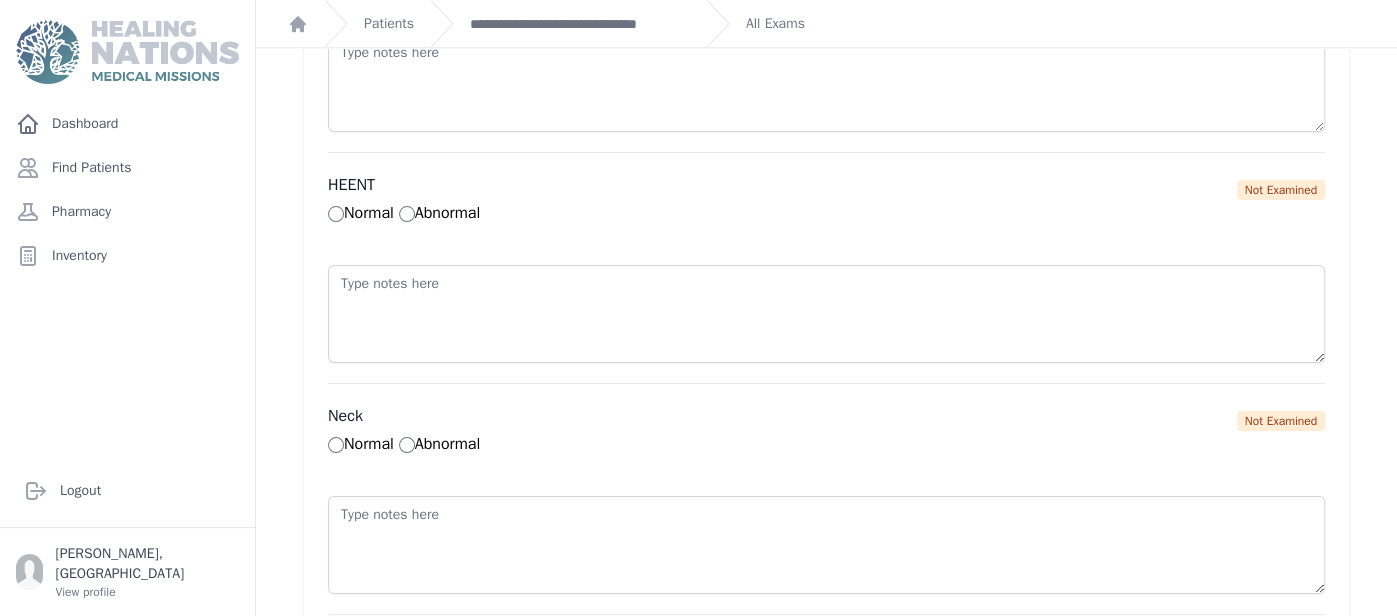scroll, scrollTop: 1416, scrollLeft: 0, axis: vertical 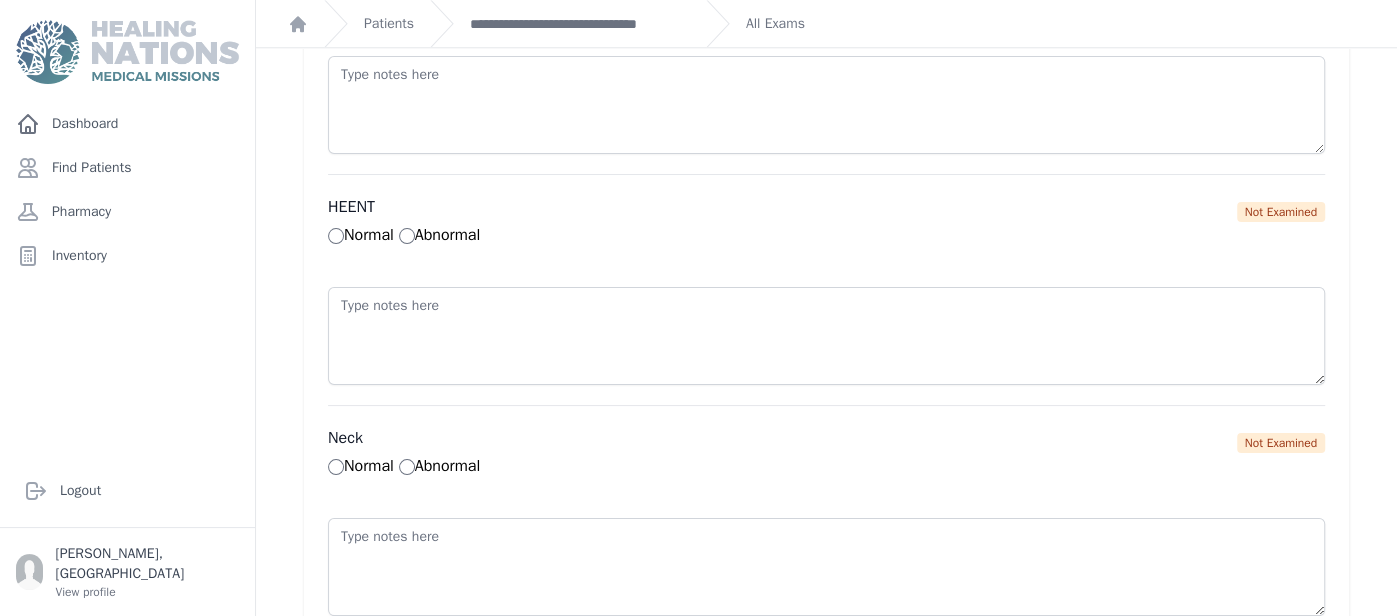 click on "Normal" at bounding box center [361, 235] 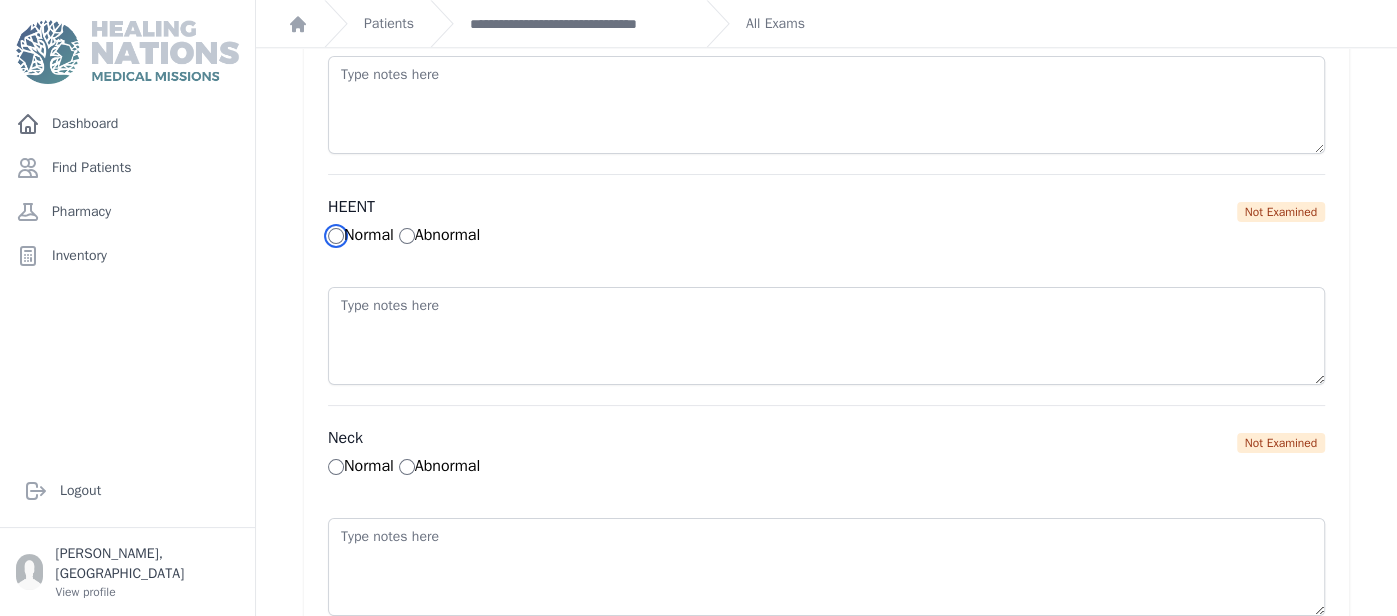 click on "Normal" at bounding box center (336, 236) 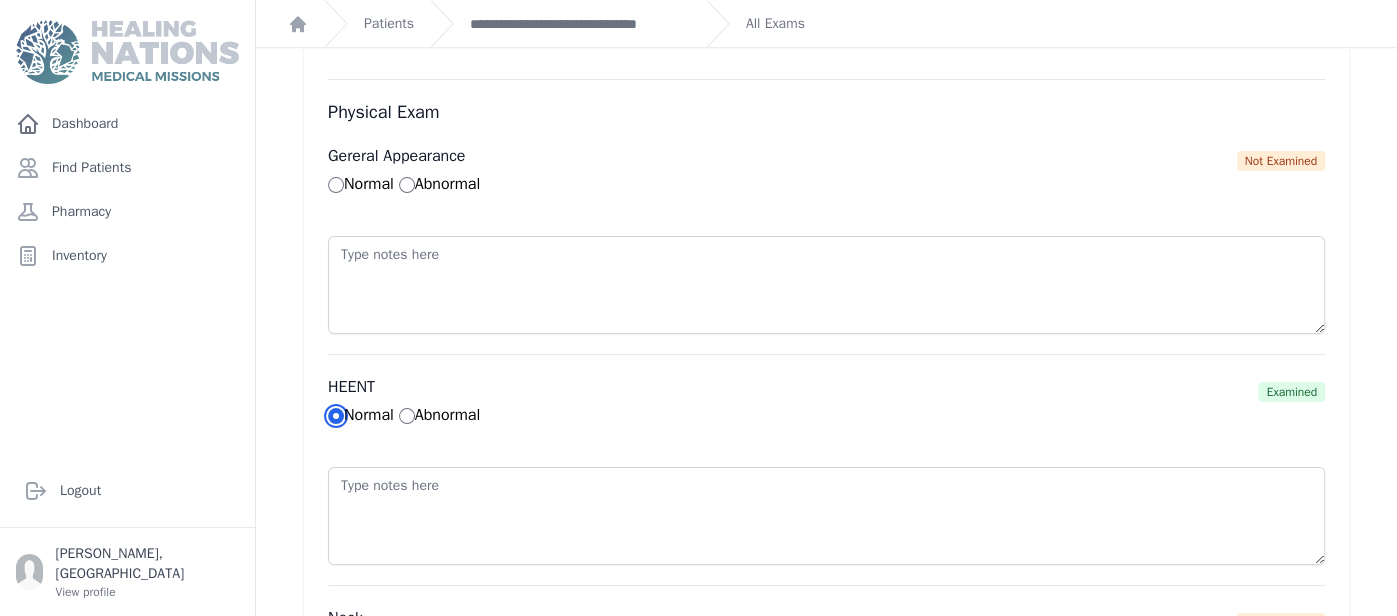 scroll, scrollTop: 1170, scrollLeft: 0, axis: vertical 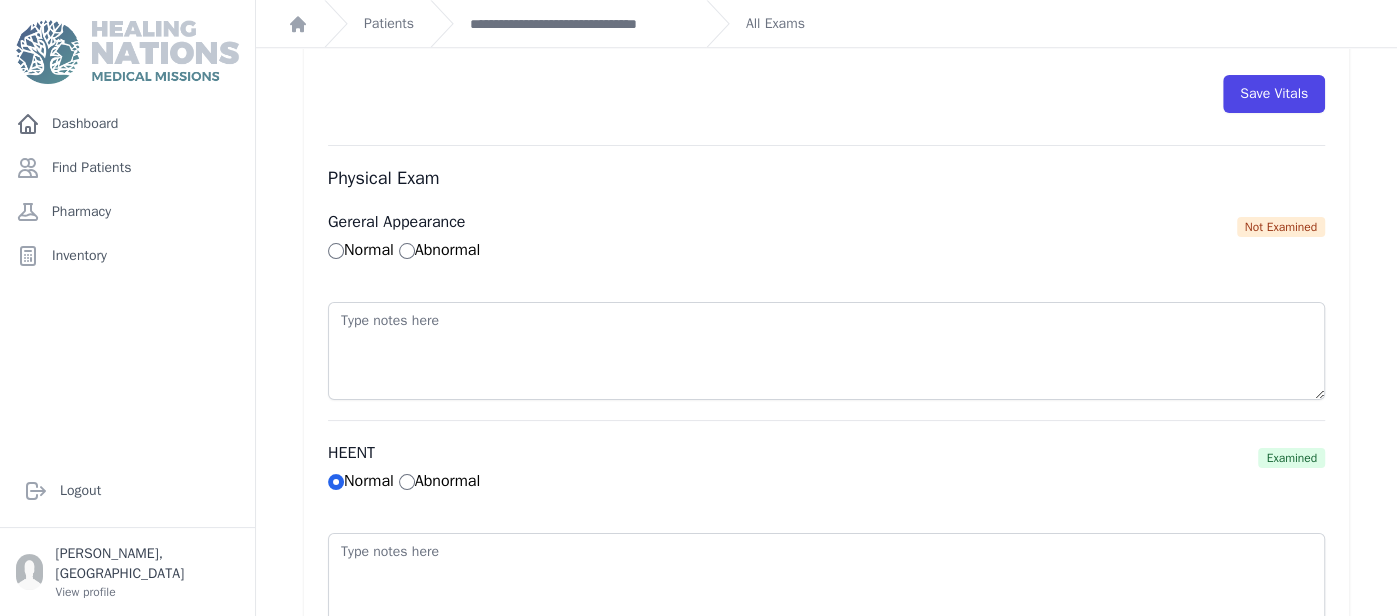 click on "Normal" at bounding box center (361, 250) 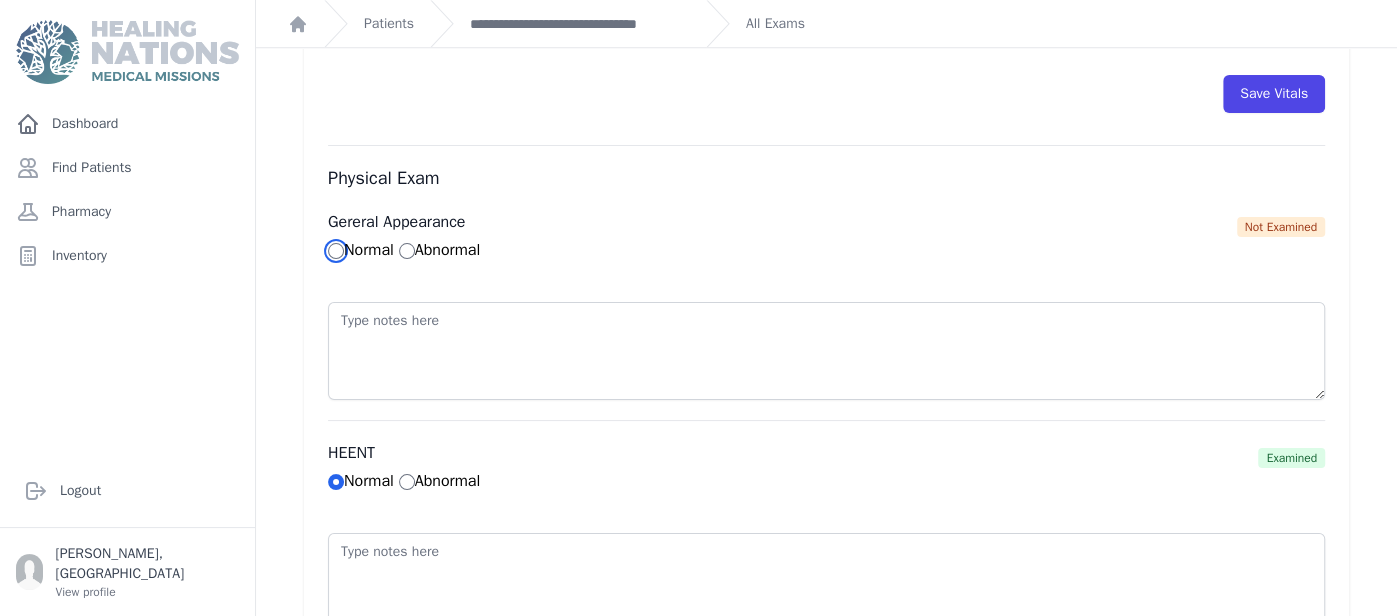 click on "Normal" at bounding box center (336, 251) 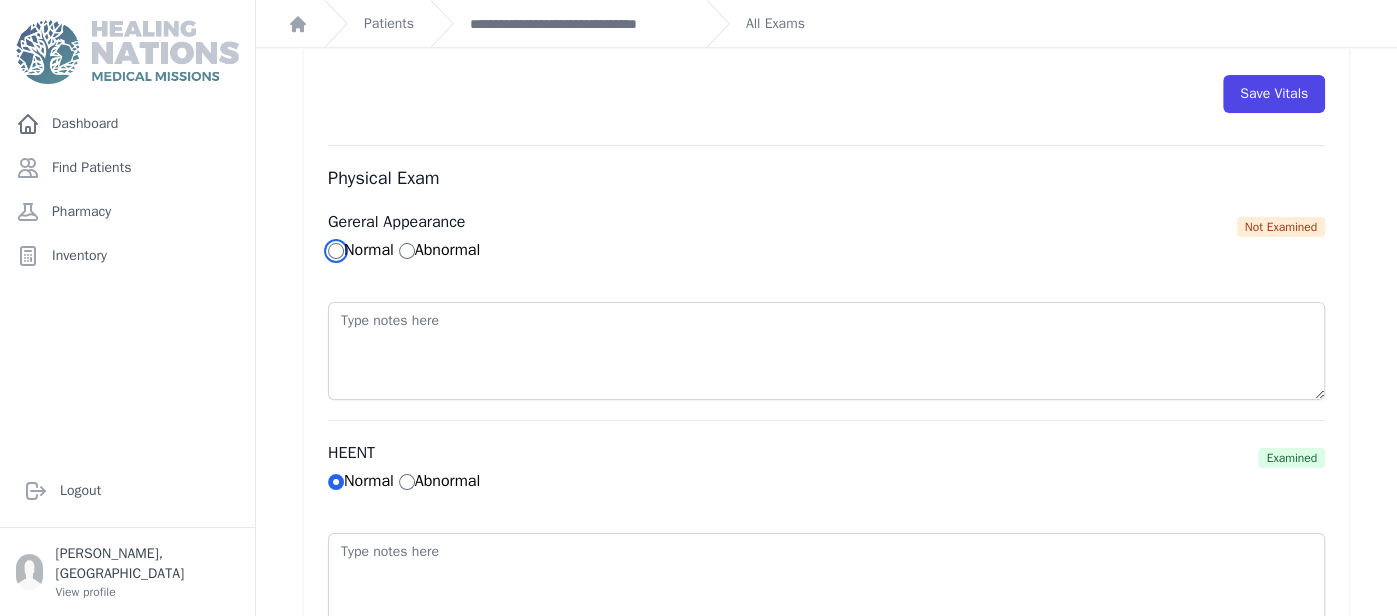 radio on "true" 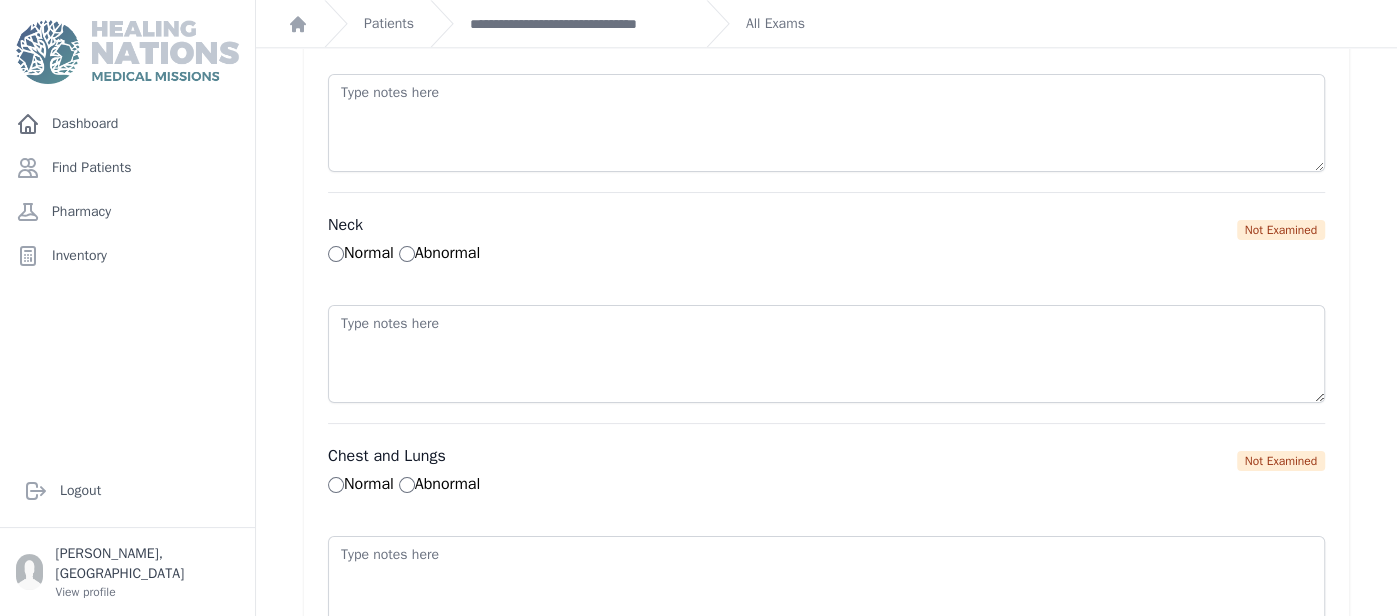 scroll, scrollTop: 1689, scrollLeft: 0, axis: vertical 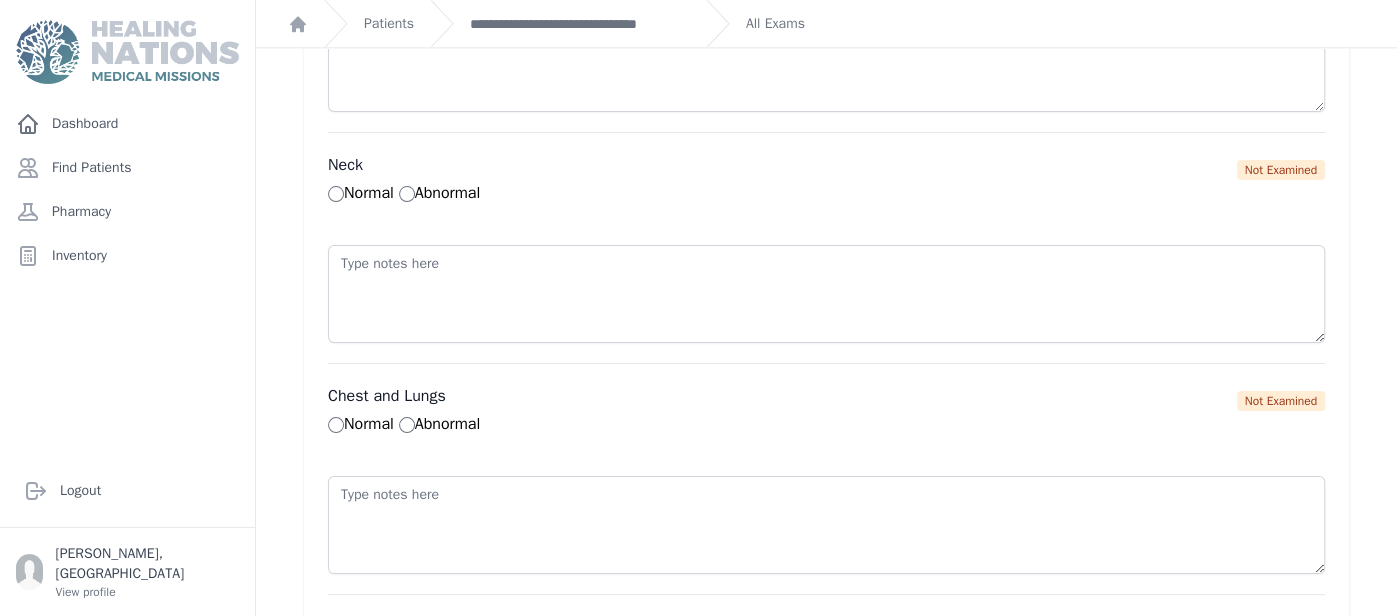 click on "Normal" at bounding box center (361, 193) 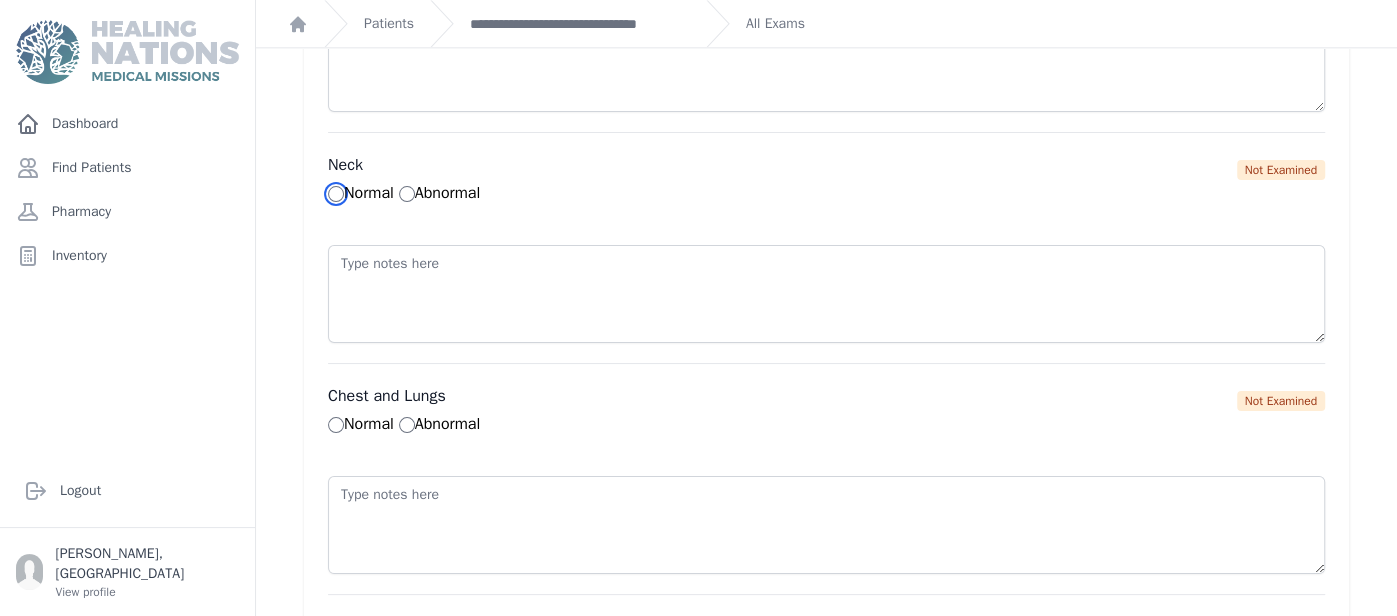 click on "Normal" at bounding box center (336, 194) 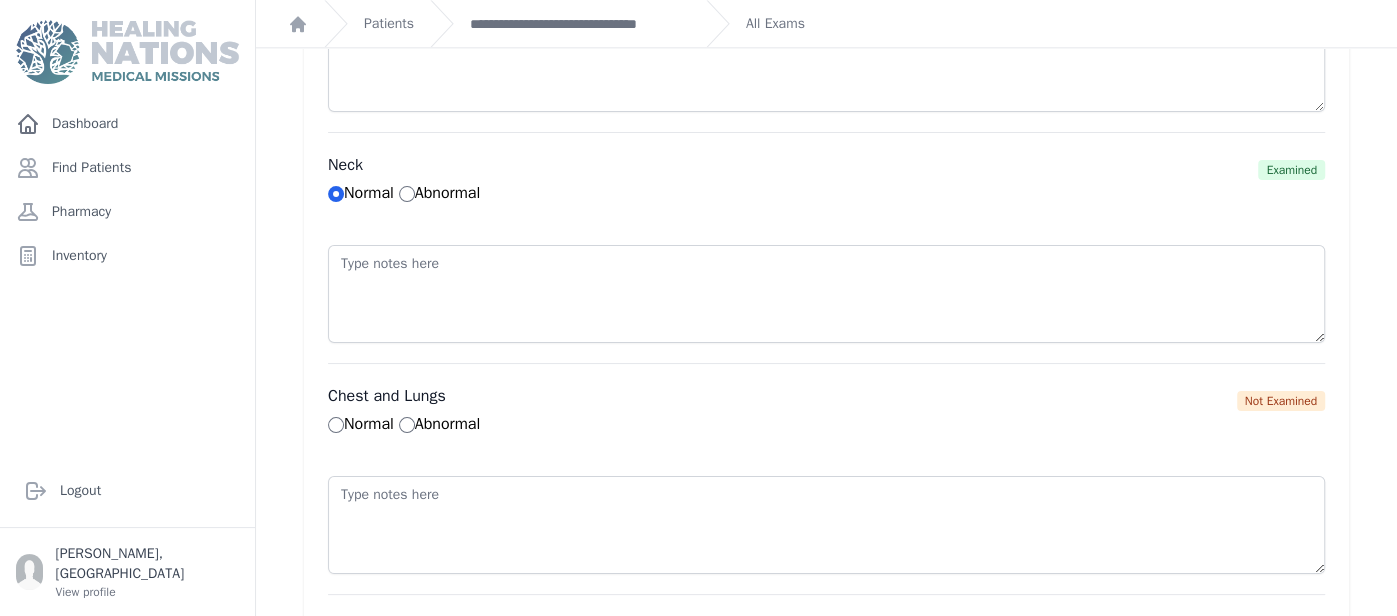 click on "Chest and Lungs" at bounding box center (774, 396) 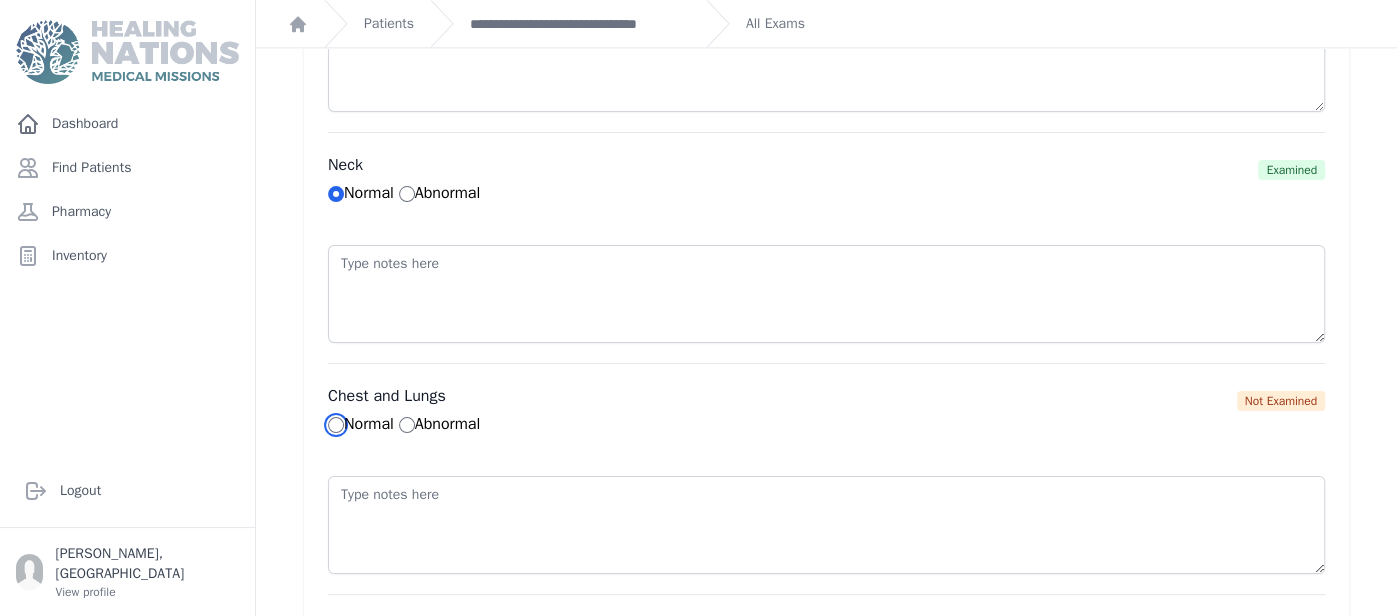 click on "Normal" at bounding box center (336, 425) 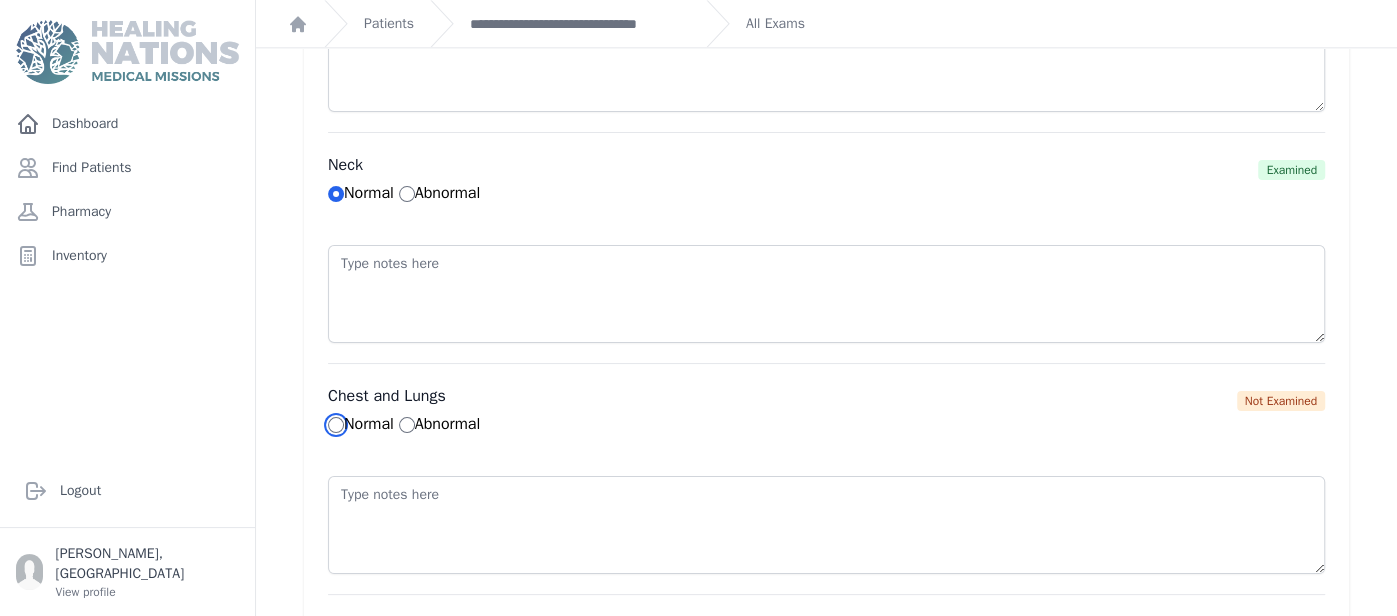 radio on "true" 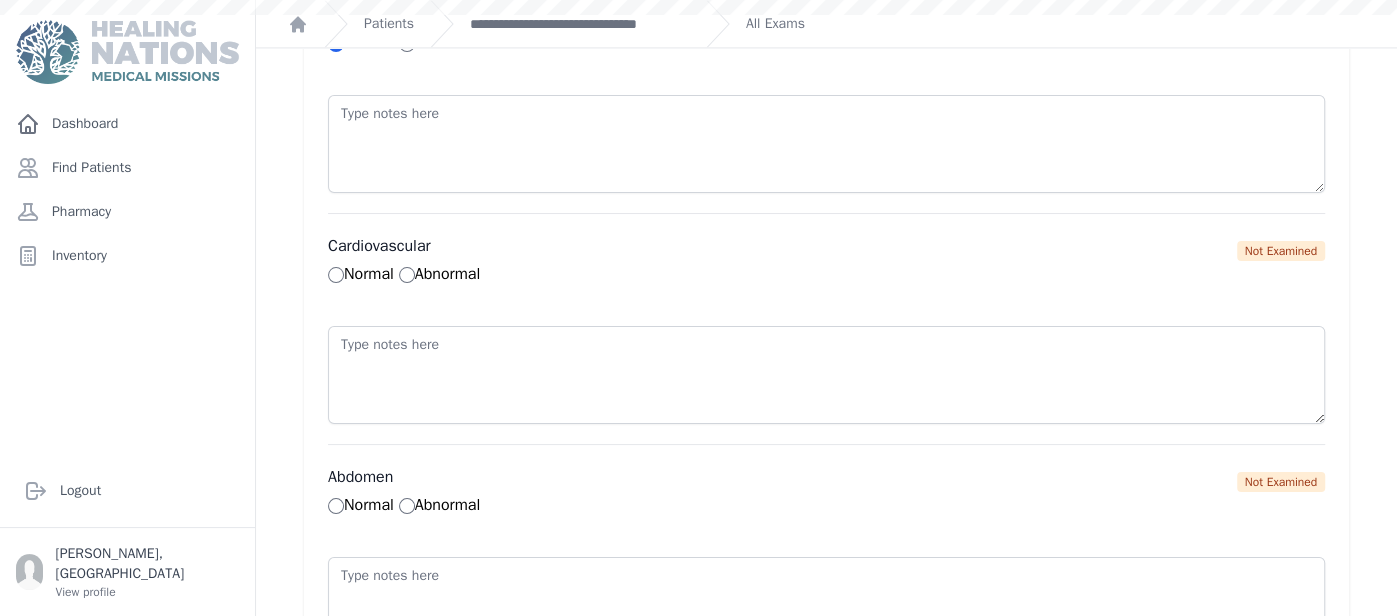 scroll, scrollTop: 2060, scrollLeft: 0, axis: vertical 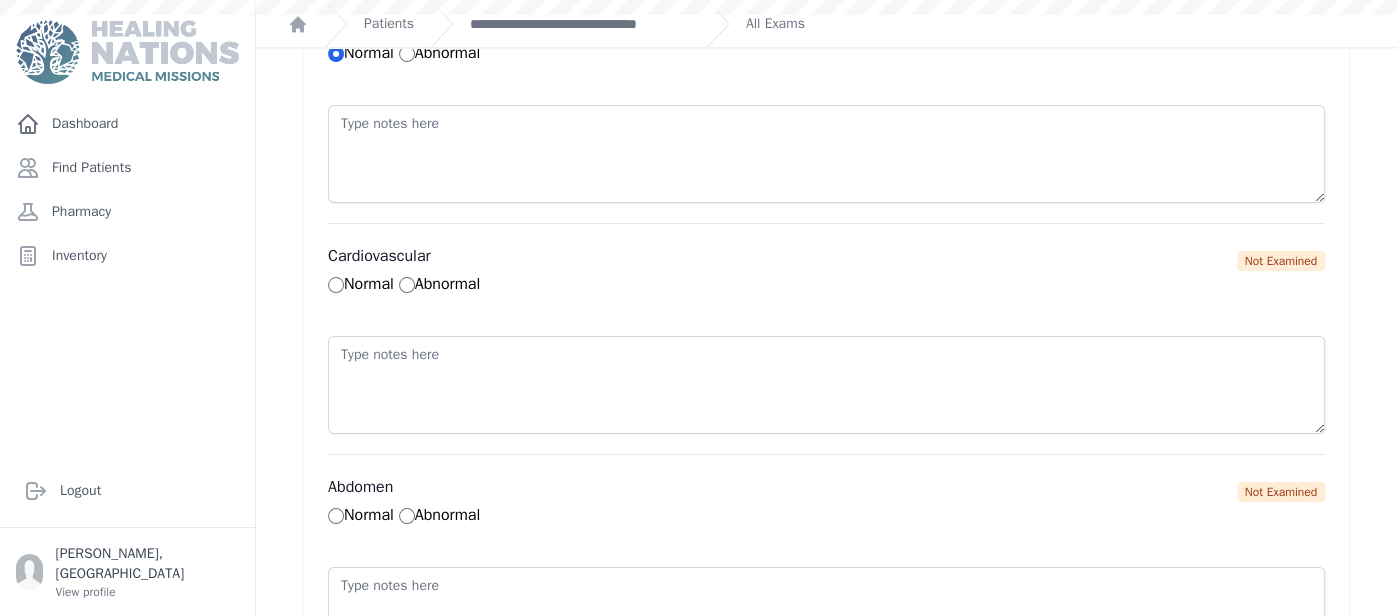 click on "Cardiovascular
Normal
Abnormal" at bounding box center (774, 260) 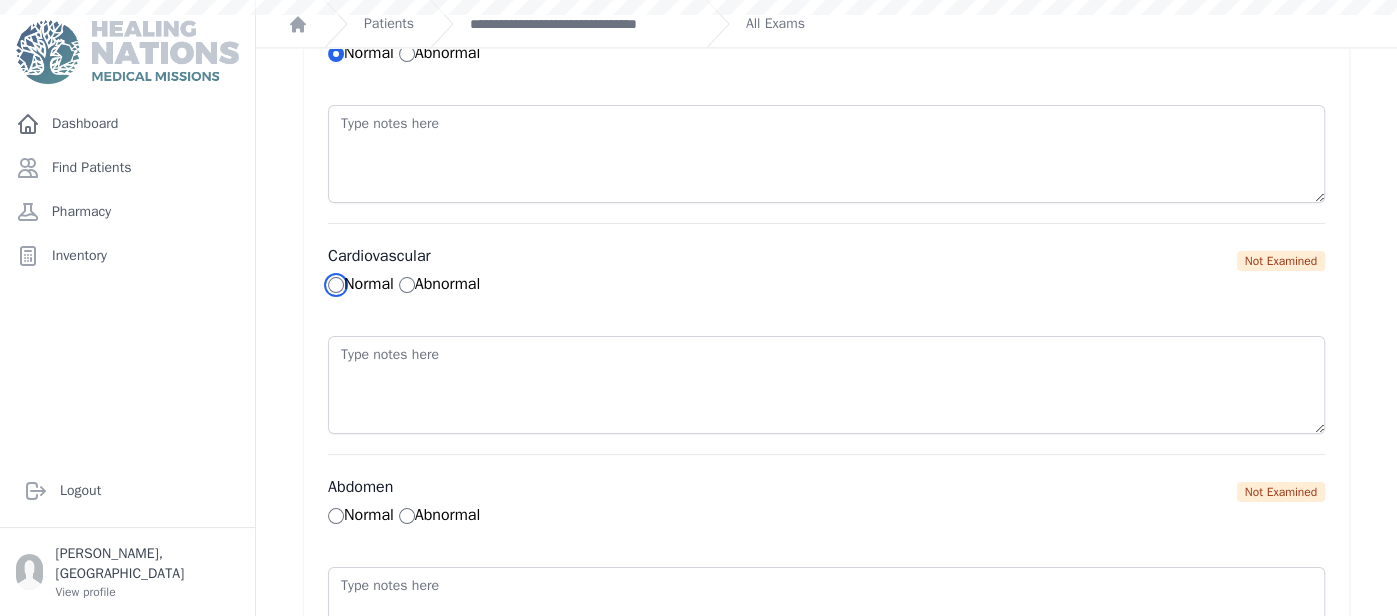 radio on "true" 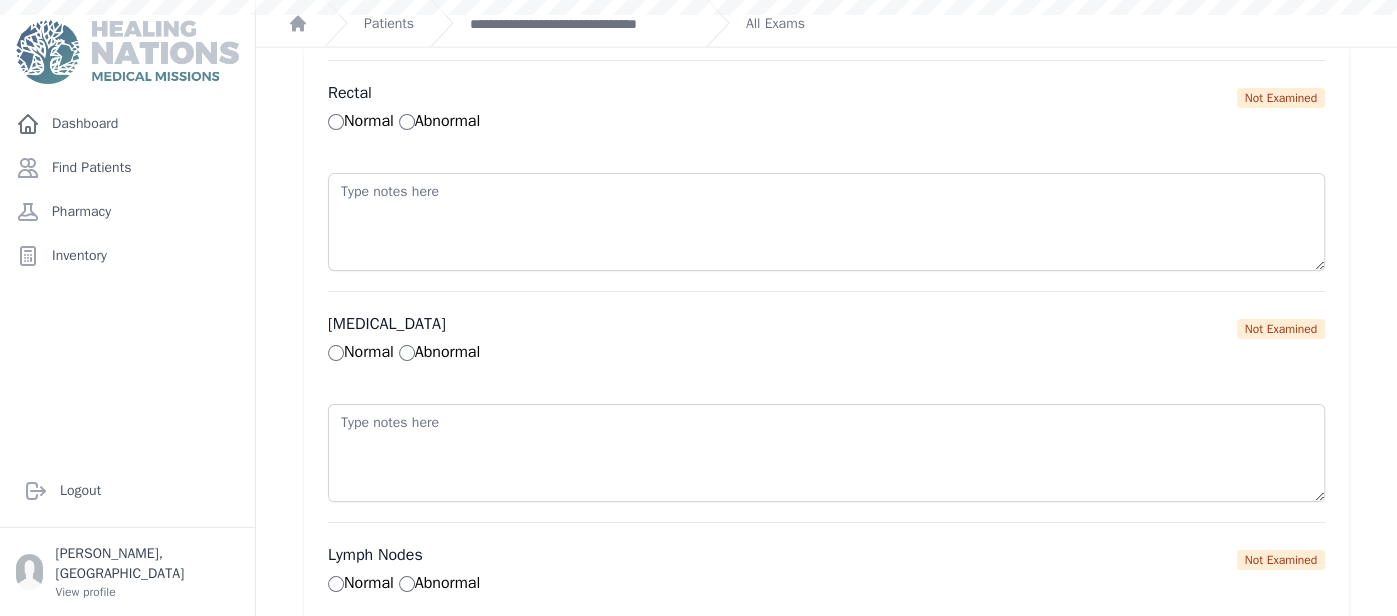 scroll, scrollTop: 2999, scrollLeft: 0, axis: vertical 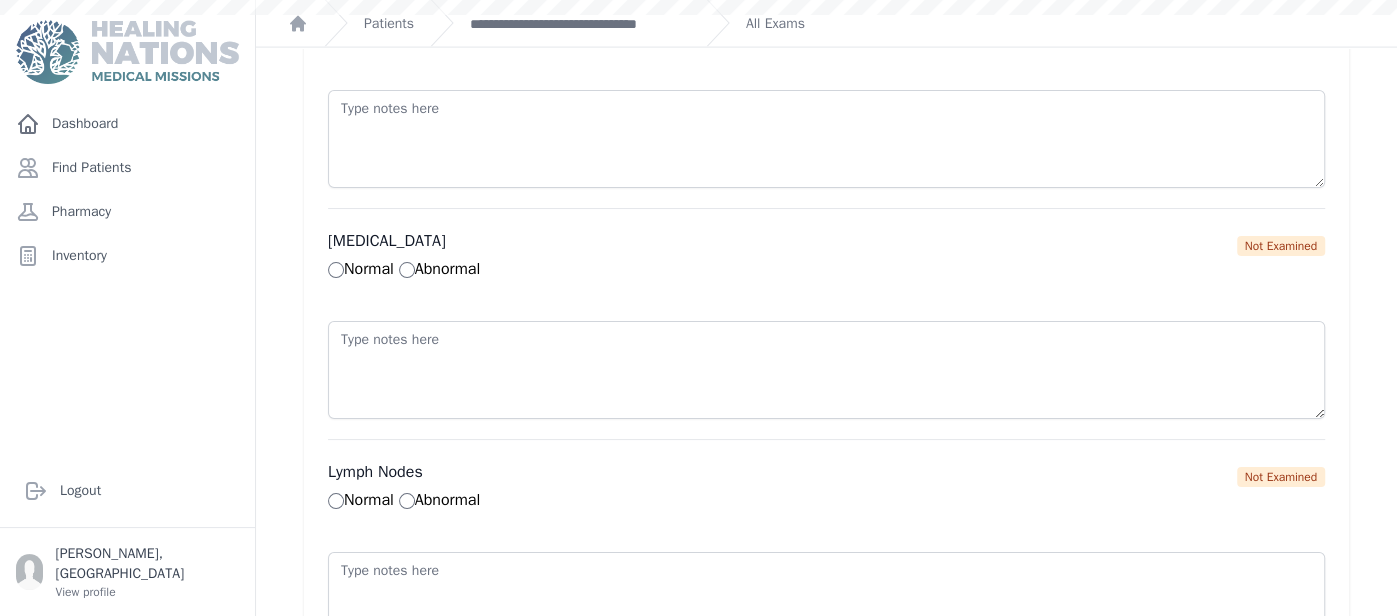 click on "Normal" at bounding box center (361, 269) 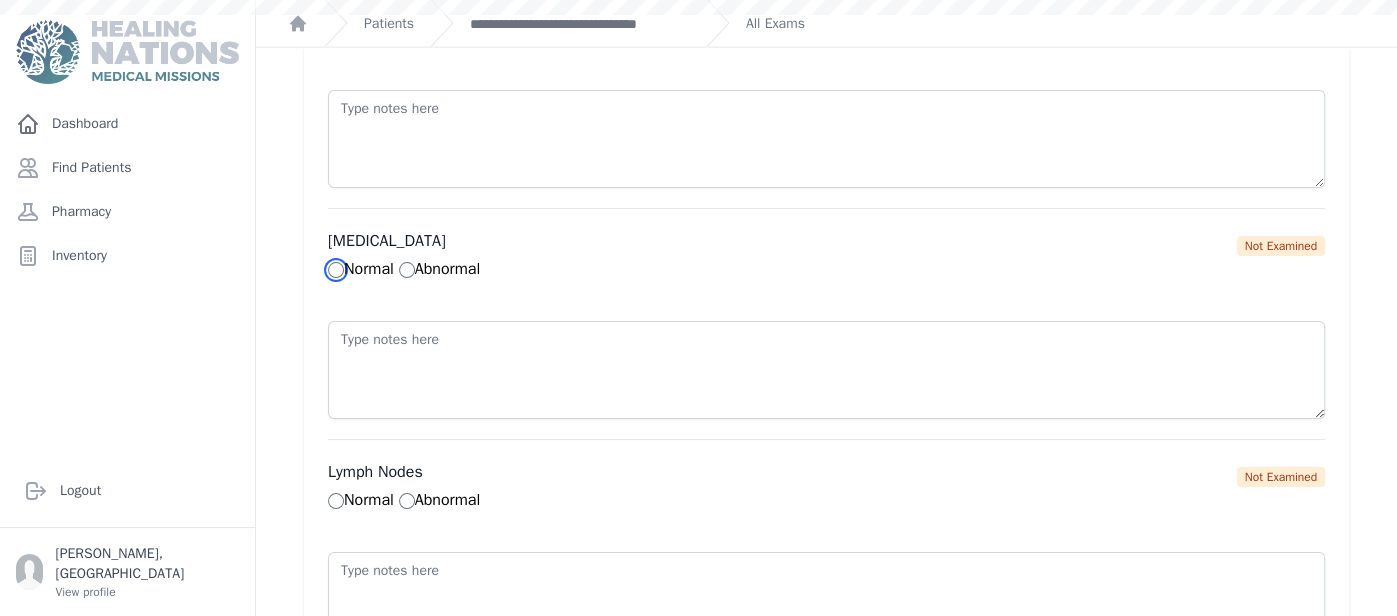 click on "Normal" at bounding box center (336, 270) 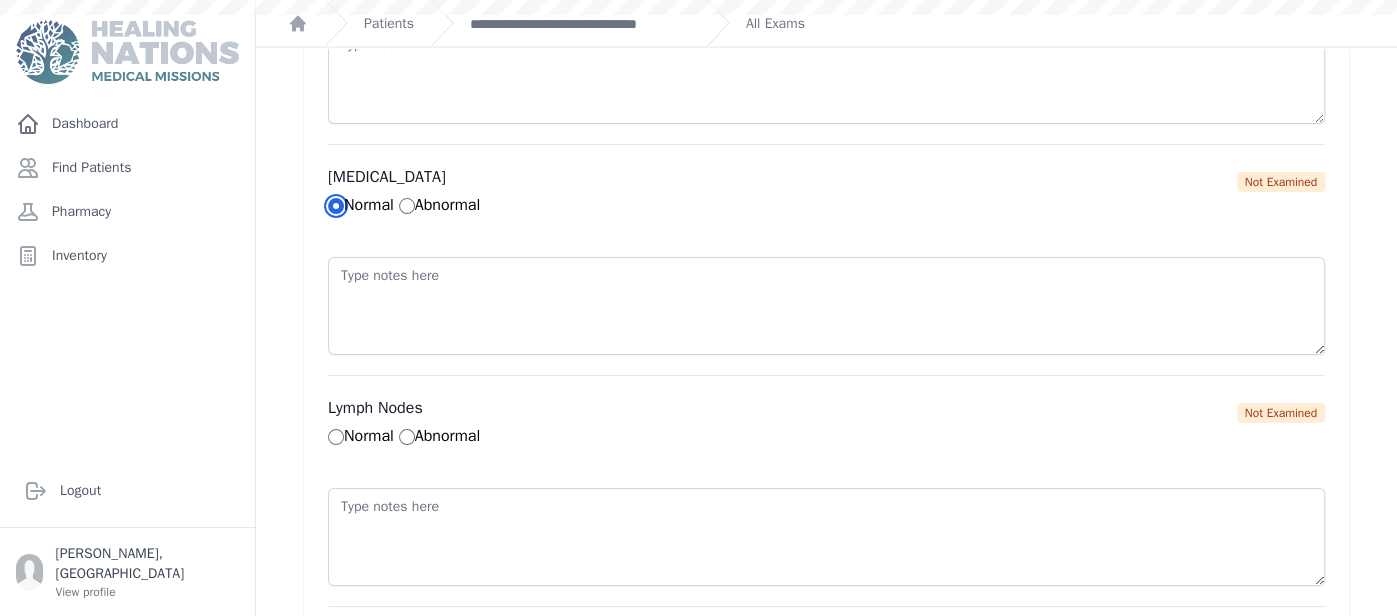 scroll, scrollTop: 3446, scrollLeft: 0, axis: vertical 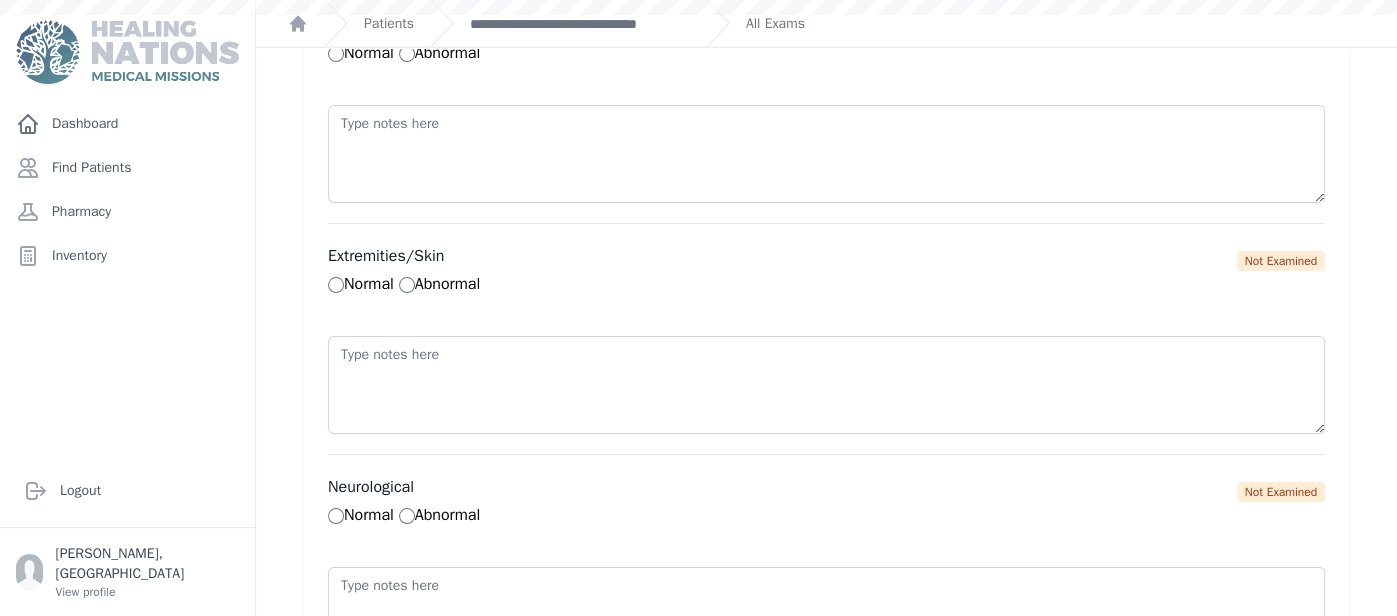 drag, startPoint x: 337, startPoint y: 243, endPoint x: 337, endPoint y: 265, distance: 22 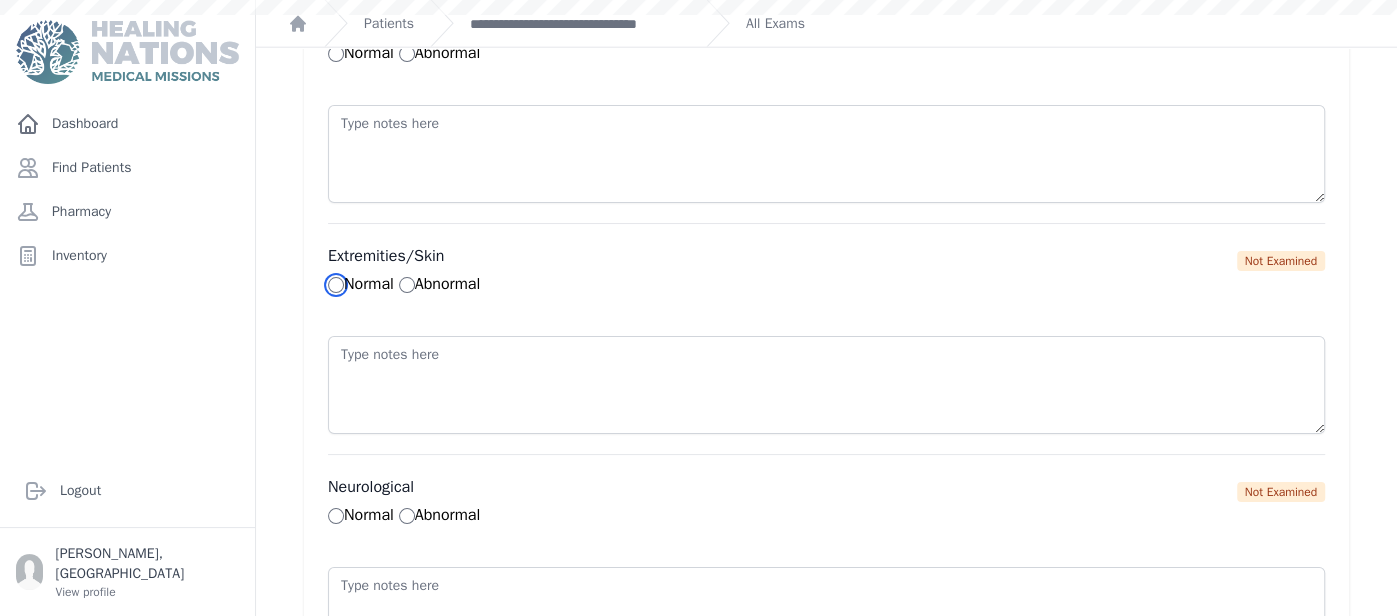 click on "Normal" at bounding box center [336, 285] 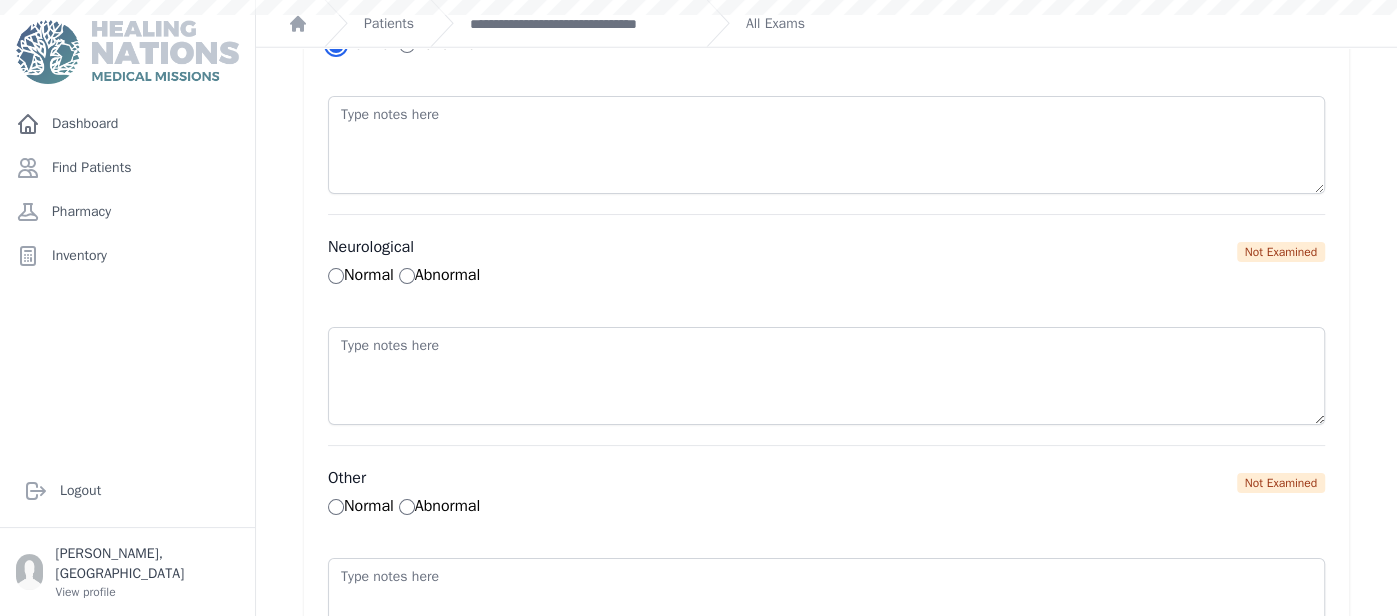 scroll, scrollTop: 3761, scrollLeft: 0, axis: vertical 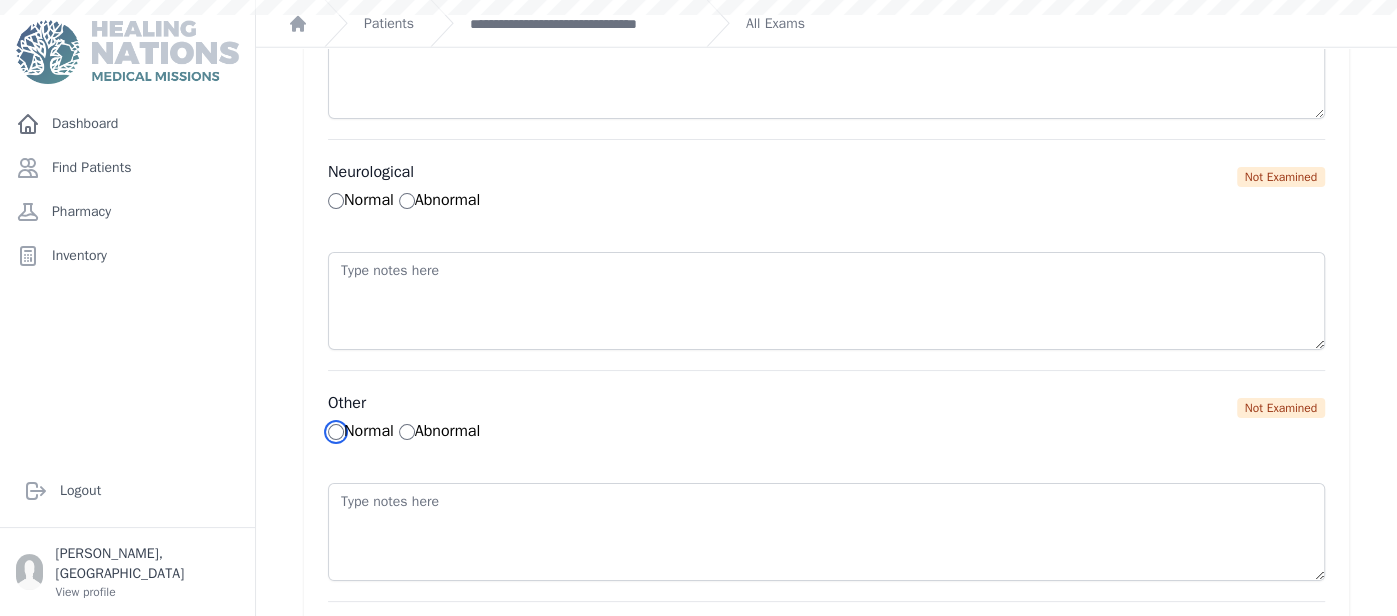 click on "Normal" at bounding box center (336, 432) 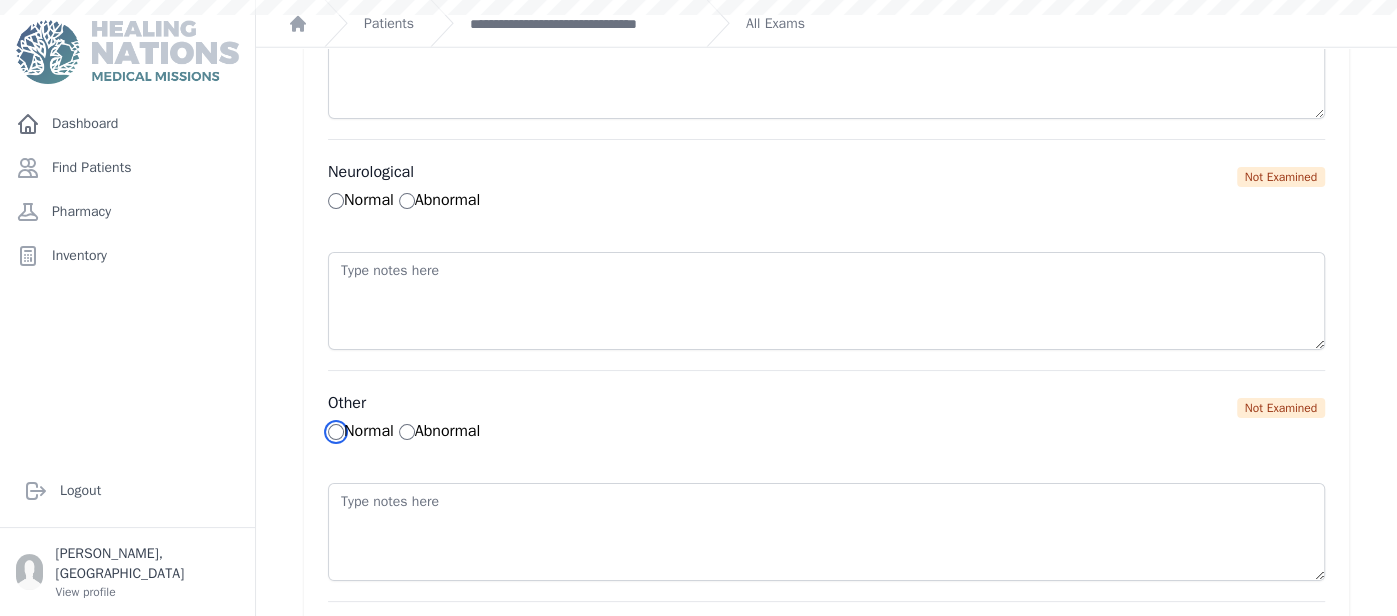 radio on "true" 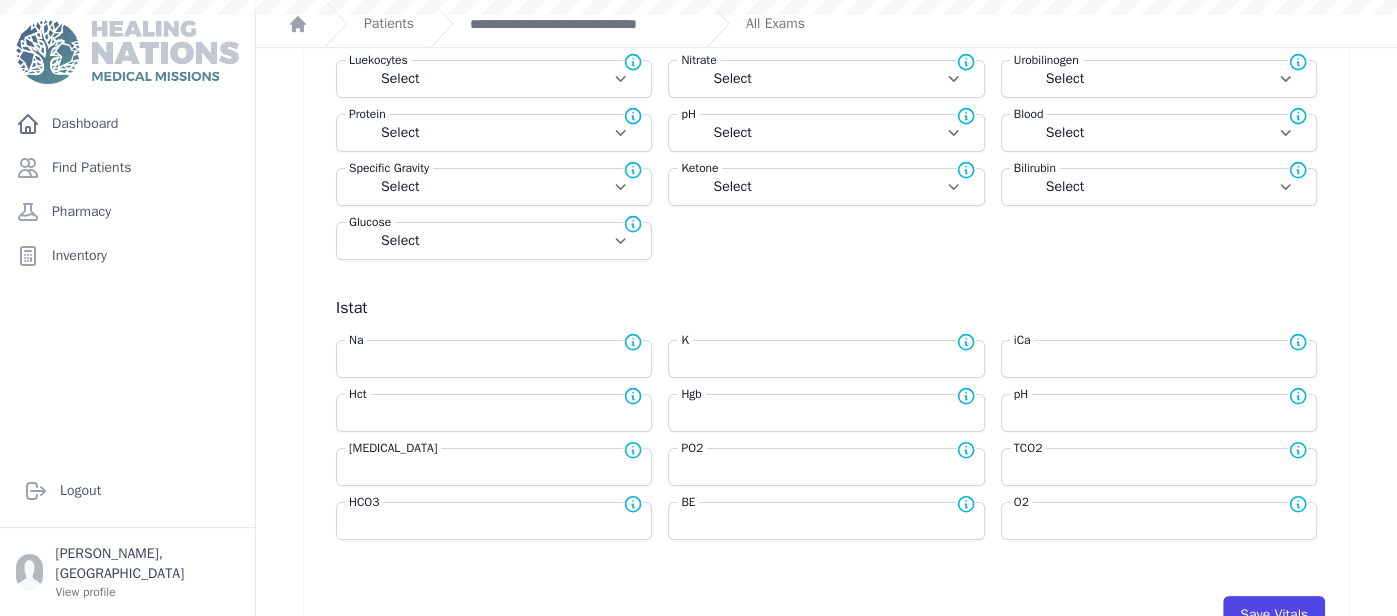 scroll, scrollTop: 1015, scrollLeft: 0, axis: vertical 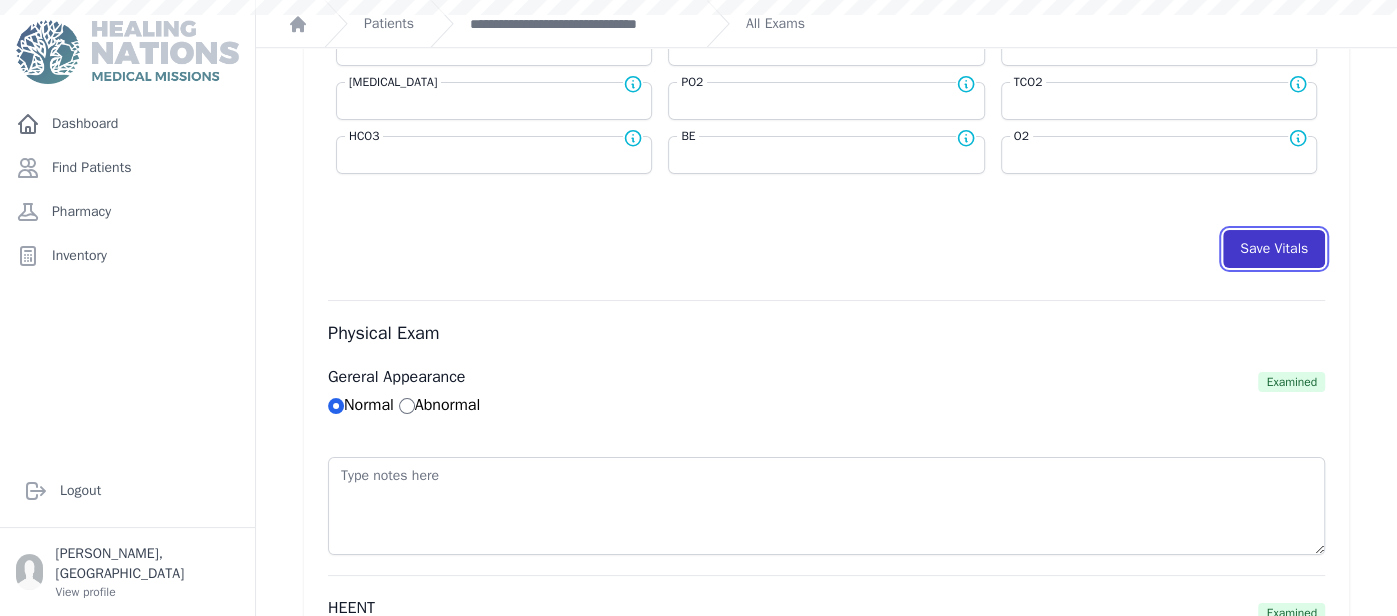 click on "Save Vitals" at bounding box center [1274, 249] 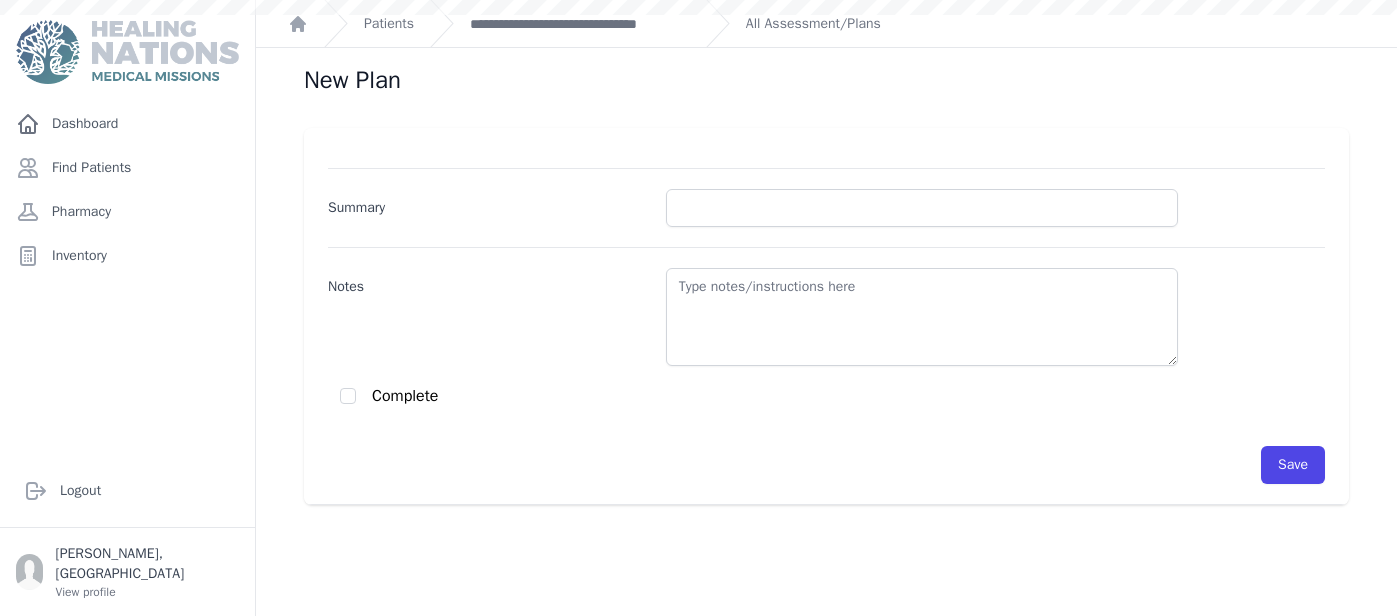 scroll, scrollTop: 0, scrollLeft: 0, axis: both 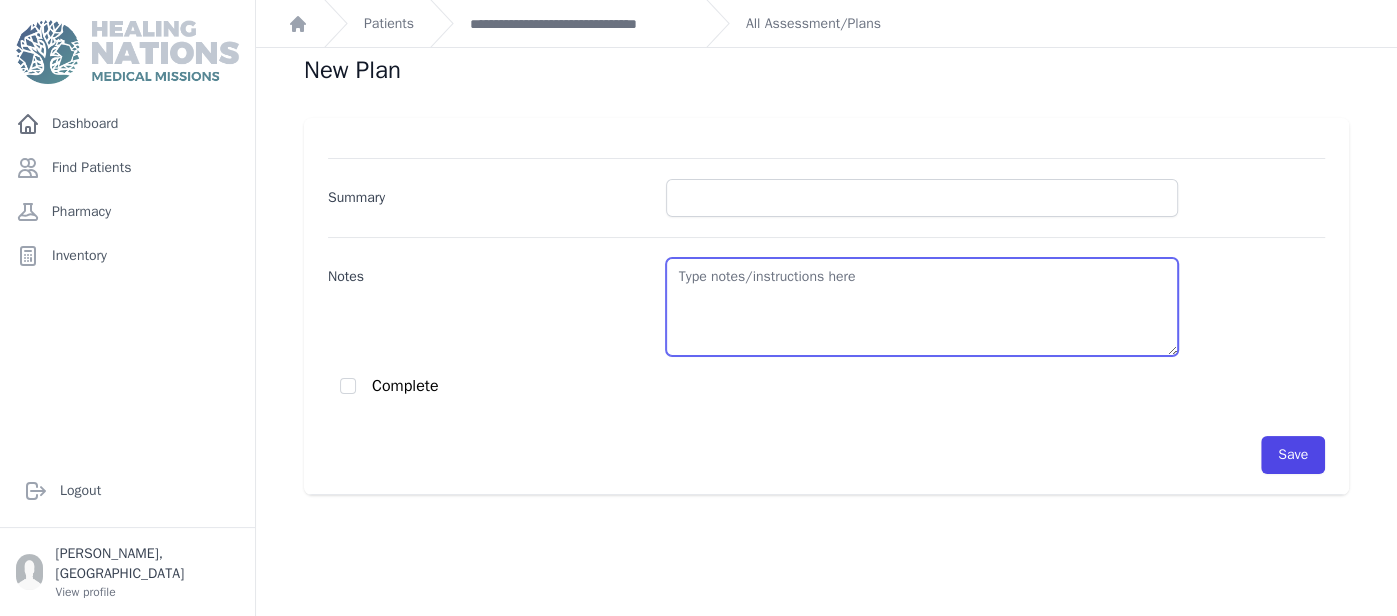 click on "Notes" at bounding box center [922, 307] 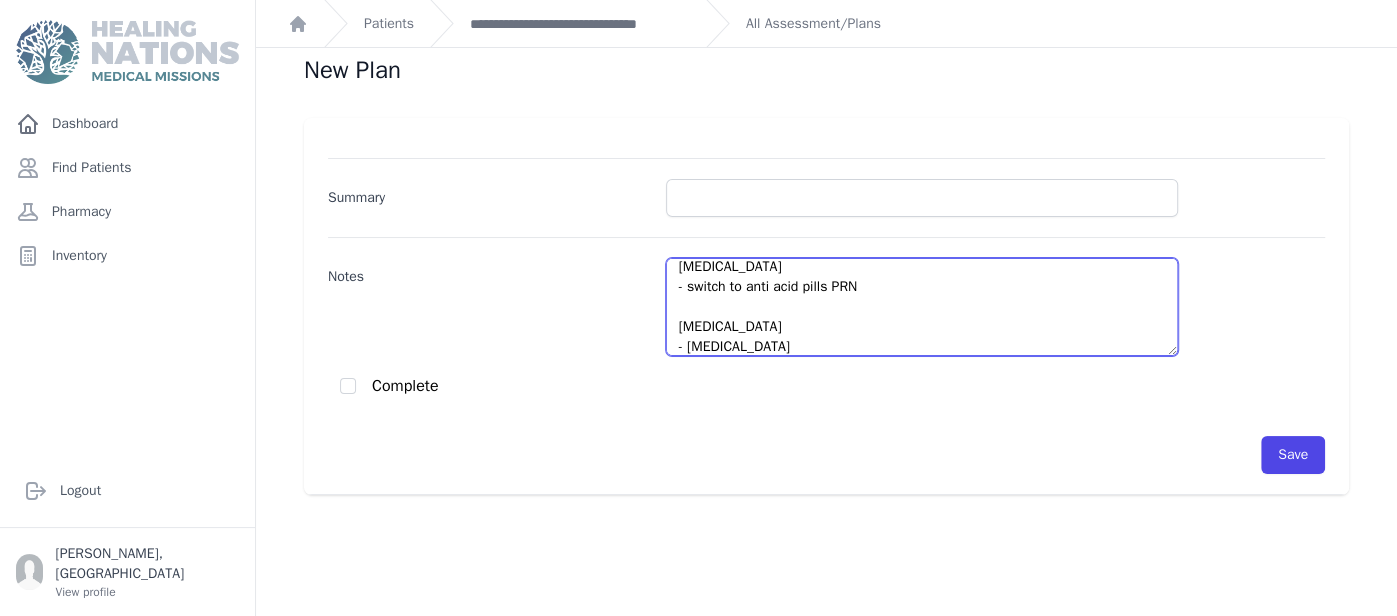 scroll, scrollTop: 0, scrollLeft: 0, axis: both 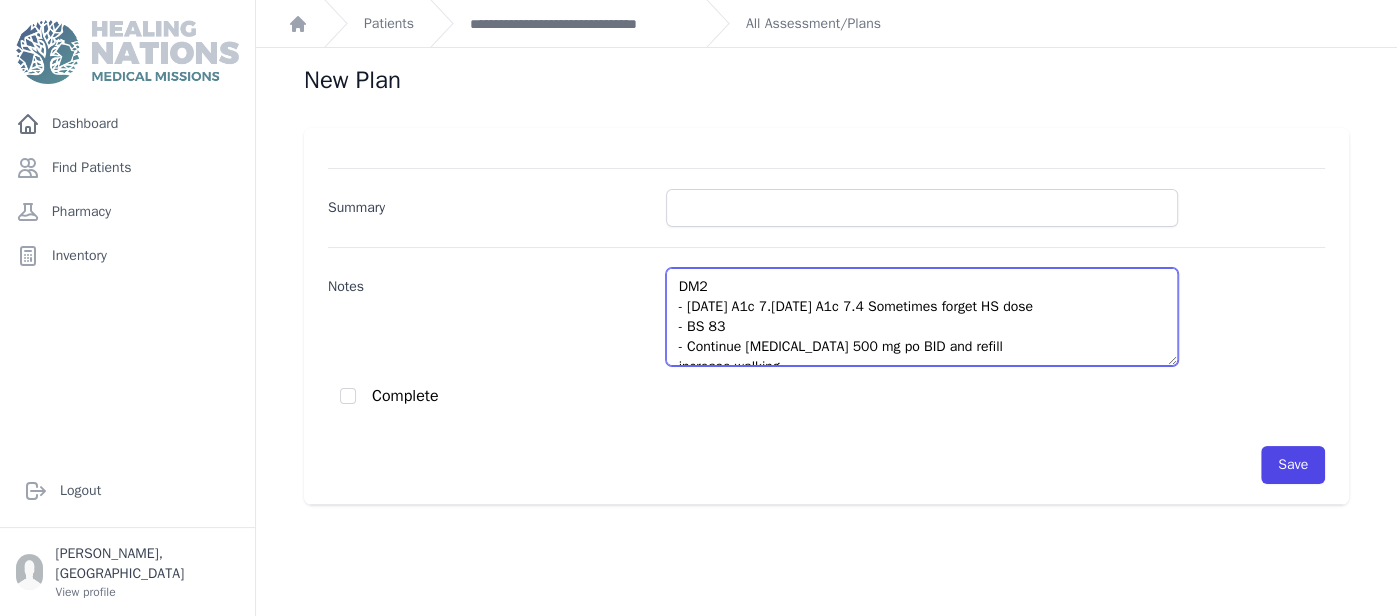 type on "DM2
- [DATE] A1c 7.[DATE] A1c 7.4 Sometimes forget HS dose
- BS 83
- Continue [MEDICAL_DATA] 500 mg po BID and refill
increase walking
[MEDICAL_DATA]
- switch to anti acid pills PRN
[MEDICAL_DATA]
- [MEDICAL_DATA]" 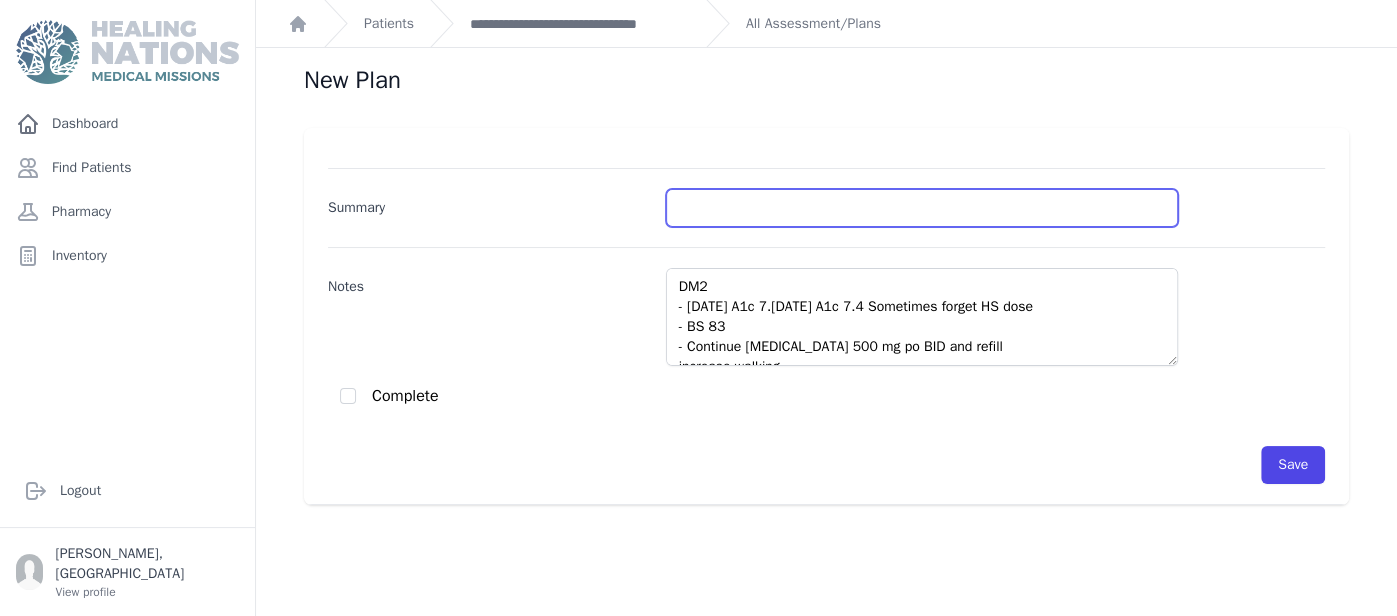 click on "Summary" at bounding box center (922, 208) 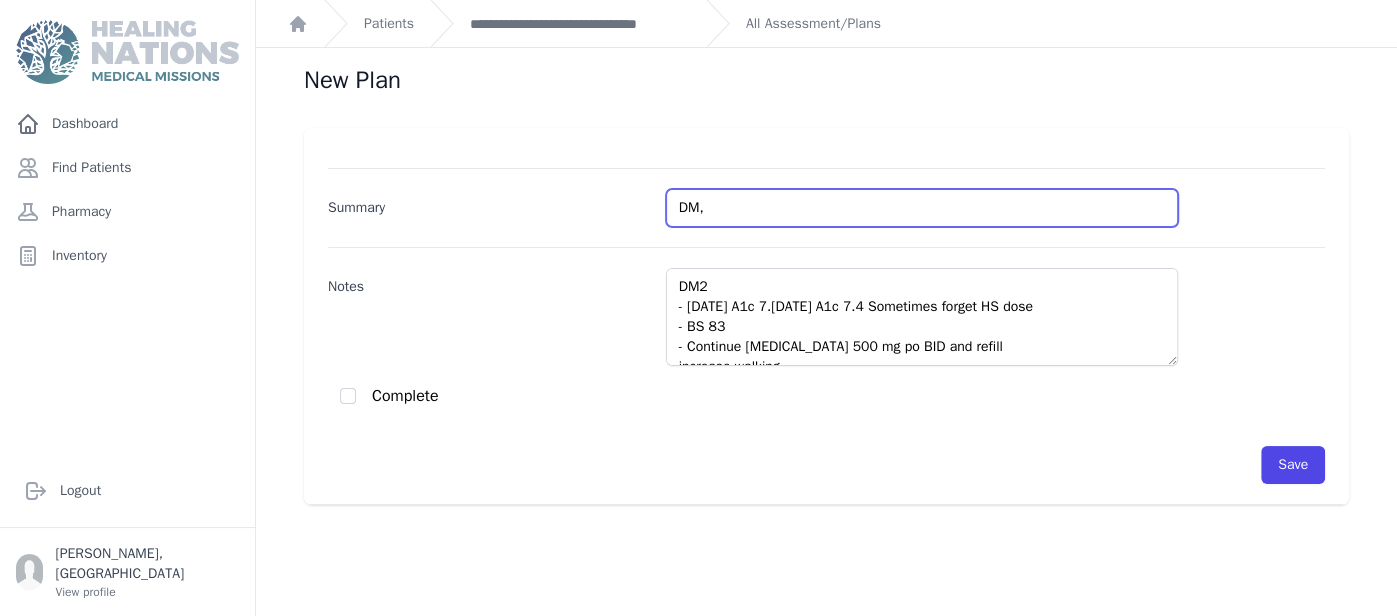 type on "DM," 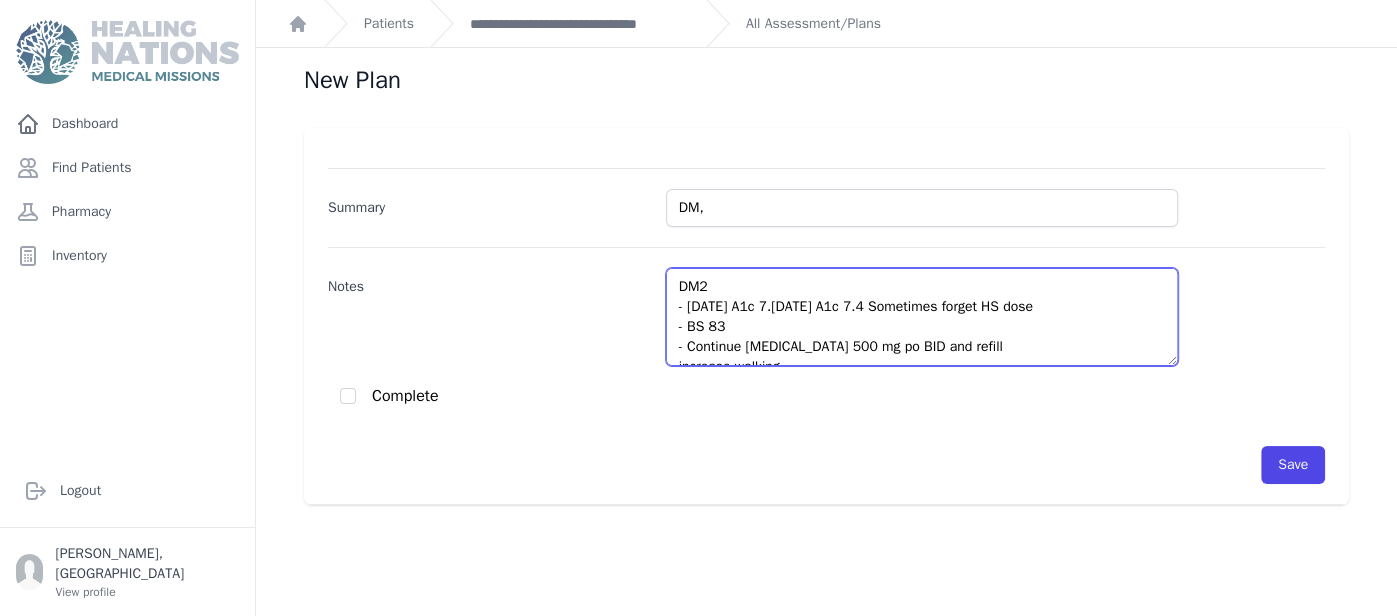 drag, startPoint x: 779, startPoint y: 310, endPoint x: 1111, endPoint y: 306, distance: 332.0241 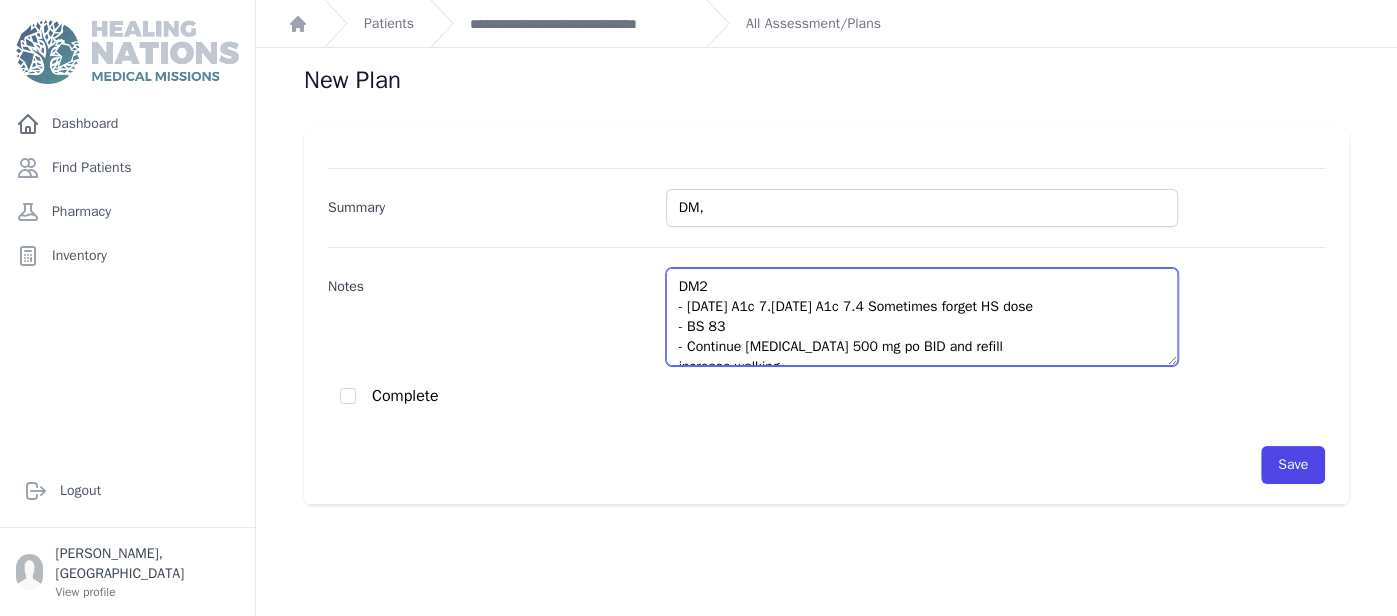 click on "DM2
- [DATE] A1c 7.[DATE] A1c 7.4 Sometimes forget HS dose
- BS 83
- Continue [MEDICAL_DATA] 500 mg po BID and refill
increase walking
[MEDICAL_DATA]
- switch to anti acid pills PRN
[MEDICAL_DATA]
- [MEDICAL_DATA]" at bounding box center (922, 317) 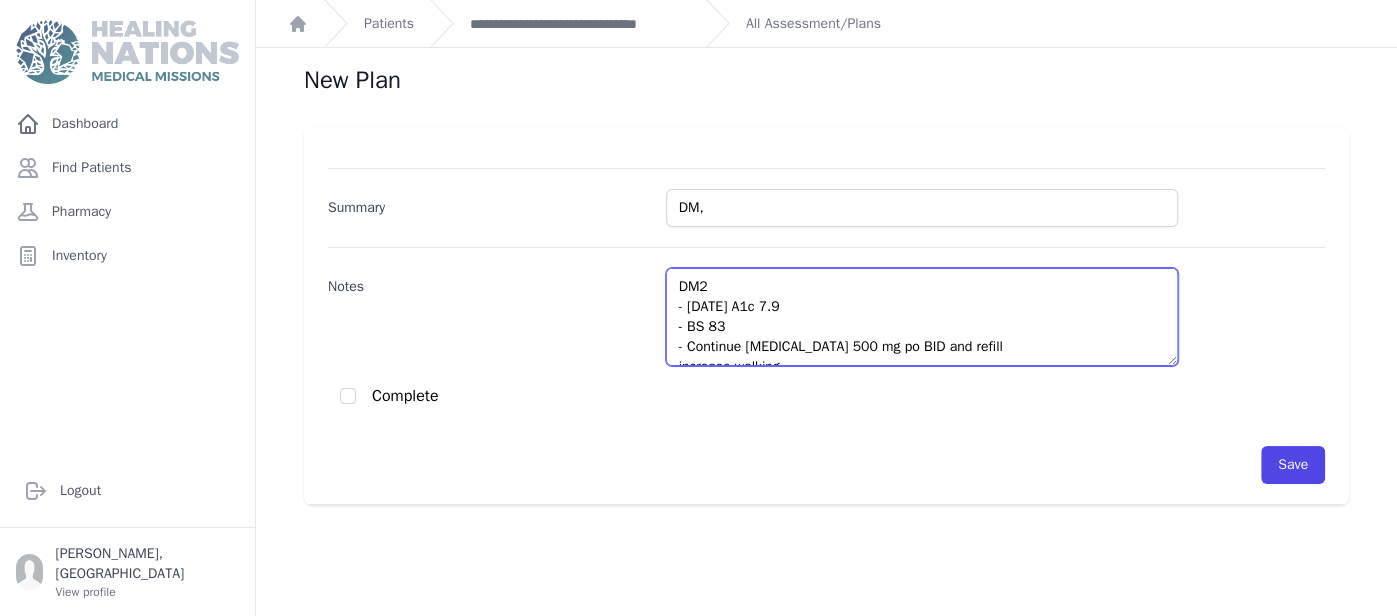 type on "DM2
- [DATE] A1c 7.9
- BS 83
- Continue [MEDICAL_DATA] 500 mg po BID and refill
increase walking
[MEDICAL_DATA]
- switch to anti acid pills PRN
[MEDICAL_DATA]
- [MEDICAL_DATA]" 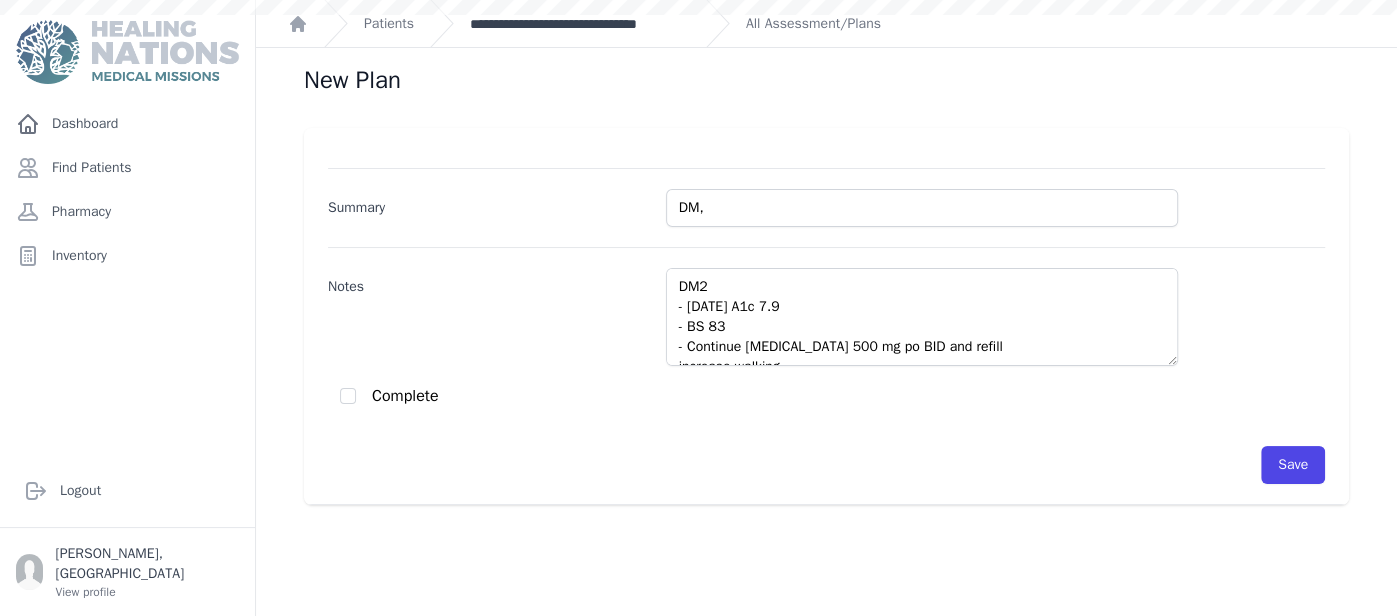 click on "**********" at bounding box center (580, 24) 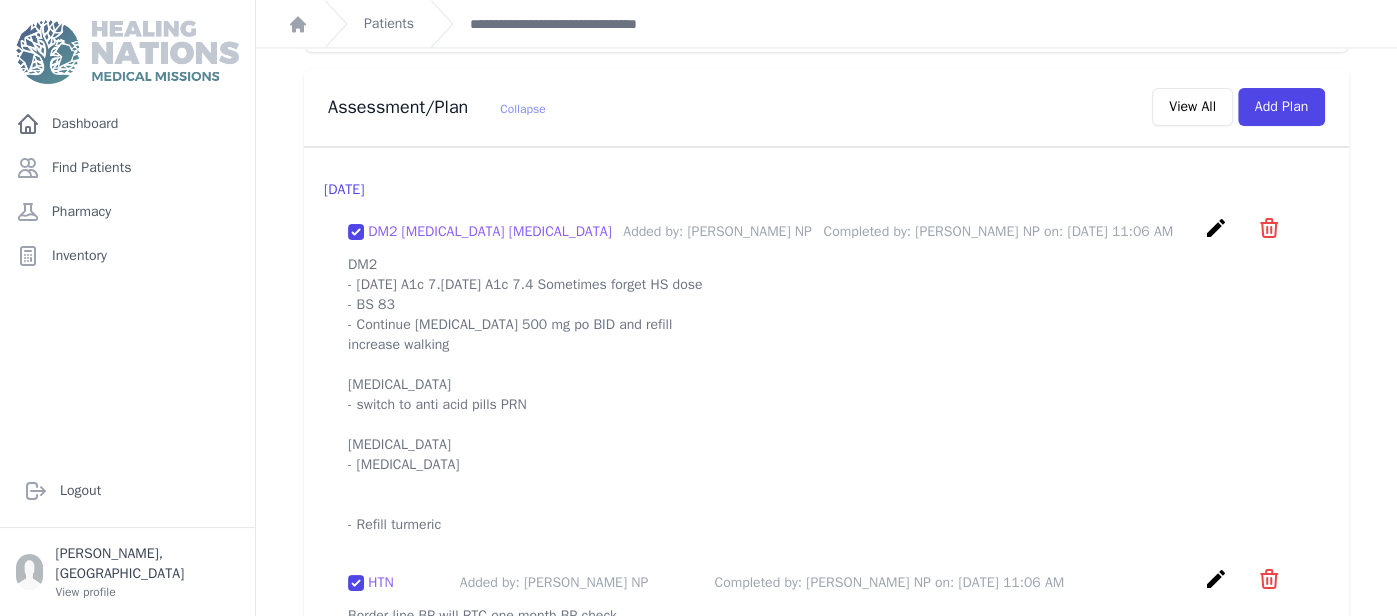 scroll, scrollTop: 1807, scrollLeft: 0, axis: vertical 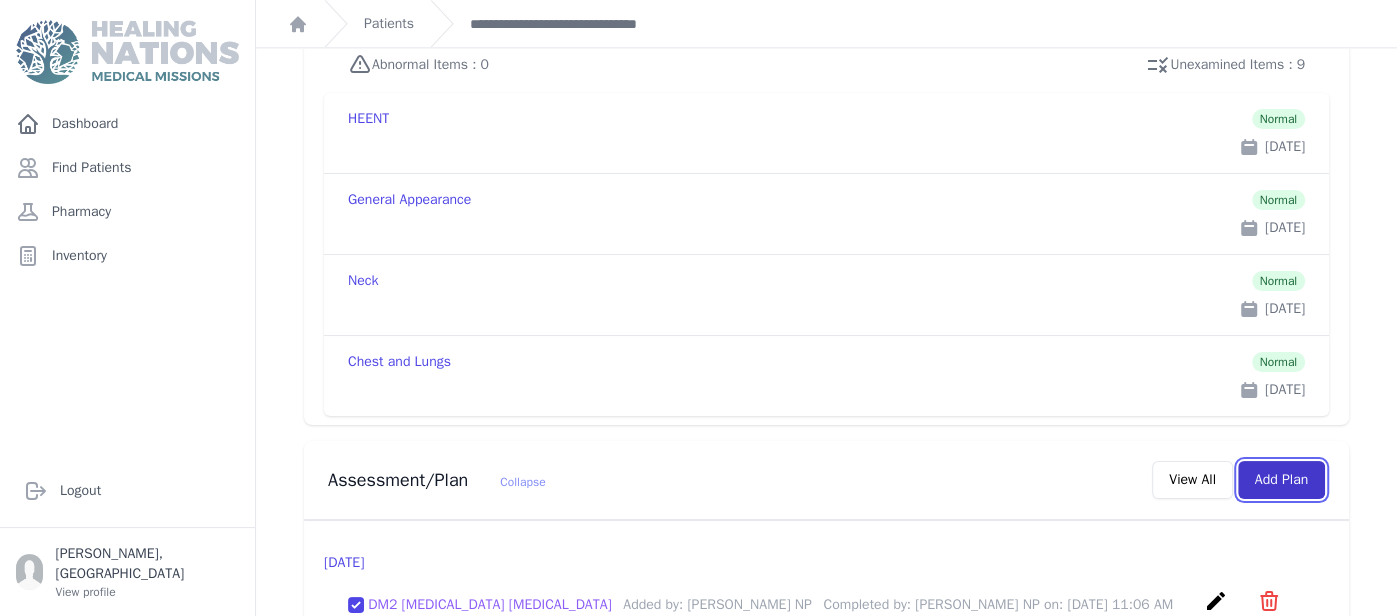 click on "Add Plan" at bounding box center (1281, 480) 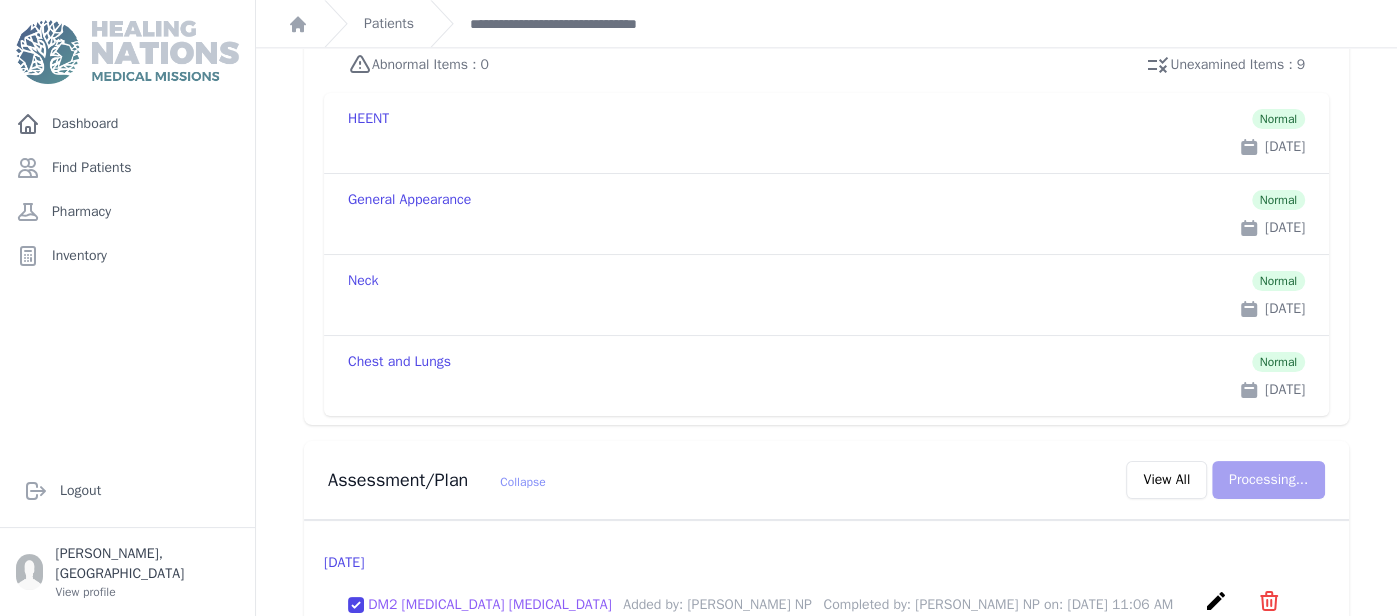scroll, scrollTop: 0, scrollLeft: 0, axis: both 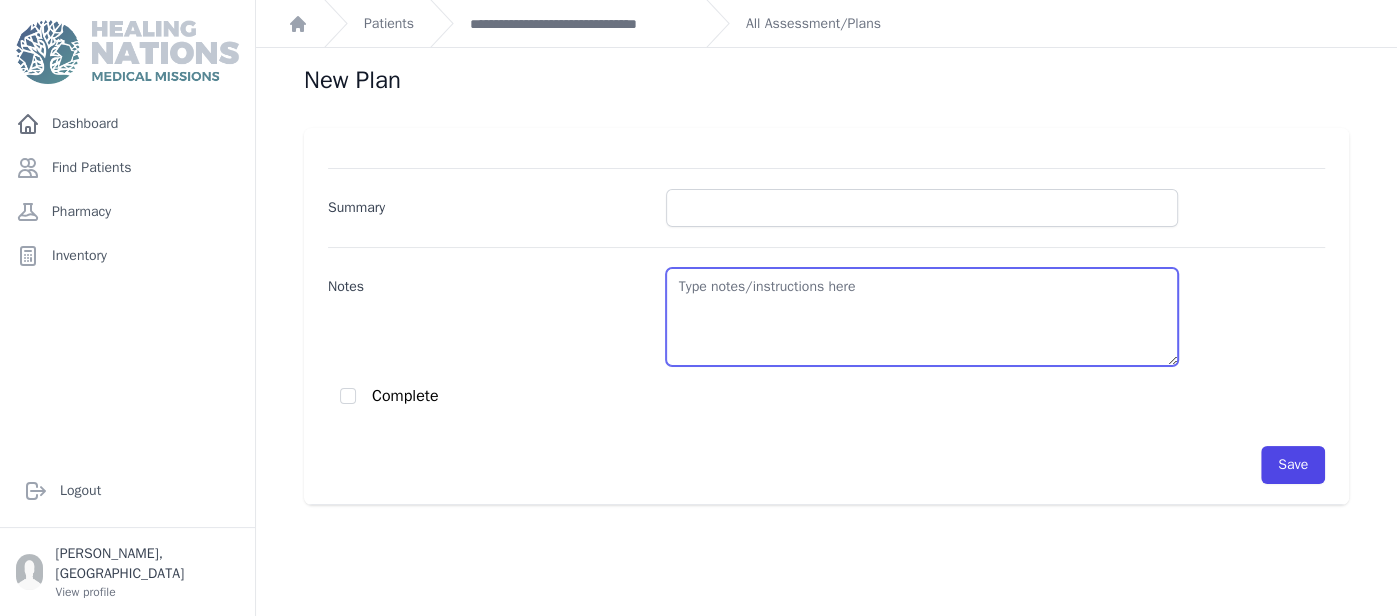 paste on "DM2
- Today A1c 7.9 February 2025 A1c 7.4 Sometimes forget HS dose
- BS 83
- Continue Metformin 500 mg po BID and refill
increase walking
Gastritis
- switch to anti acid pills PRN
Allergies
- Loratadine" 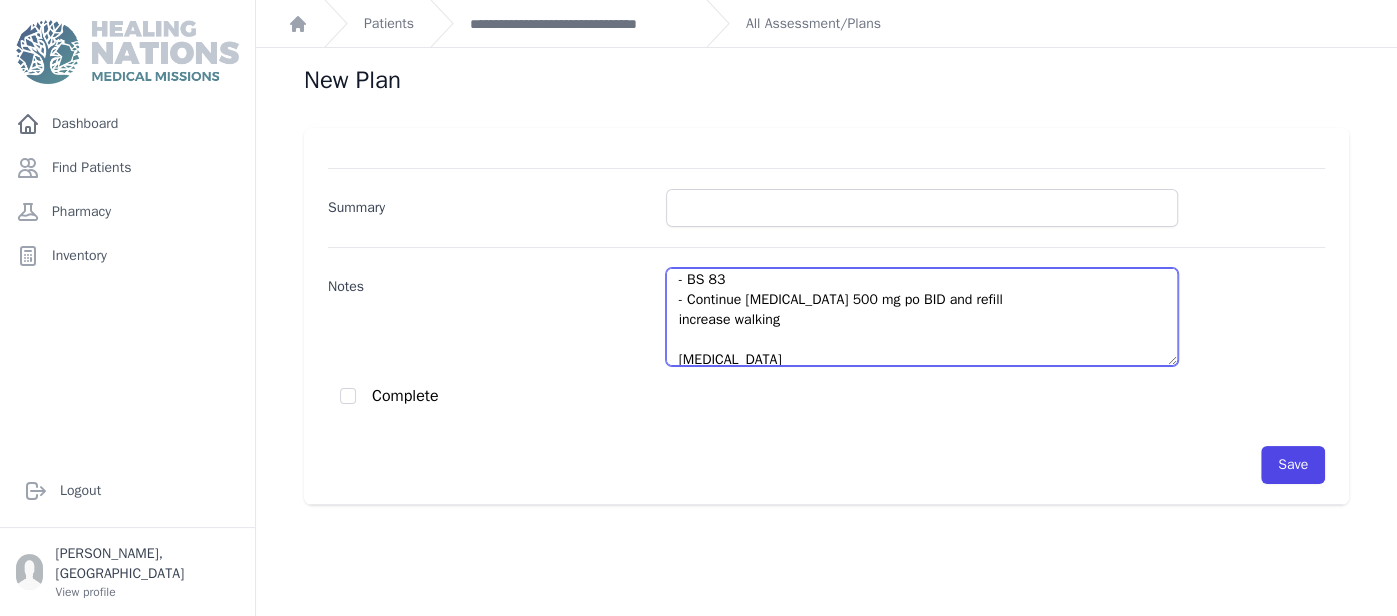 scroll, scrollTop: 0, scrollLeft: 0, axis: both 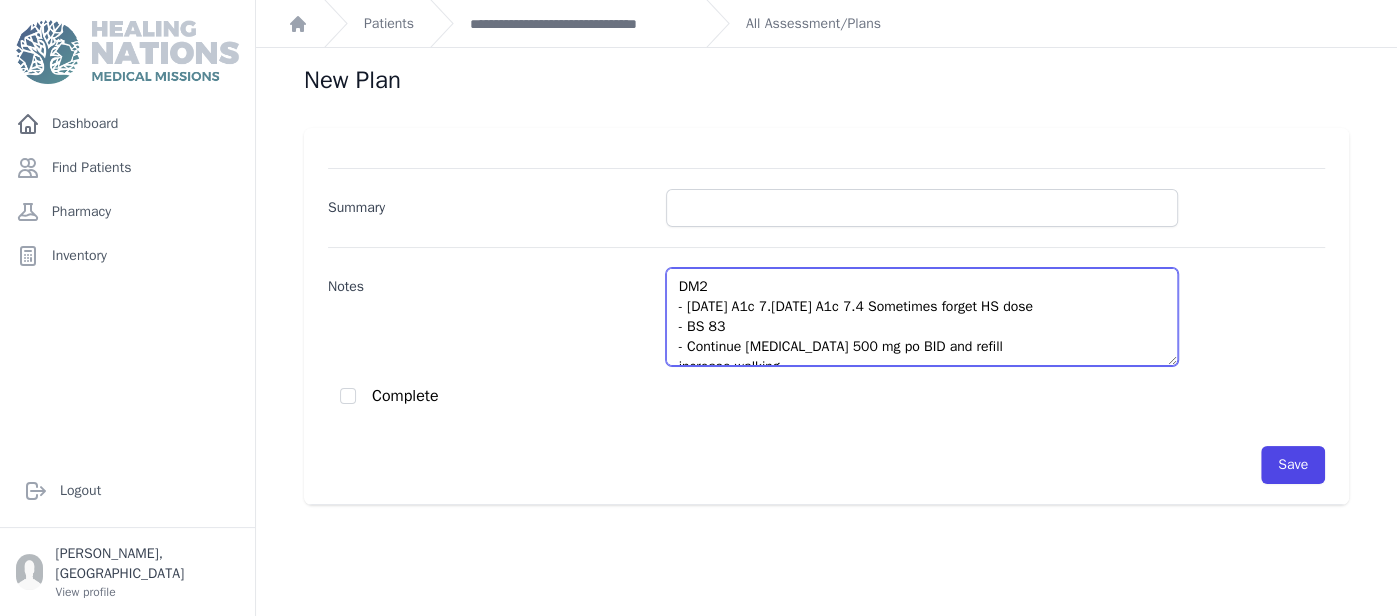 type on "DM2
- Today A1c 7.9 February 2025 A1c 7.4 Sometimes forget HS dose
- BS 83
- Continue Metformin 500 mg po BID and refill
increase walking
Gastritis
- switch to anti acid pills PRN
Allergies
- Loratadine" 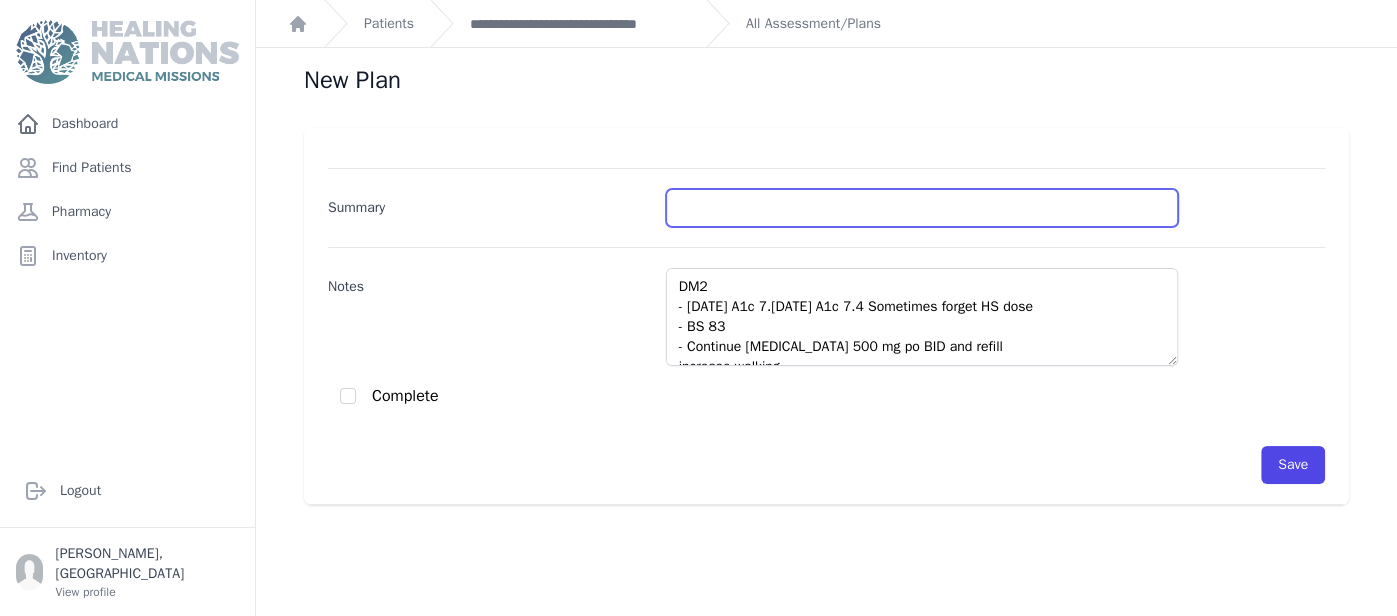 click on "Summary" at bounding box center (922, 208) 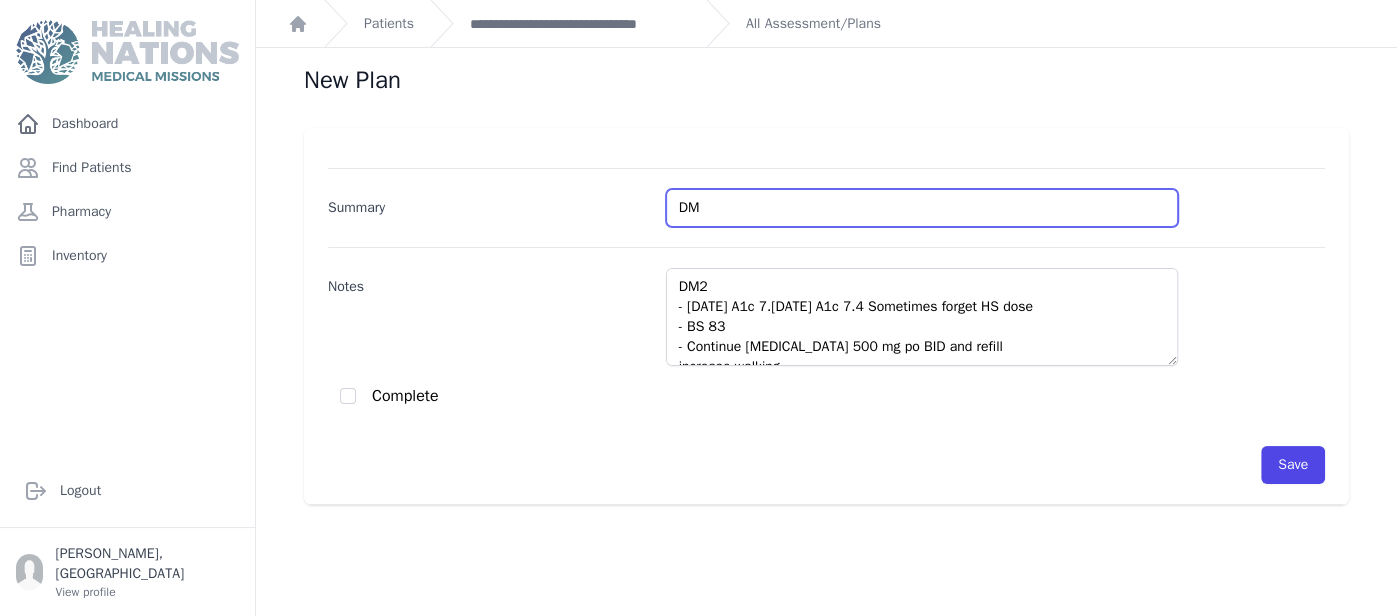 type on "DM" 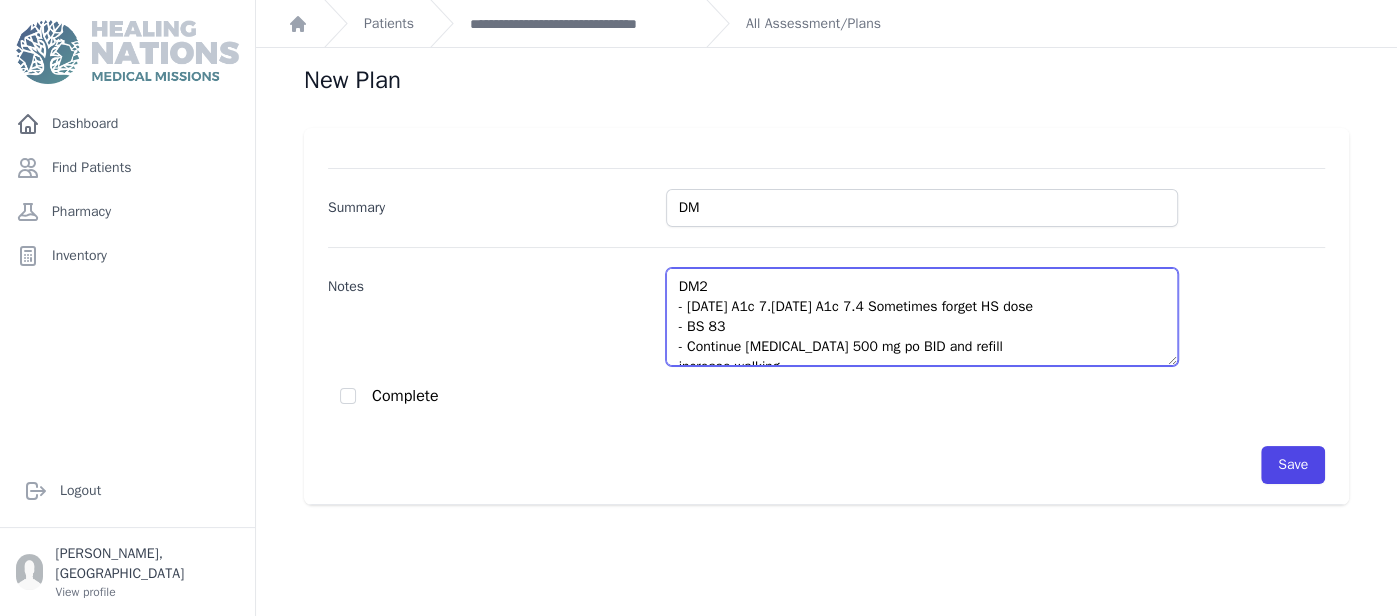 drag, startPoint x: 774, startPoint y: 302, endPoint x: 1105, endPoint y: 298, distance: 331.02417 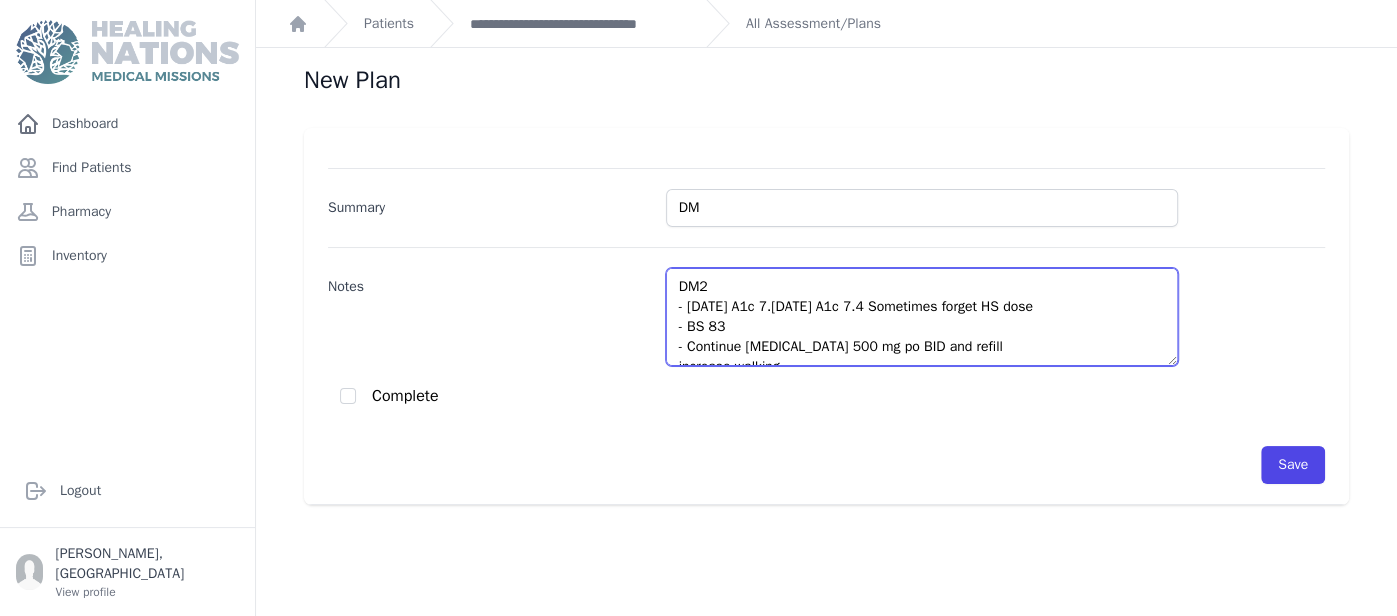 drag, startPoint x: 1077, startPoint y: 298, endPoint x: 769, endPoint y: 302, distance: 308.02597 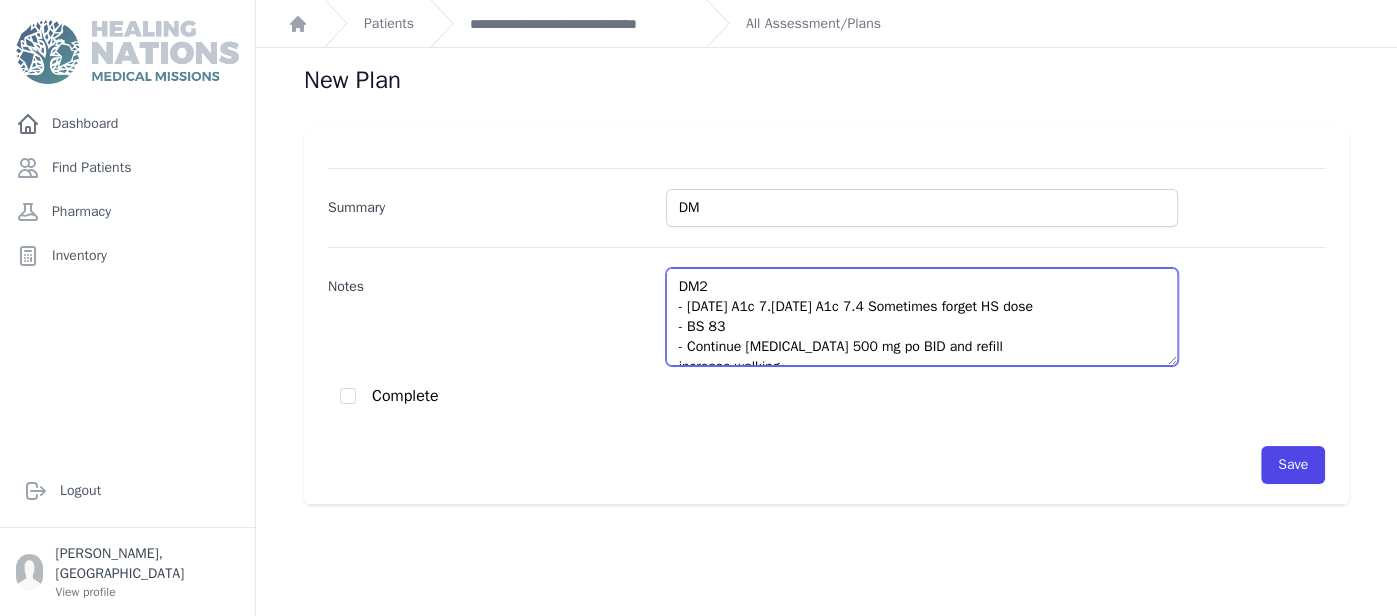 click on "DM2
- Today A1c 7.9 February 2025 A1c 7.4 Sometimes forget HS dose
- BS 83
- Continue Metformin 500 mg po BID and refill
increase walking
Gastritis
- switch to anti acid pills PRN
Allergies
- Loratadine" at bounding box center (922, 317) 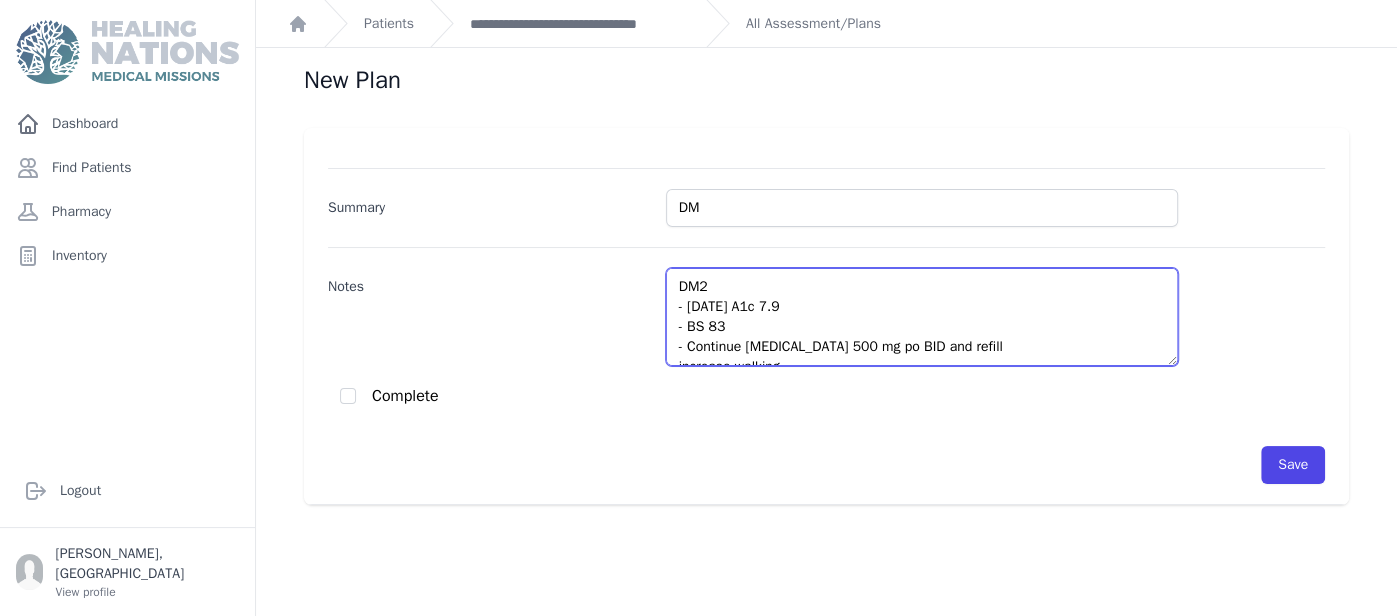 drag, startPoint x: 722, startPoint y: 339, endPoint x: 724, endPoint y: 321, distance: 18.110771 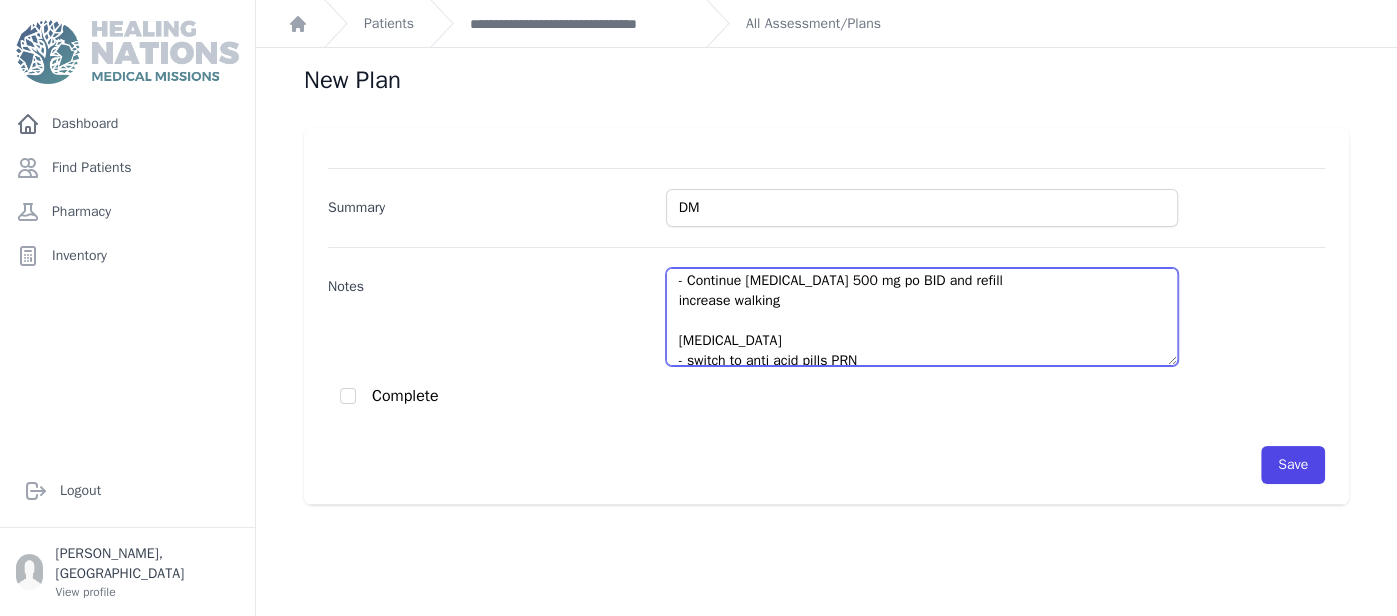 scroll, scrollTop: 0, scrollLeft: 0, axis: both 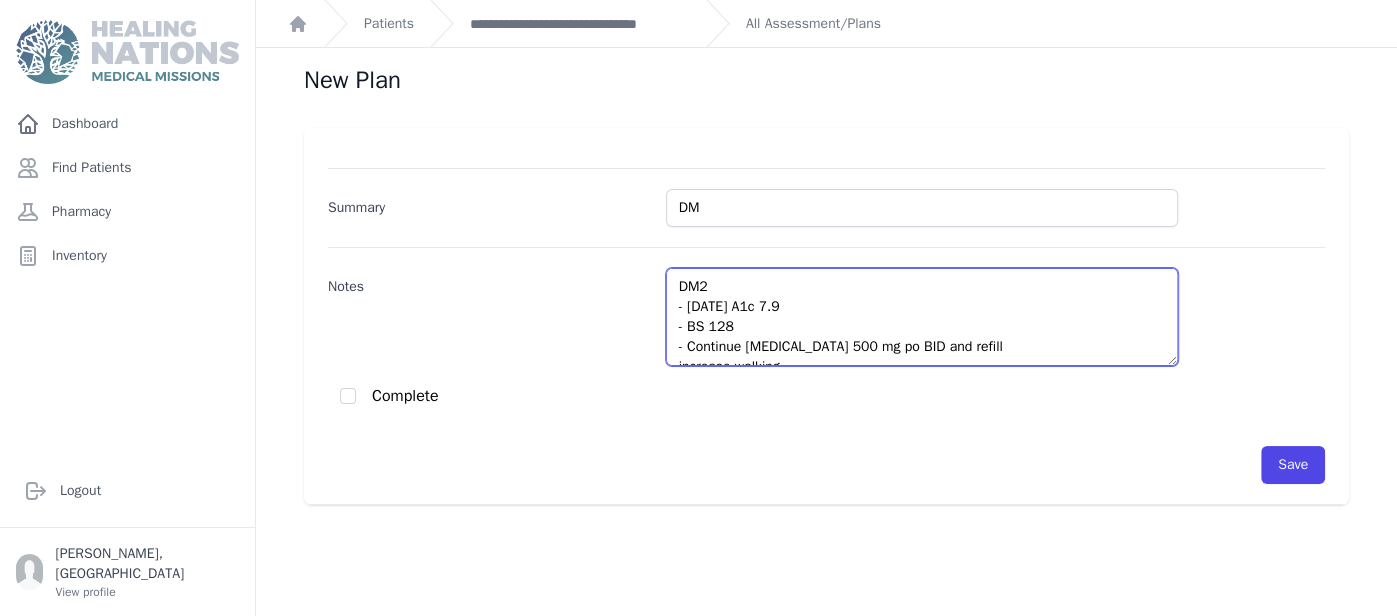 click on "DM2
- Today A1c 7.9
- BS 128
- Continue Metformin 500 mg po BID and refill
increase walking
Gastritis
- switch to anti acid pills PRN
Allergies
- Loratadine" at bounding box center (922, 317) 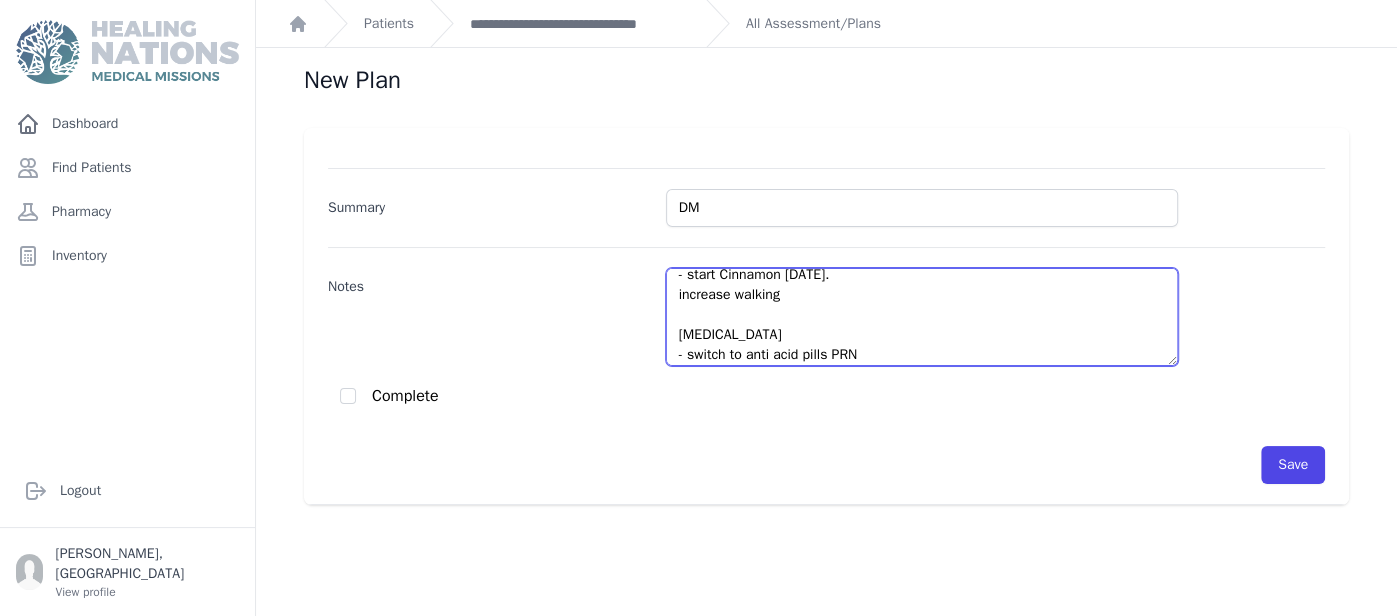 scroll, scrollTop: 101, scrollLeft: 0, axis: vertical 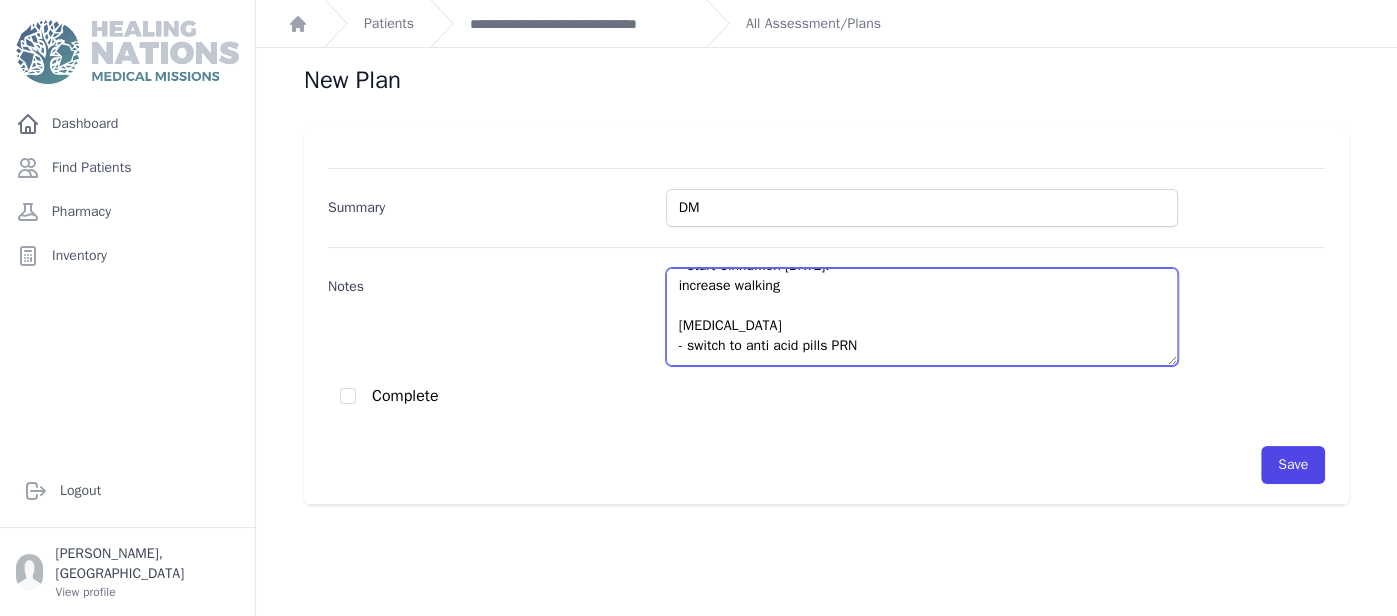 click on "DM2
- Today A1c 7.9
- BS 128
- Continue Metformin 500 mg po BID and refill
- start Cinnamon today.
increase walking
Gastritis
- switch to anti acid pills PRN
Allergies
- Loratadine" at bounding box center (922, 317) 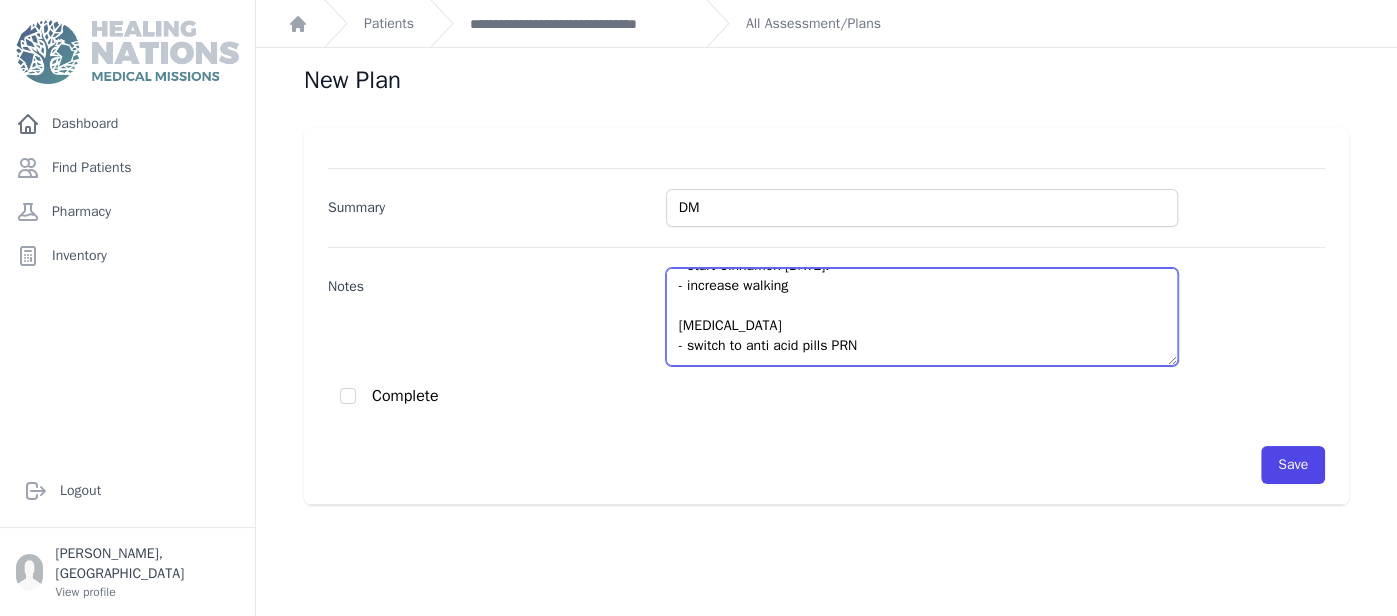 click on "DM2
- Today A1c 7.9
- BS 128
- Continue Metformin 500 mg po BID and refill
- start Cinnamon today.
- increase walking
Gastritis
- switch to anti acid pills PRN
Allergies
- Loratadine" at bounding box center [922, 317] 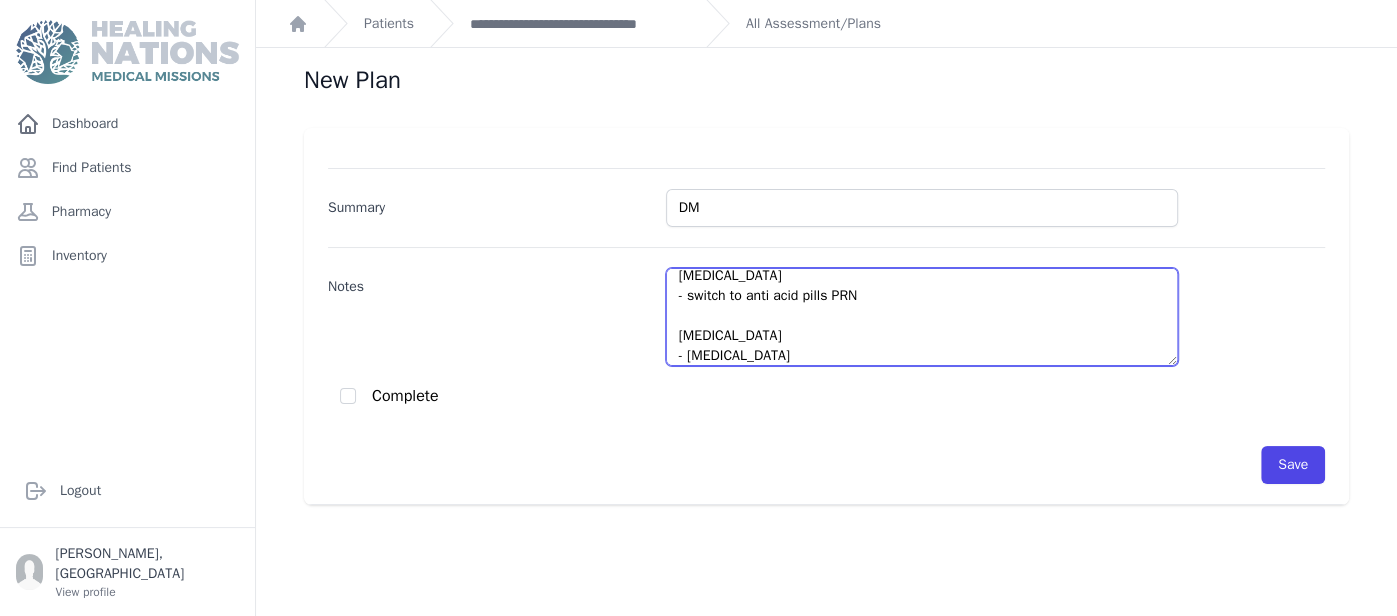 scroll, scrollTop: 180, scrollLeft: 0, axis: vertical 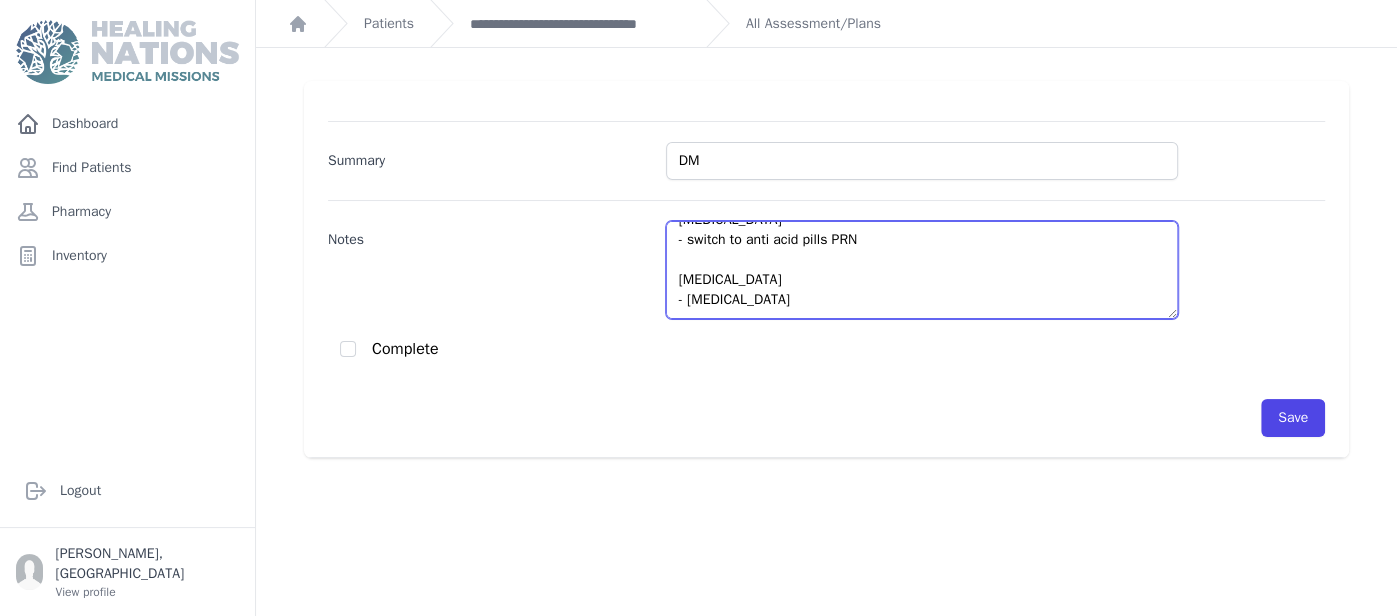 click on "DM2
- Today A1c 7.9
- BS 128
- Continue Metformin 500 mg po BID and refill
- start Cinnamon today.
- increase walking
- recommended her to avoid high carb foods.
Gastritis
- switch to anti acid pills PRN
Allergies
- Loratadine" at bounding box center [922, 270] 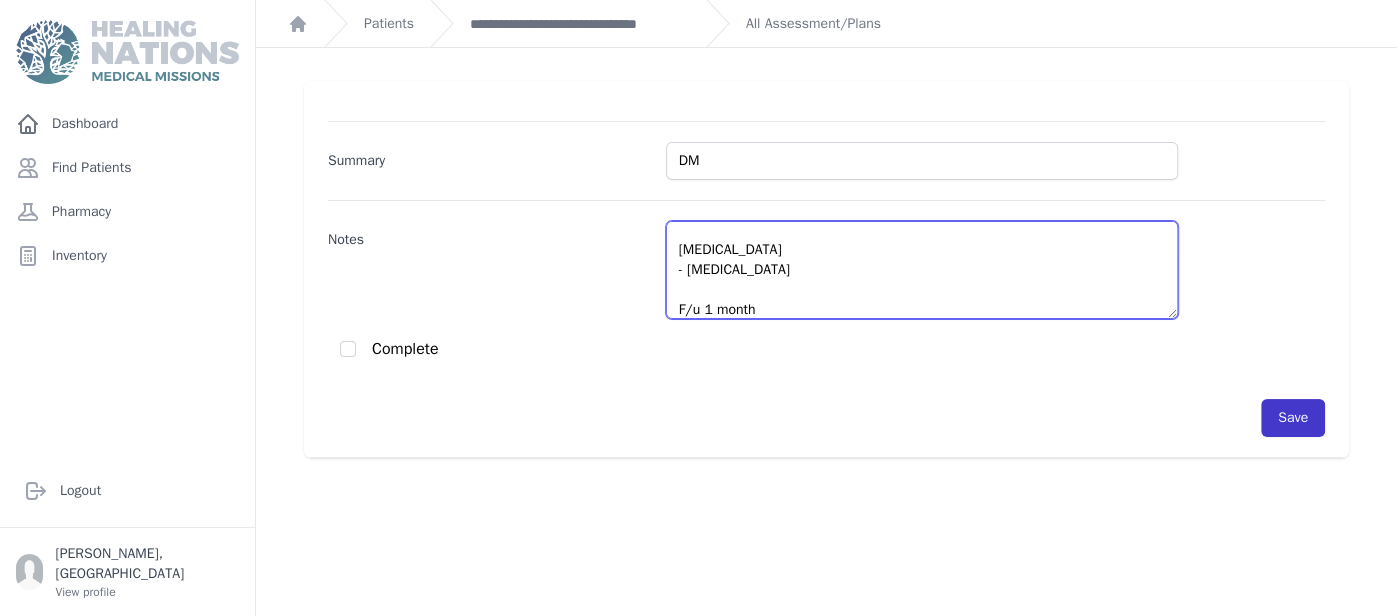 type on "DM2
- Today A1c 7.9
- BS 128
- Continue Metformin 500 mg po BID and refill
- start Cinnamon today.
- increase walking
- recommended her to avoid high carb foods.
Gastritis
- switch to anti acid pills PRN
Allergies
- Loratadine
F/u 1 month" 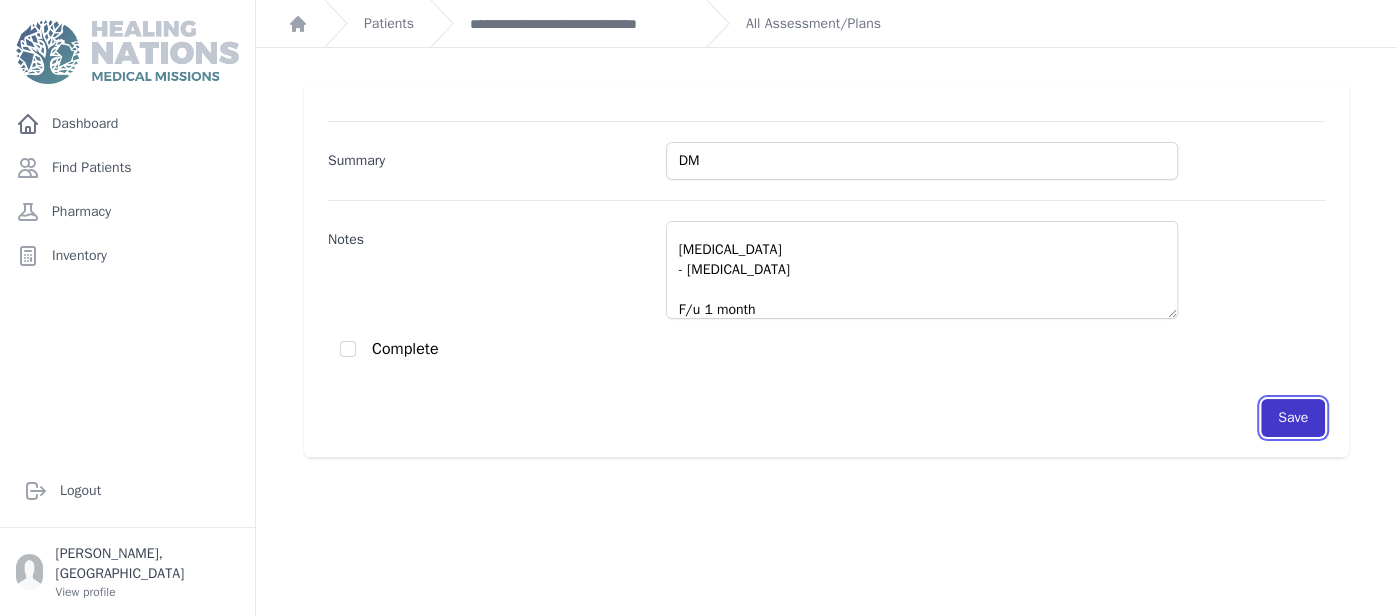 click on "Save" at bounding box center (1293, 418) 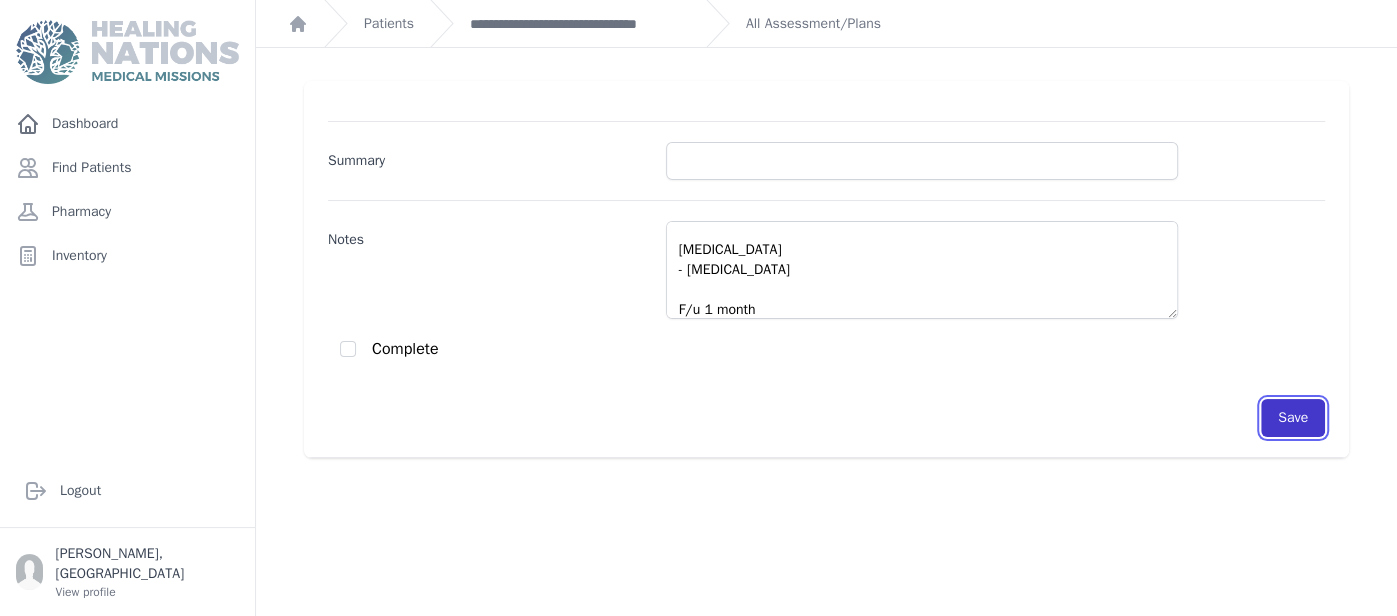 type 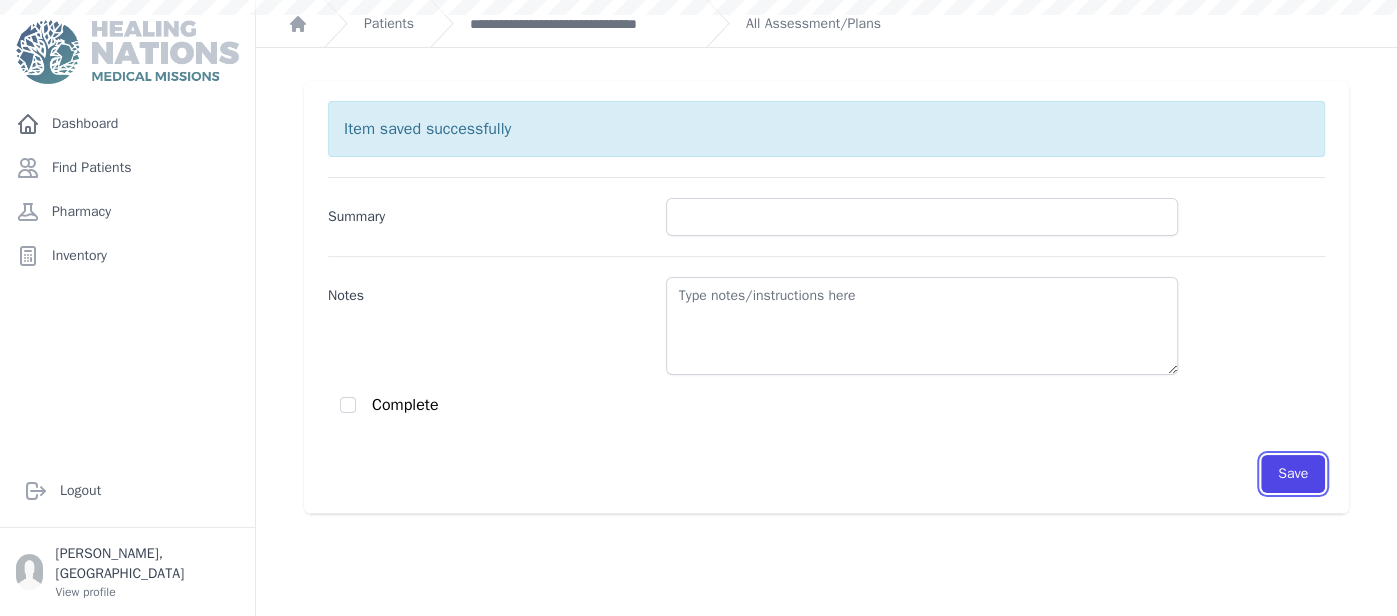 scroll, scrollTop: 0, scrollLeft: 0, axis: both 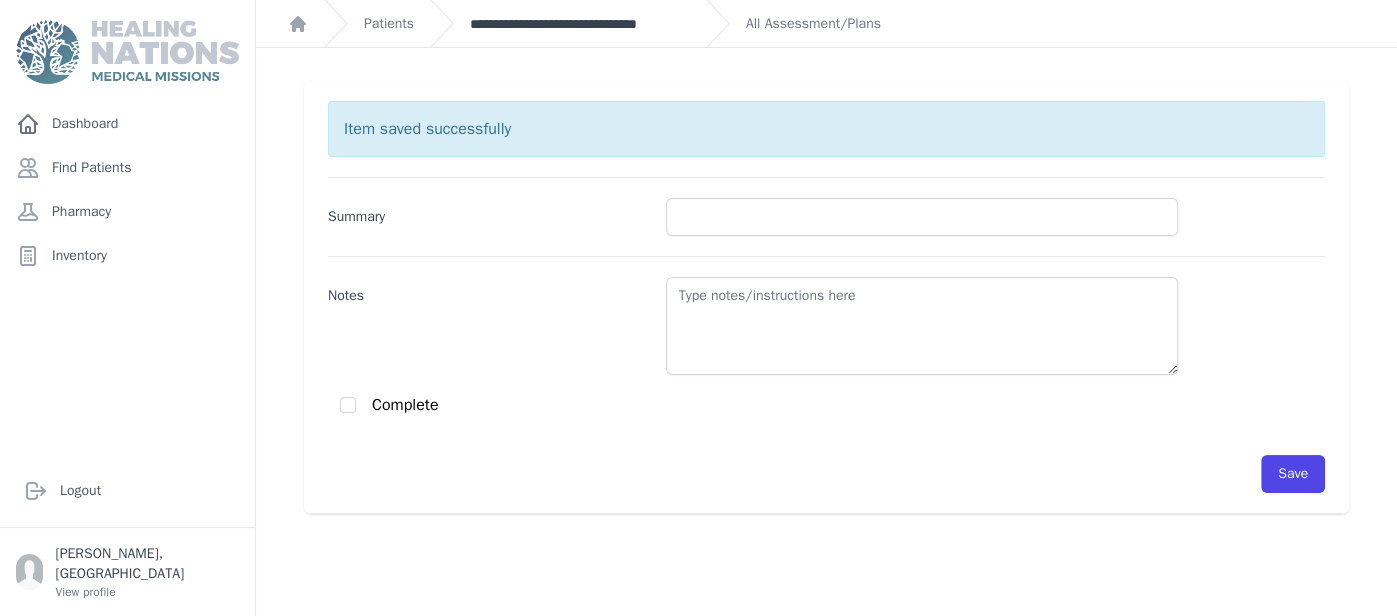 click on "**********" at bounding box center [580, 24] 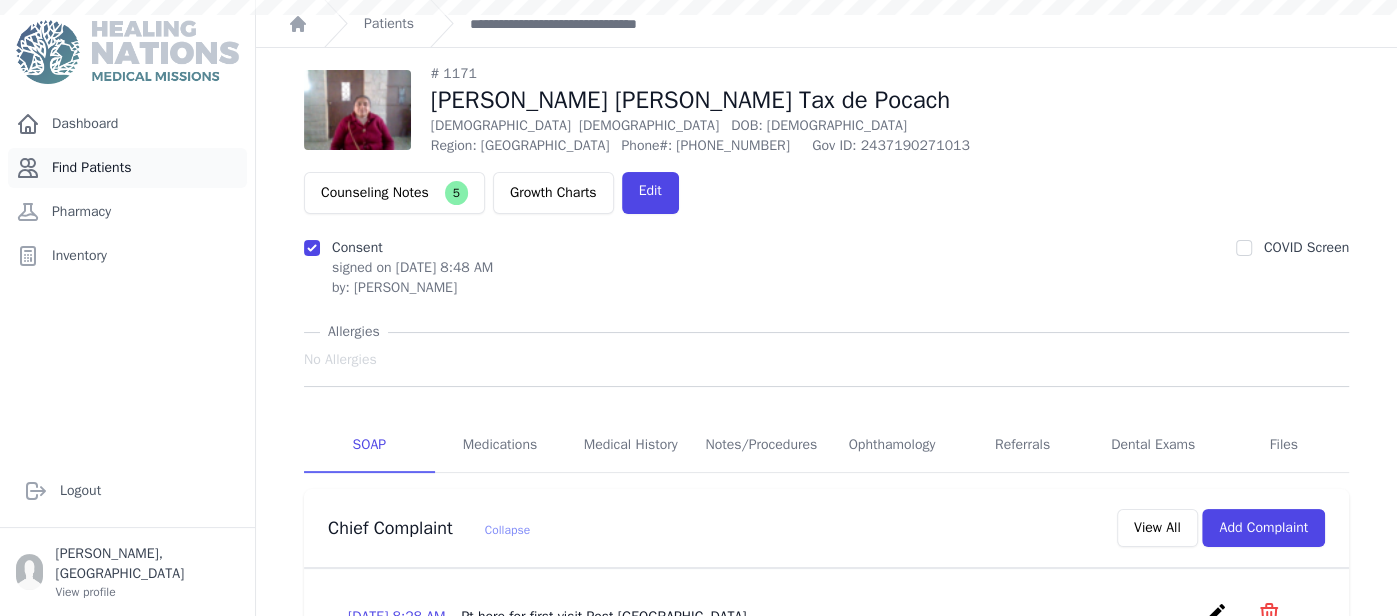 click on "Find Patients" at bounding box center (127, 168) 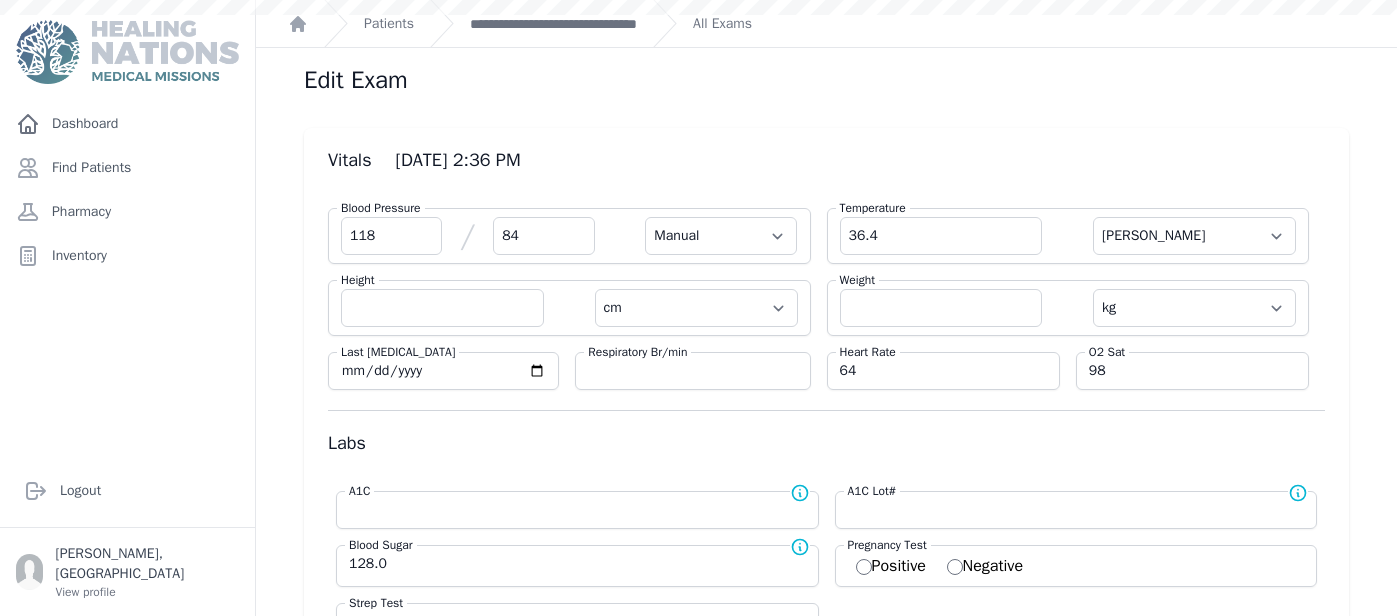 select on "Manual" 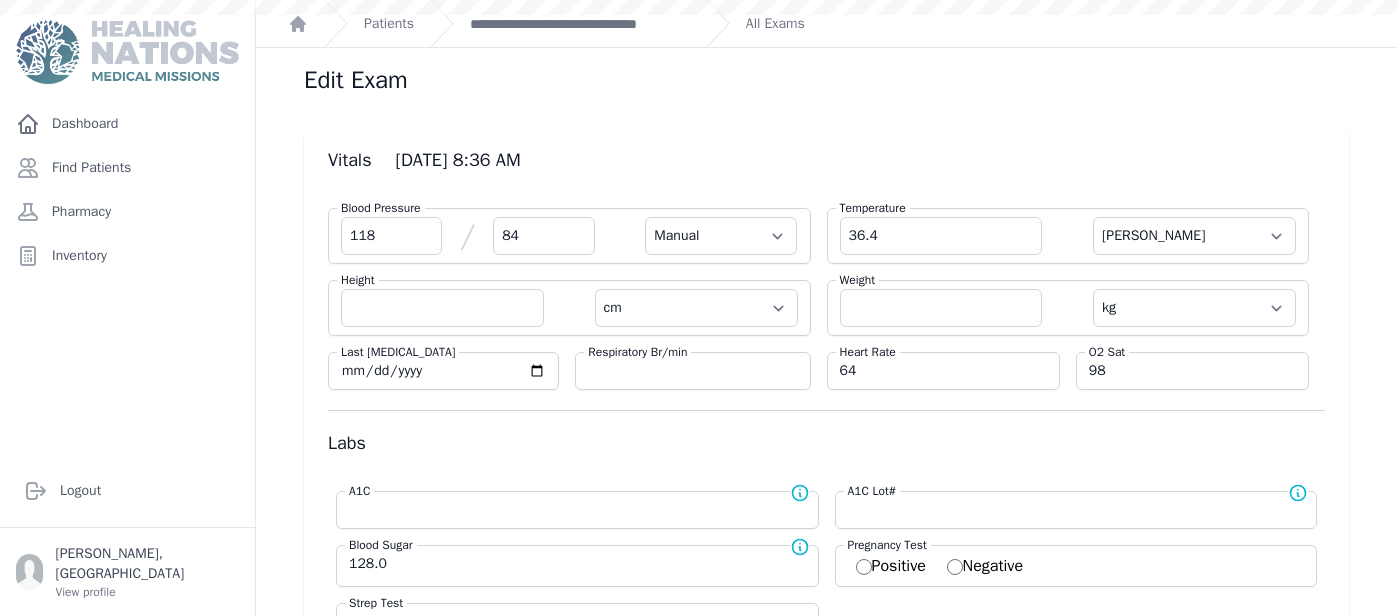 scroll, scrollTop: 0, scrollLeft: 0, axis: both 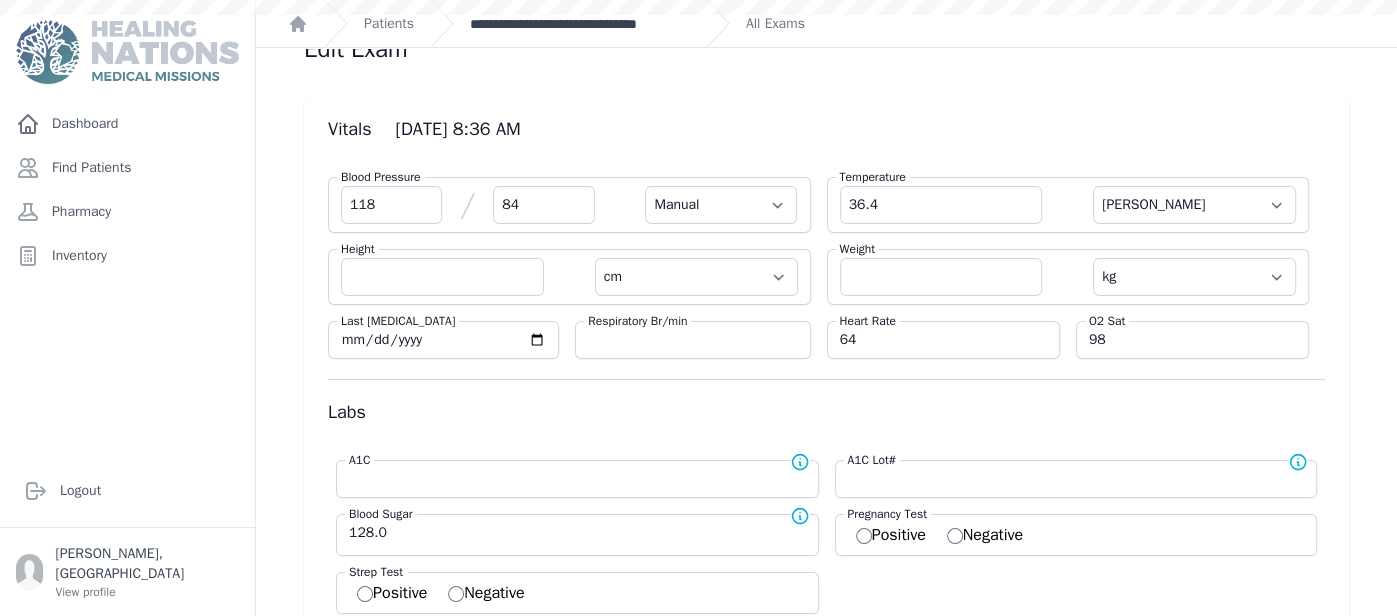 click on "**********" at bounding box center (580, 24) 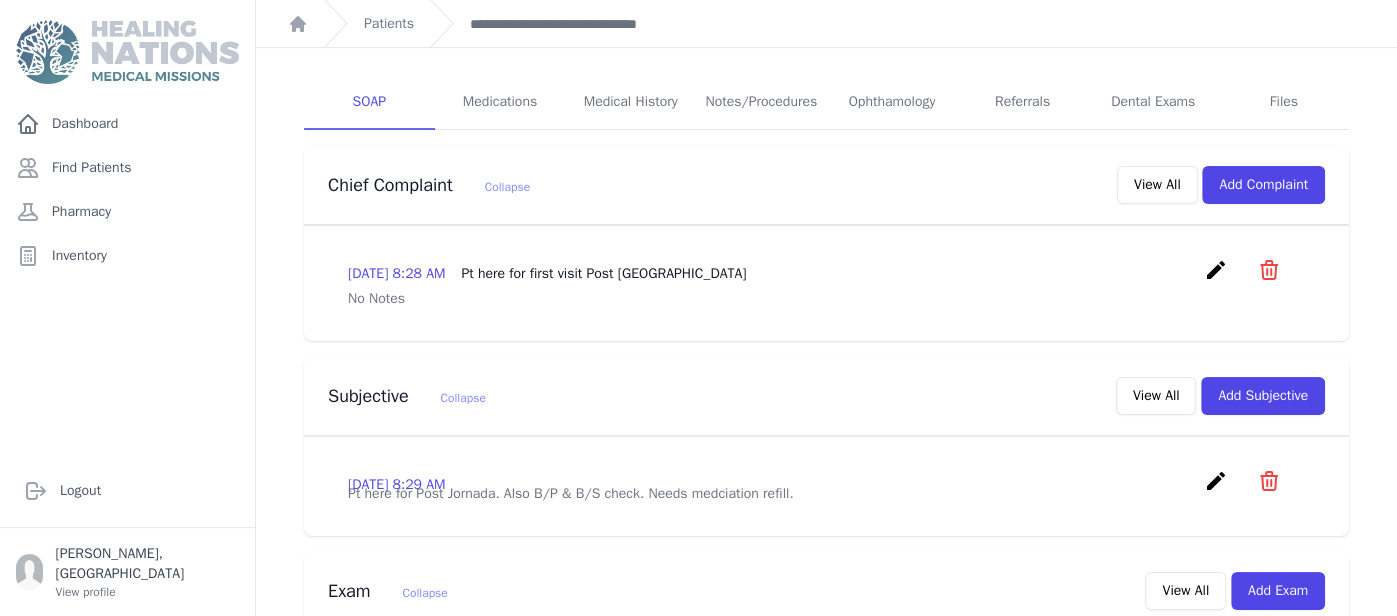 scroll, scrollTop: 305, scrollLeft: 0, axis: vertical 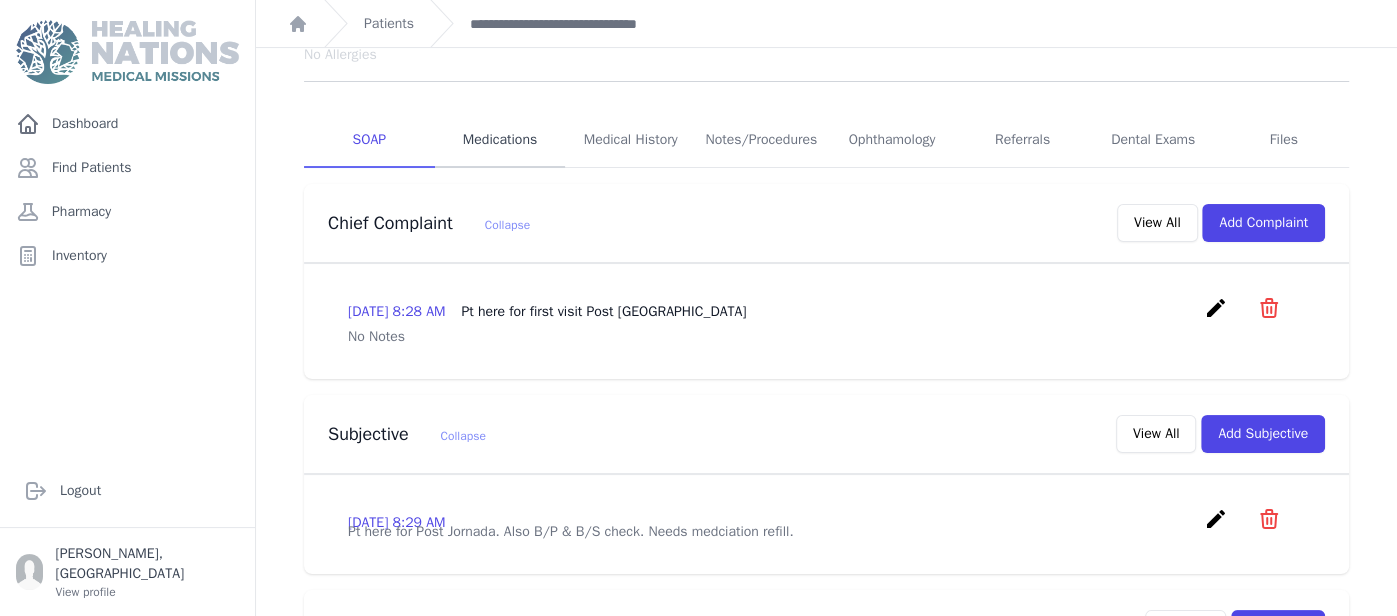 click on "Medications" at bounding box center [500, 141] 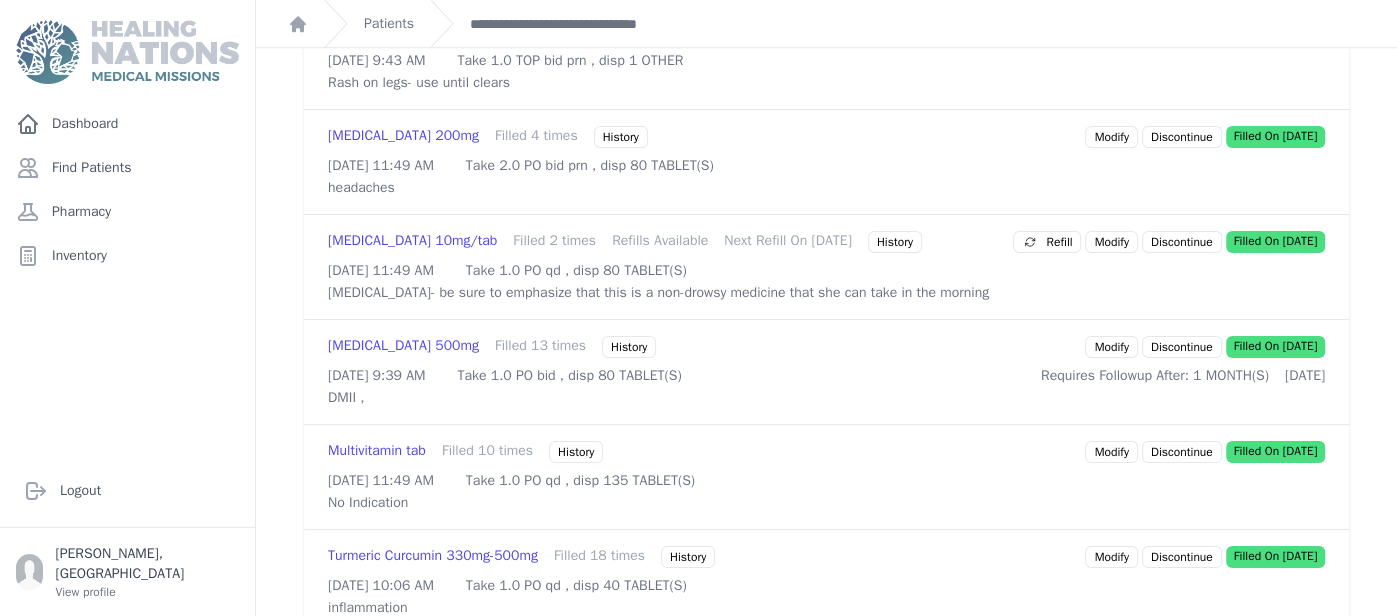 scroll, scrollTop: 1228, scrollLeft: 0, axis: vertical 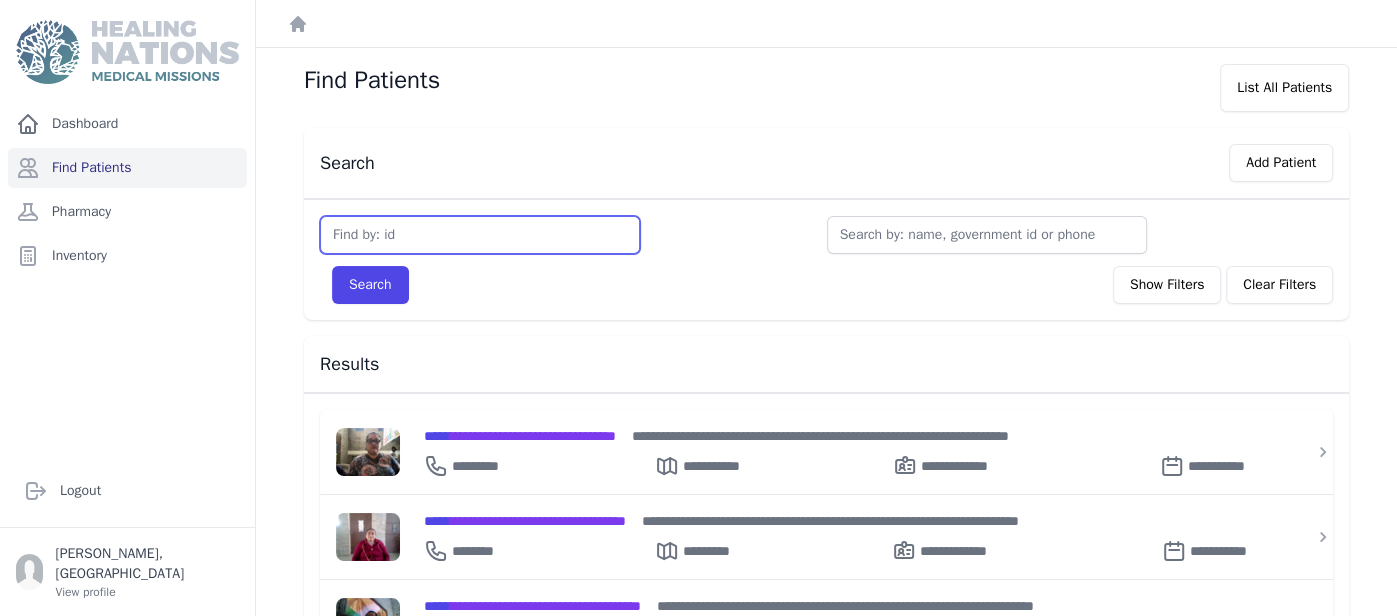 click at bounding box center (480, 235) 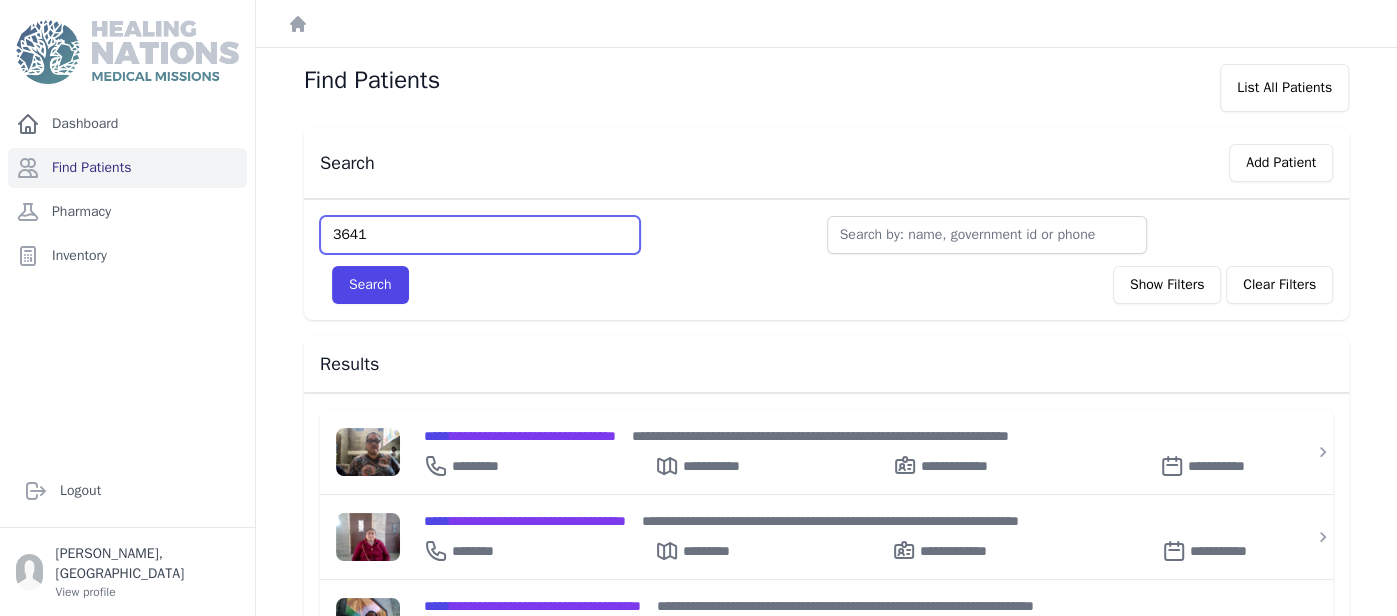 type on "3641" 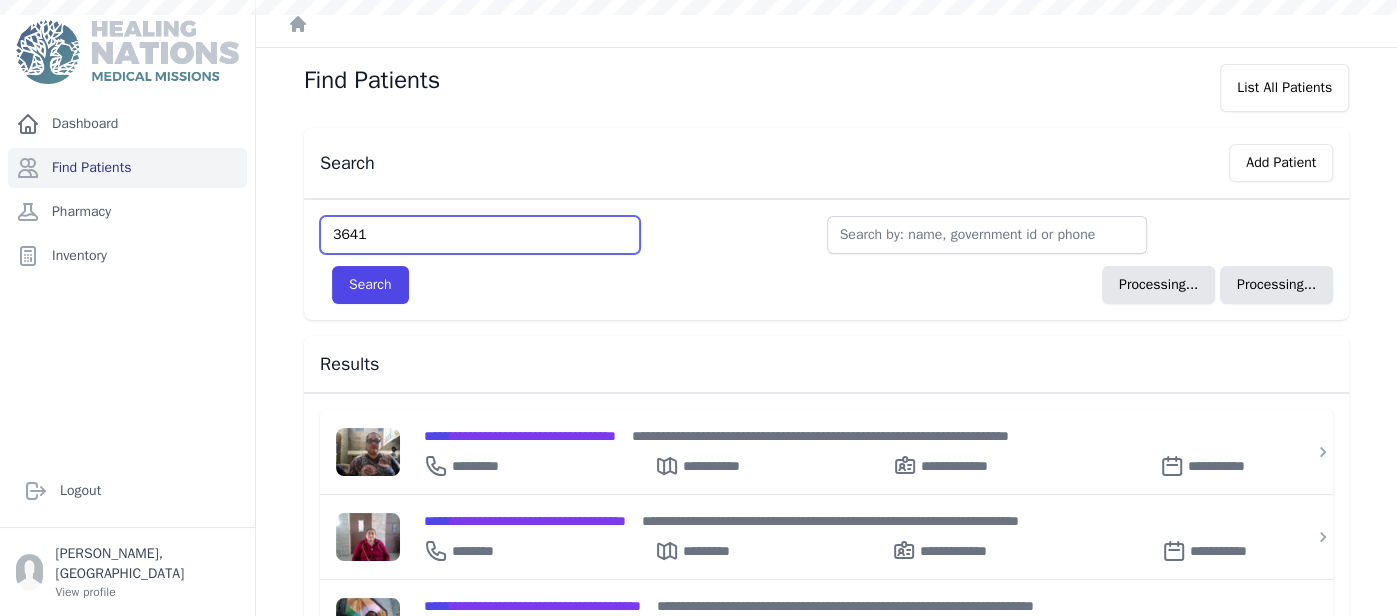 type 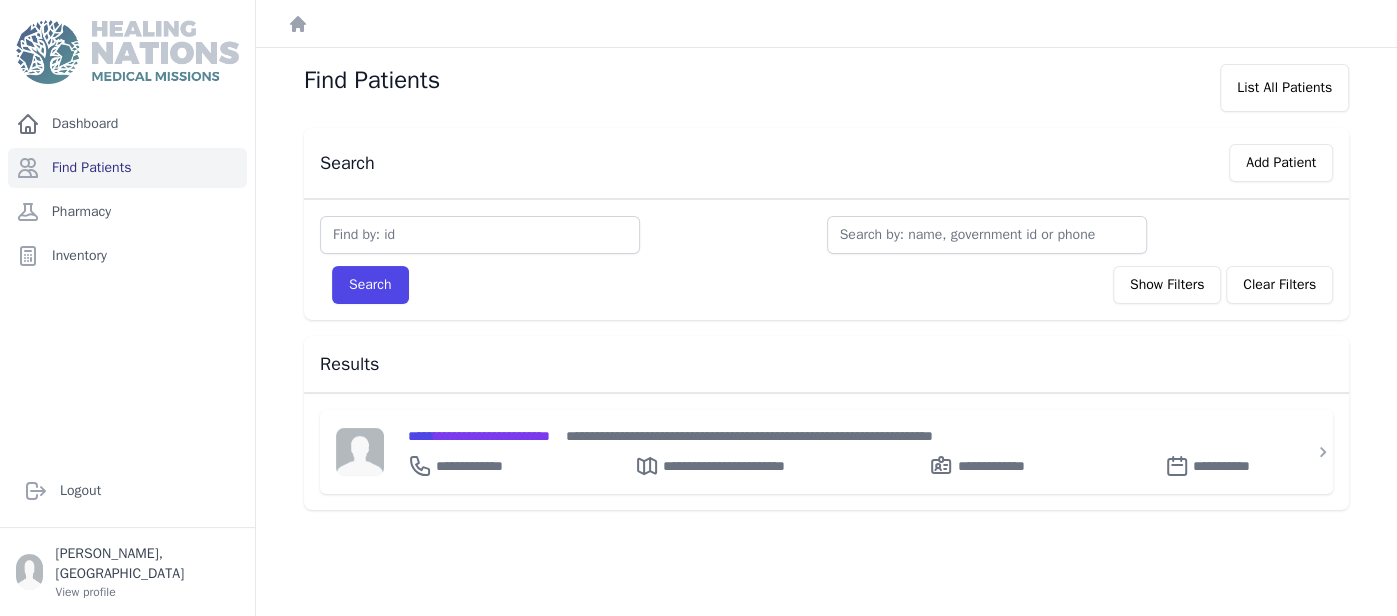 click at bounding box center [480, 235] 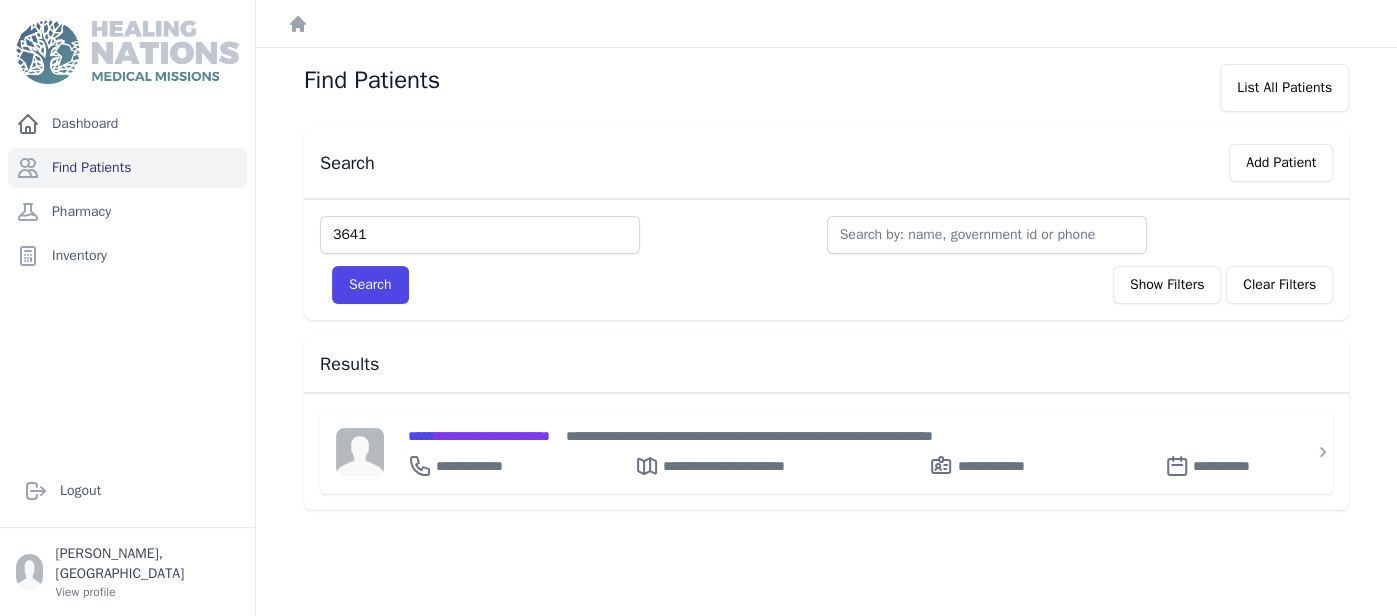 click on "Search" at bounding box center (370, 285) 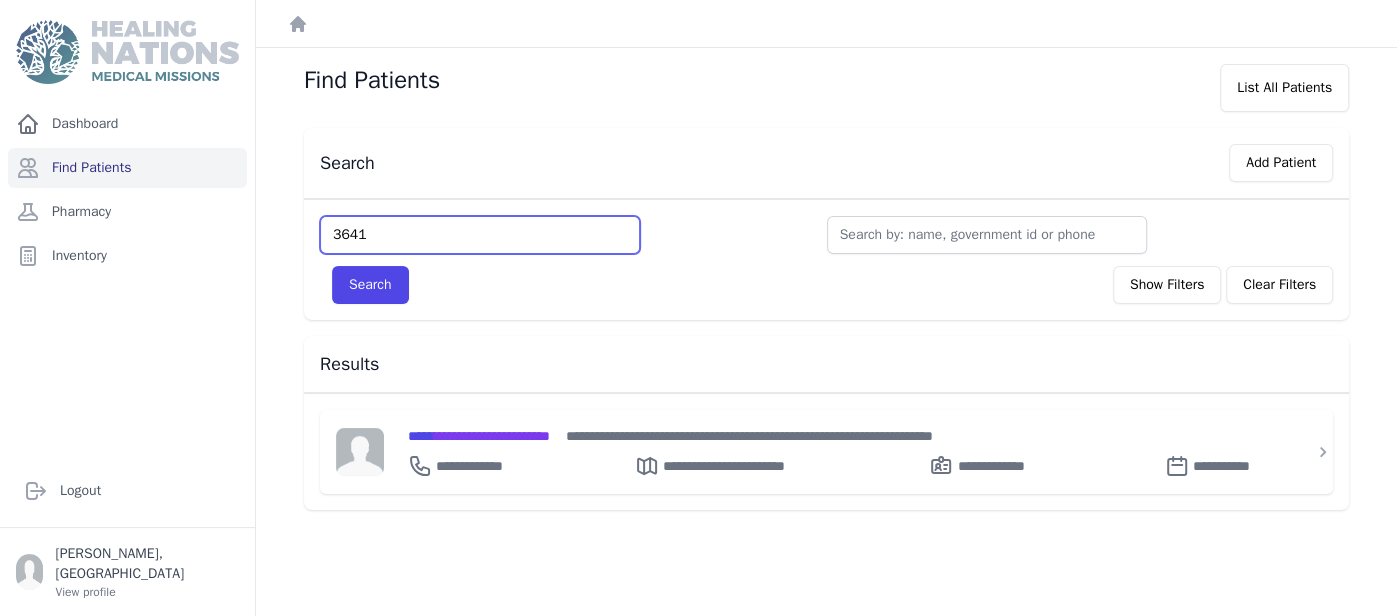 click on "3641" at bounding box center (480, 235) 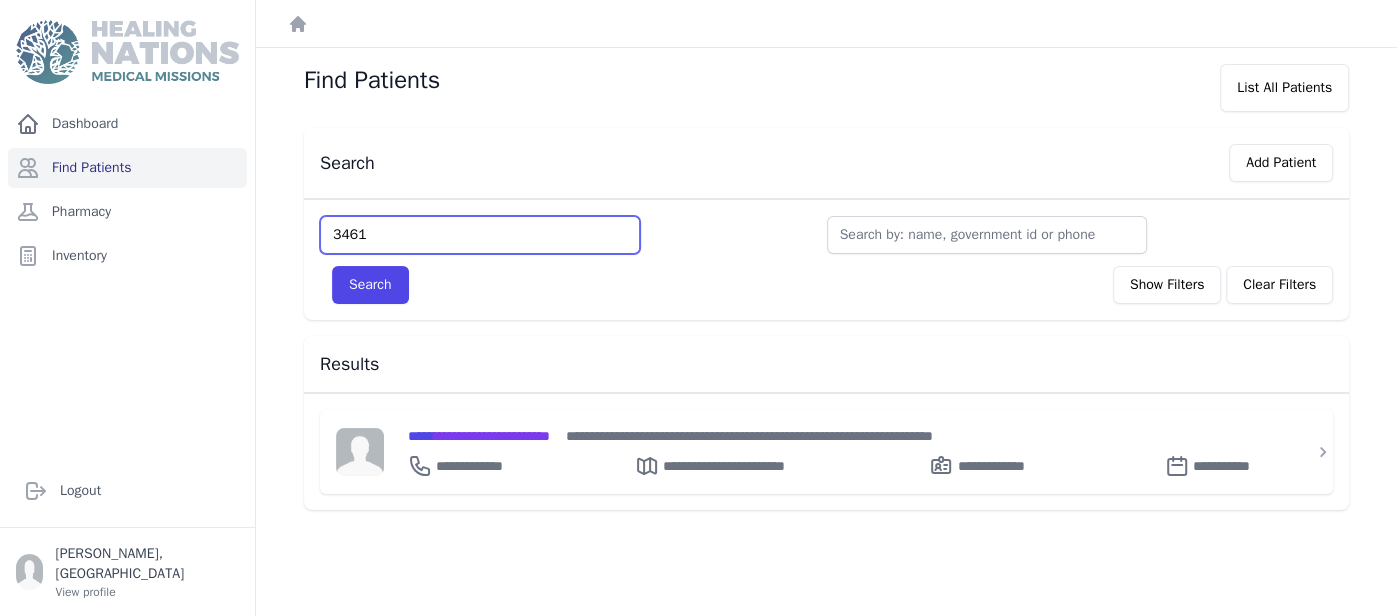 type on "3461" 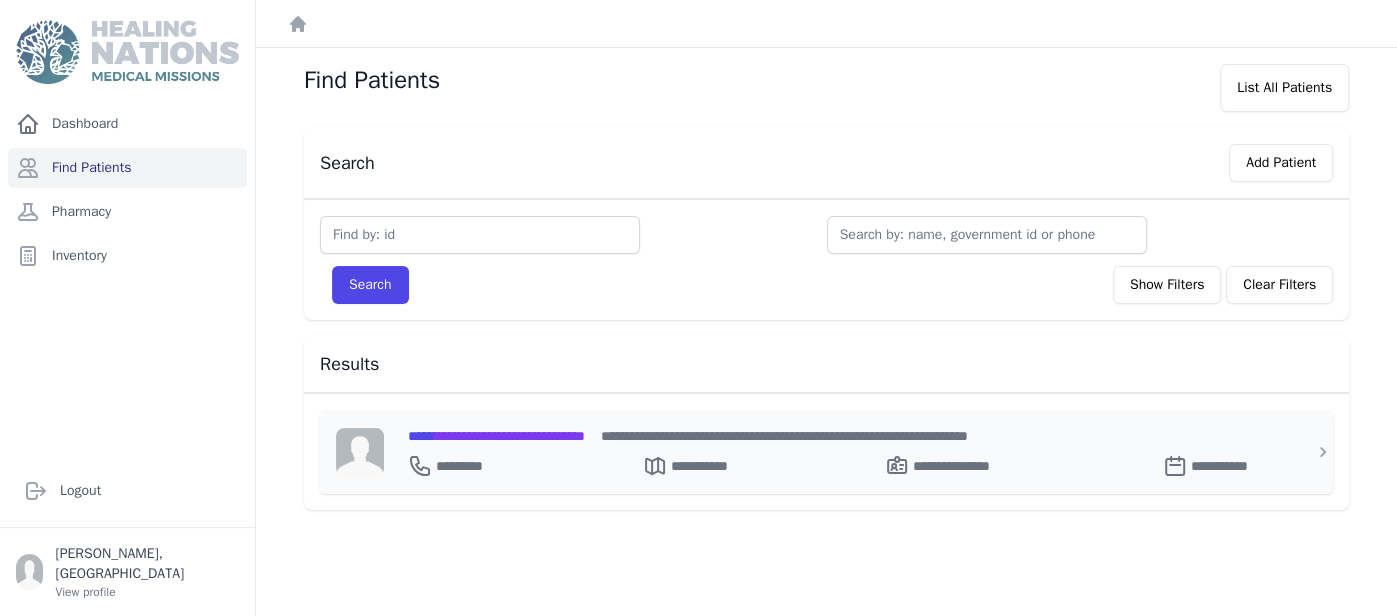 click on "**********" at bounding box center (496, 436) 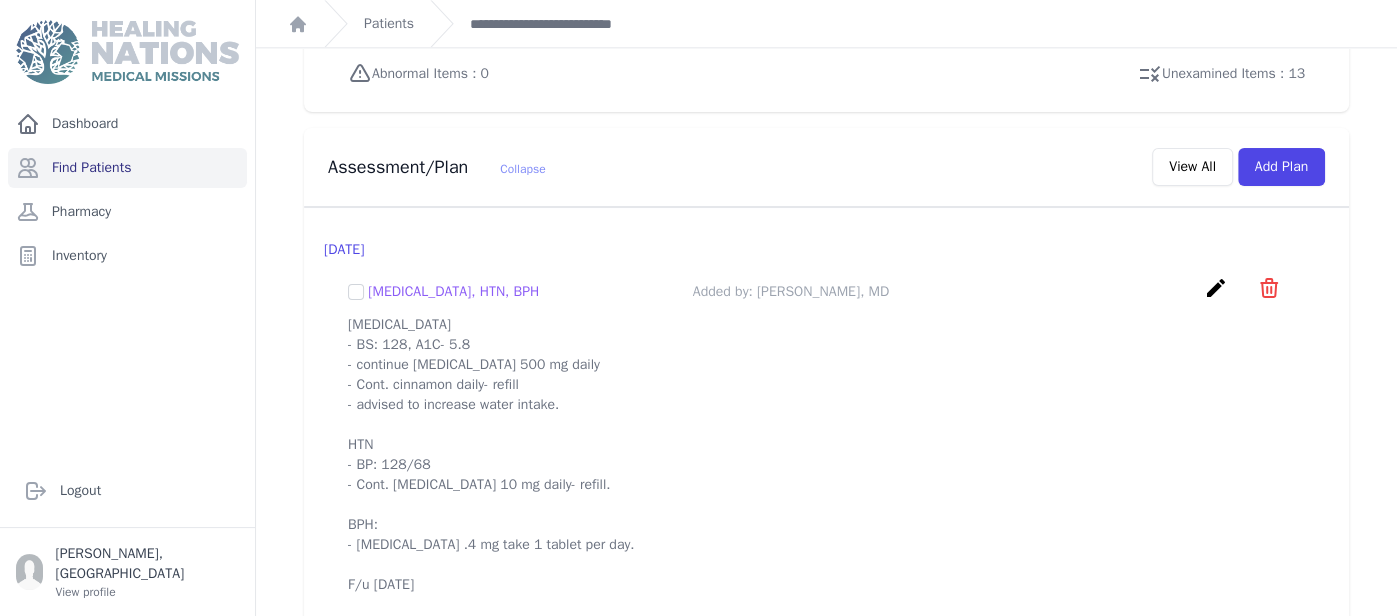 scroll, scrollTop: 1758, scrollLeft: 0, axis: vertical 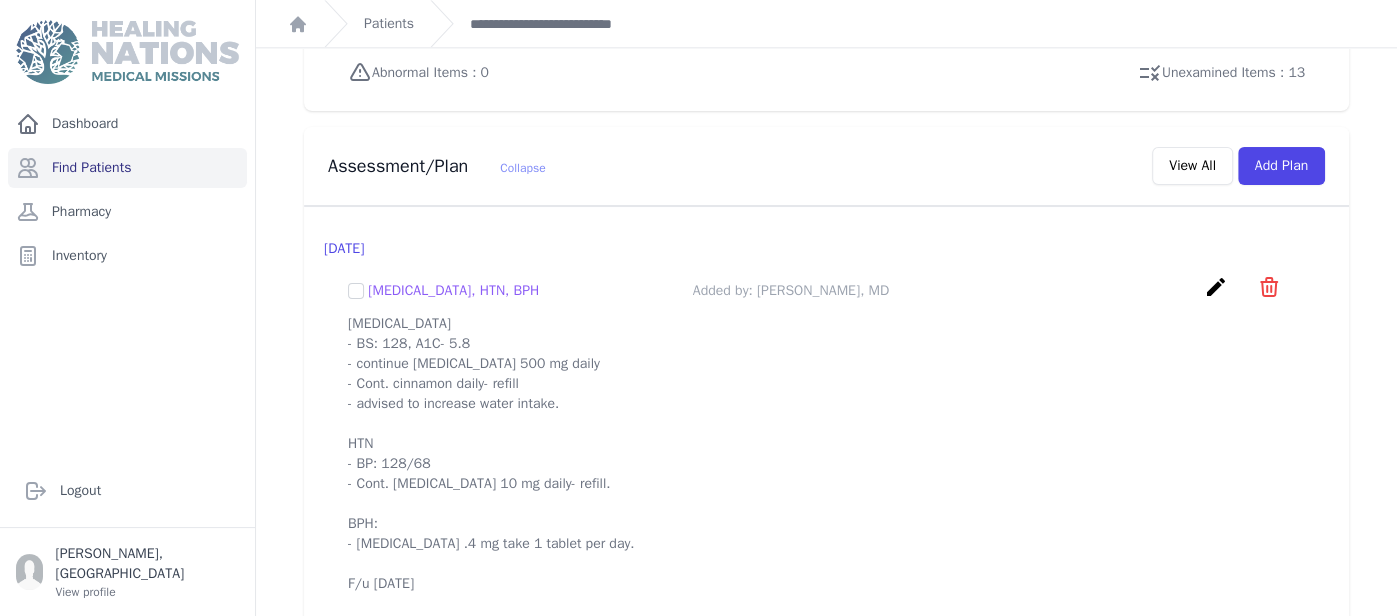 click on "[MEDICAL_DATA]
- BS: 128, A1C- 5.8
- continue [MEDICAL_DATA] 500 mg daily
- Cont. cinnamon daily- refill
- advised to increase water intake.
HTN
- BP: 128/68
- Cont. [MEDICAL_DATA] 10 mg daily- refill.
BPH:
- [MEDICAL_DATA] .4 mg take 1 tablet per day.
F/u [DATE]" at bounding box center [826, 454] 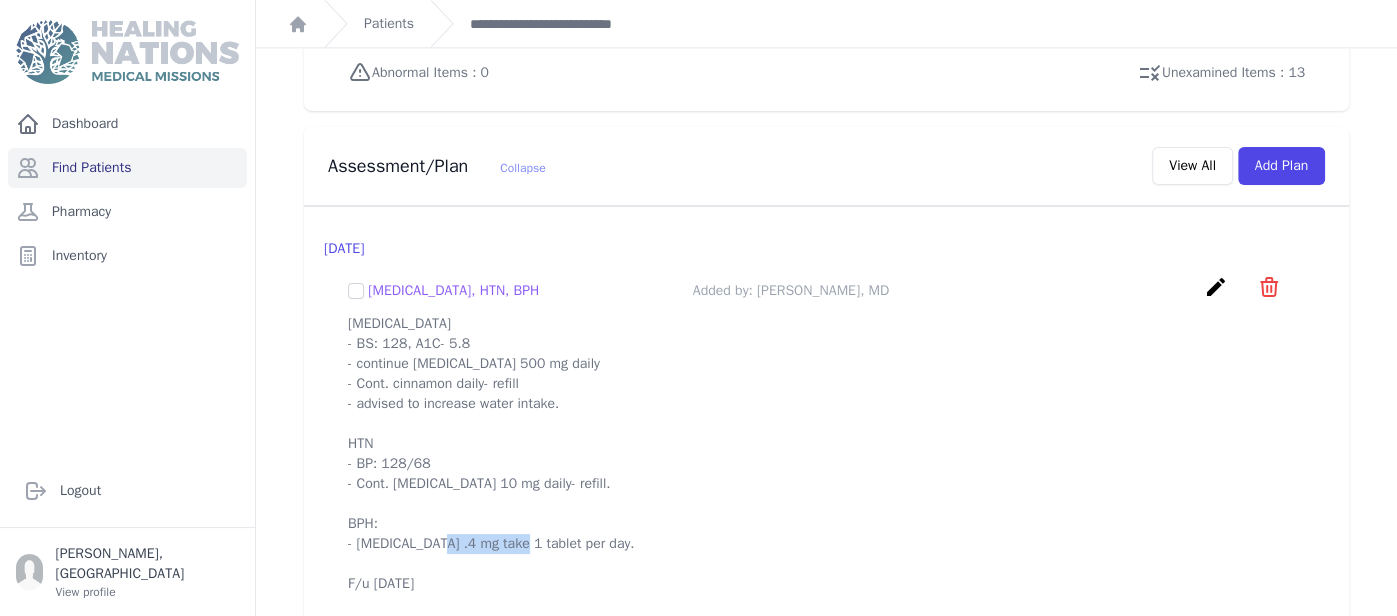click on "[MEDICAL_DATA]
- BS: 128, A1C- 5.8
- continue [MEDICAL_DATA] 500 mg daily
- Cont. cinnamon daily- refill
- advised to increase water intake.
HTN
- BP: 128/68
- Cont. [MEDICAL_DATA] 10 mg daily- refill.
BPH:
- [MEDICAL_DATA] .4 mg take 1 tablet per day.
F/u [DATE]" at bounding box center (826, 454) 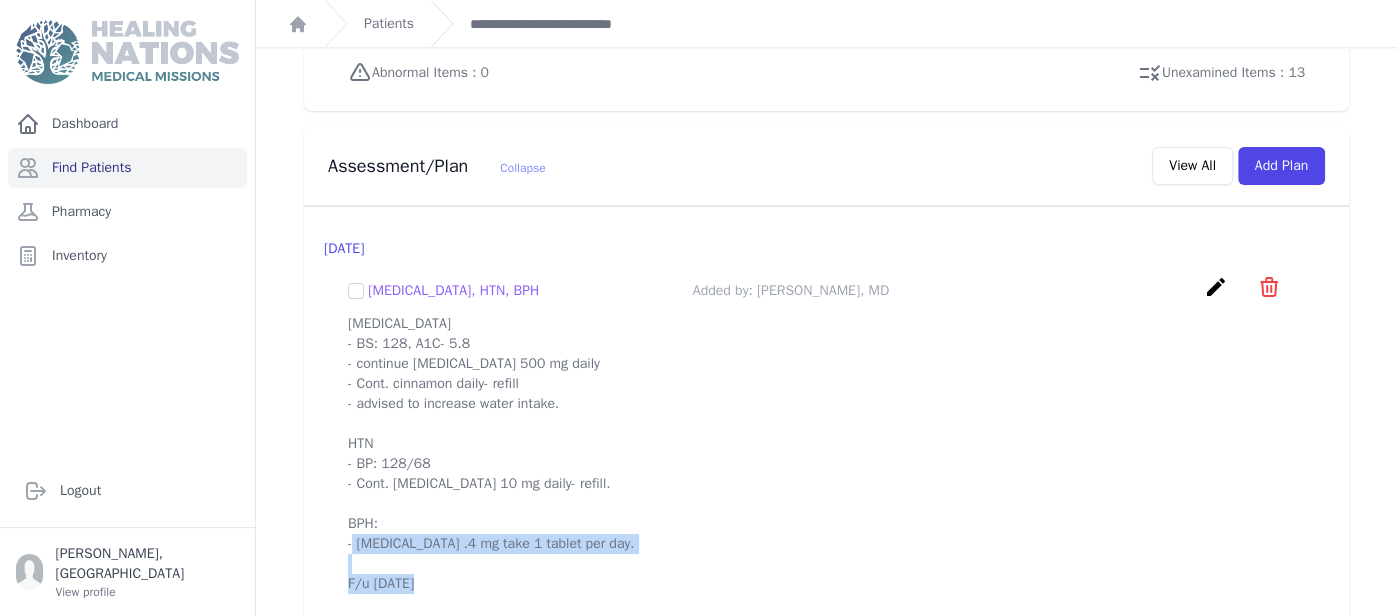 click on "[MEDICAL_DATA]
- BS: 128, A1C- 5.8
- continue [MEDICAL_DATA] 500 mg daily
- Cont. cinnamon daily- refill
- advised to increase water intake.
HTN
- BP: 128/68
- Cont. [MEDICAL_DATA] 10 mg daily- refill.
BPH:
- [MEDICAL_DATA] .4 mg take 1 tablet per day.
F/u [DATE]" at bounding box center [826, 454] 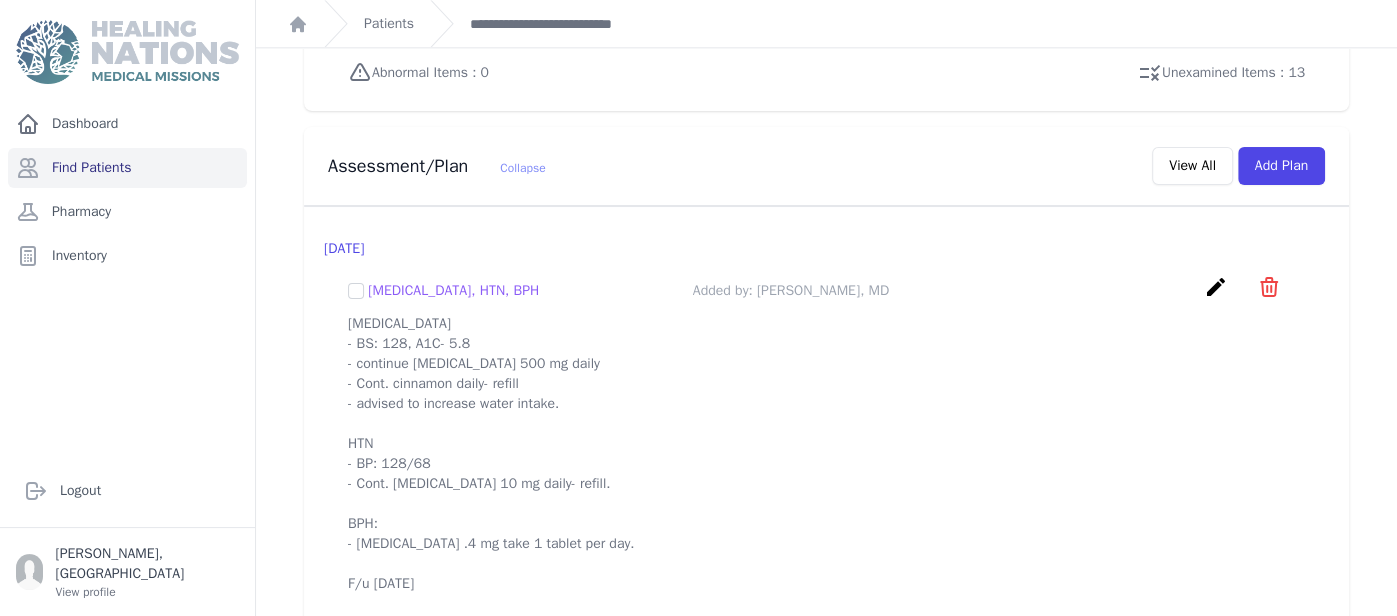 scroll, scrollTop: 0, scrollLeft: 0, axis: both 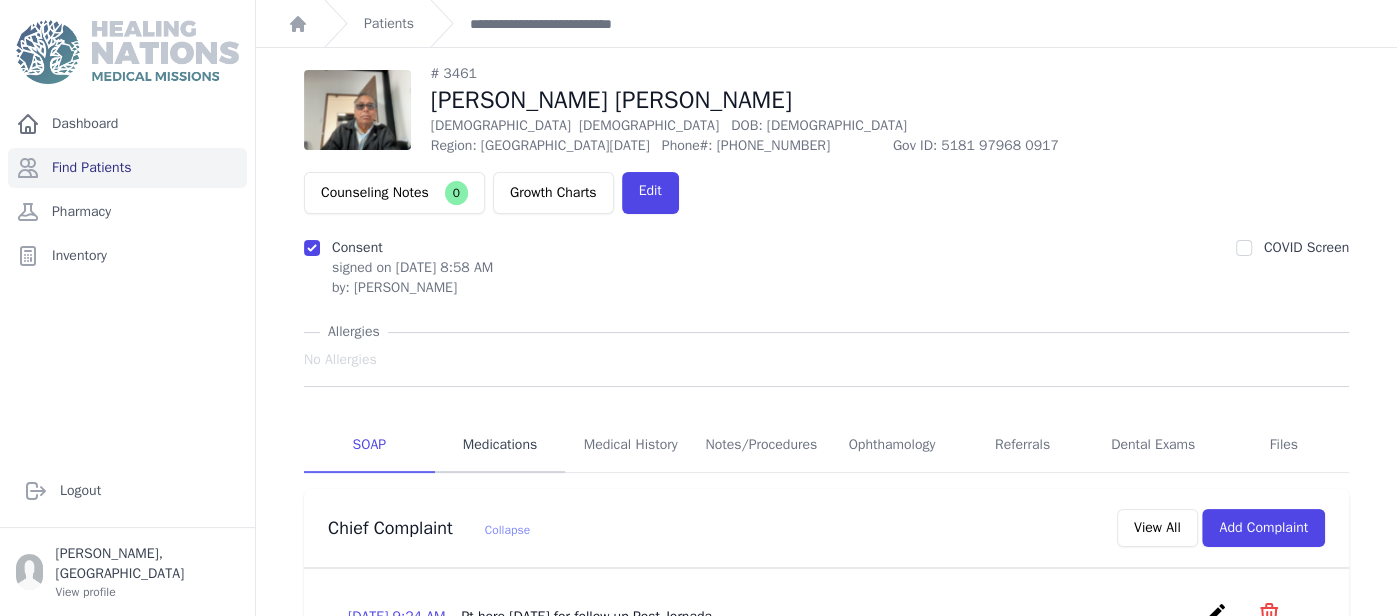 click on "Medications" at bounding box center (500, 446) 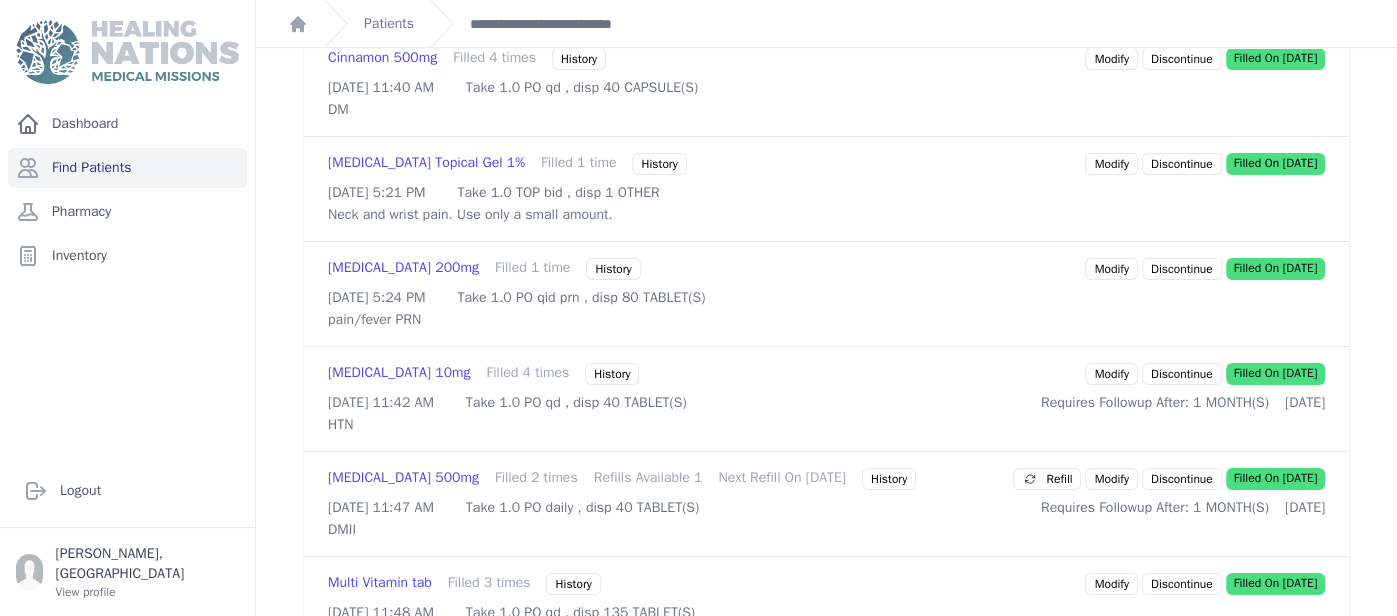 scroll, scrollTop: 777, scrollLeft: 0, axis: vertical 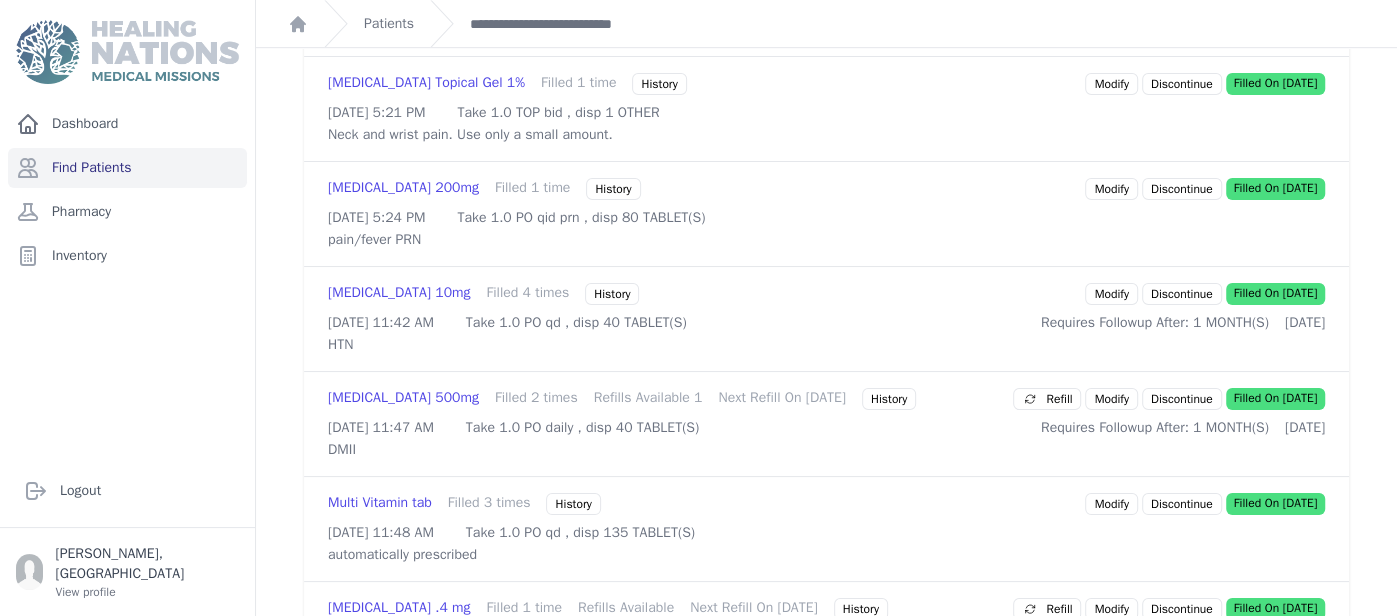 click on "Modify" at bounding box center (1111, 294) 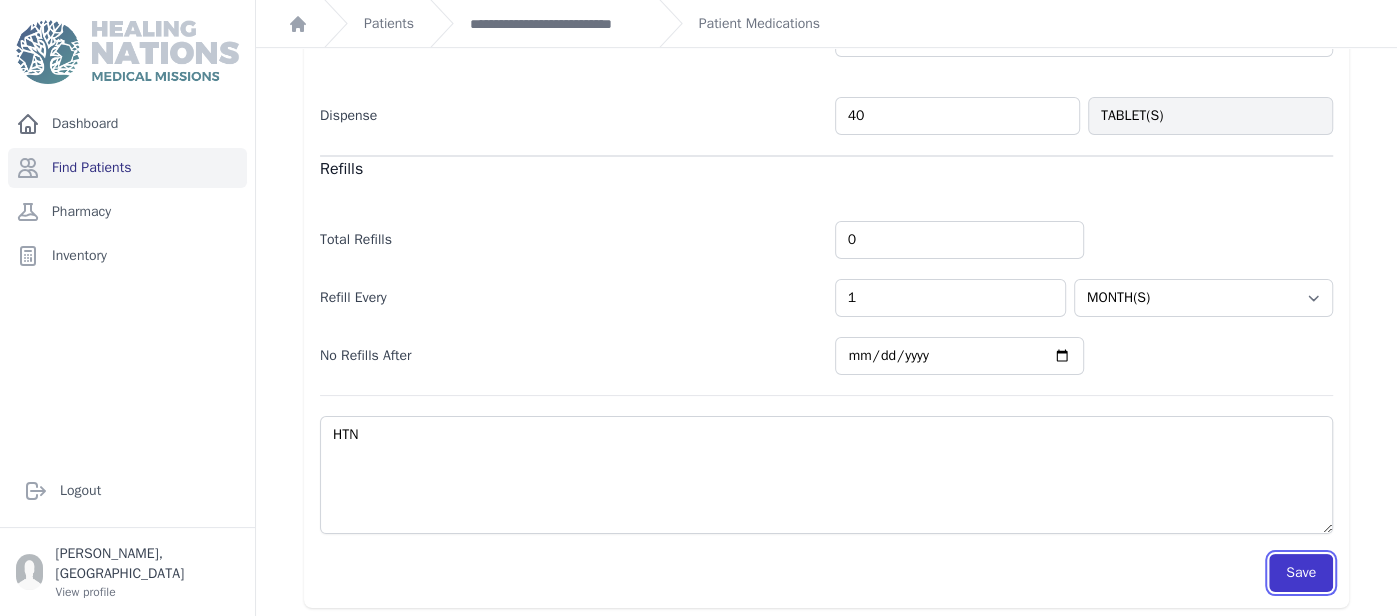 click on "Save" at bounding box center (1301, 573) 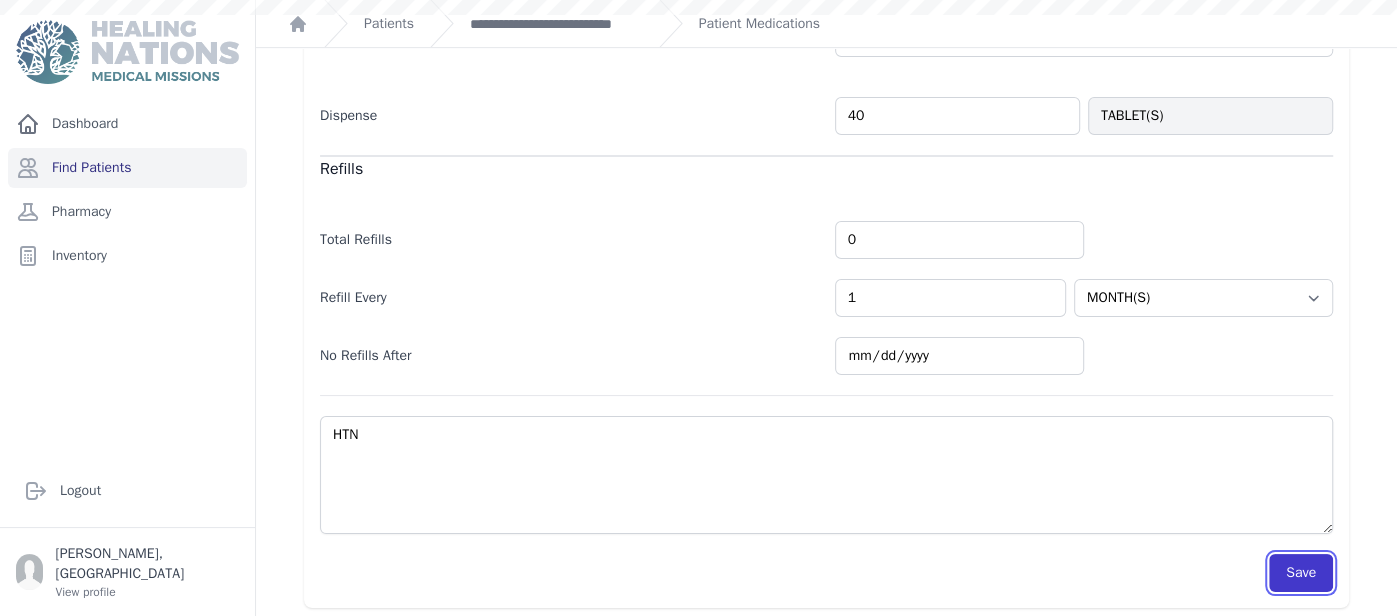 scroll, scrollTop: 590, scrollLeft: 0, axis: vertical 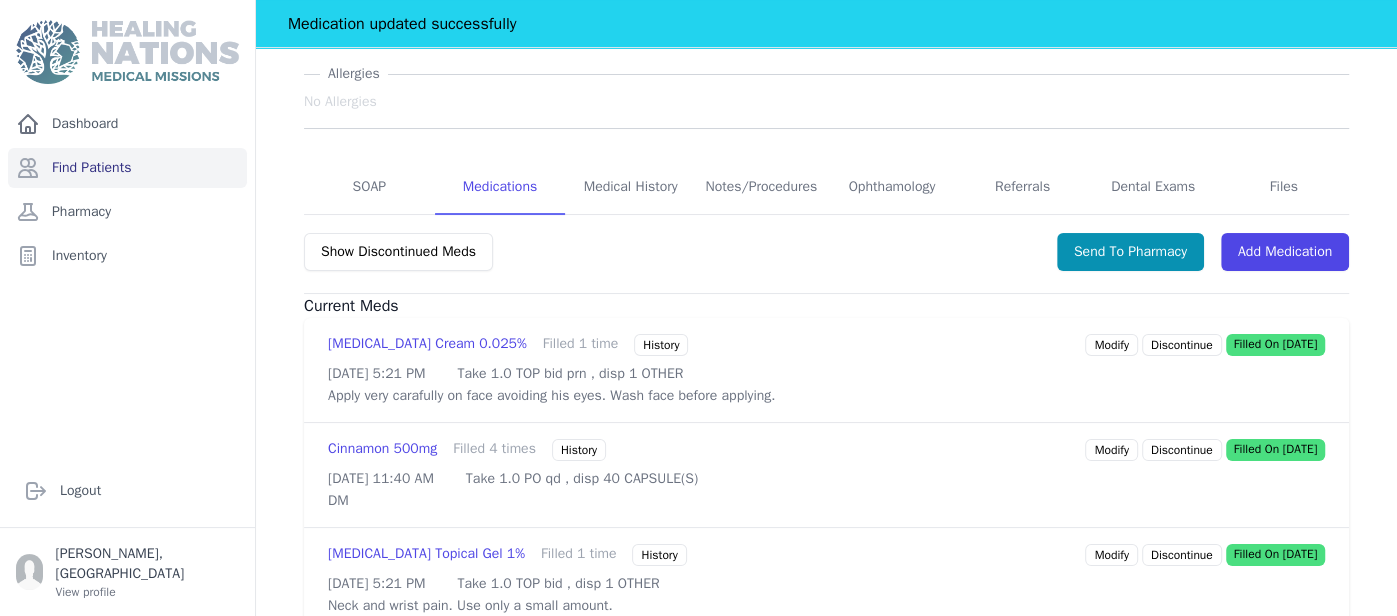 click on "Modify" at bounding box center (1111, 450) 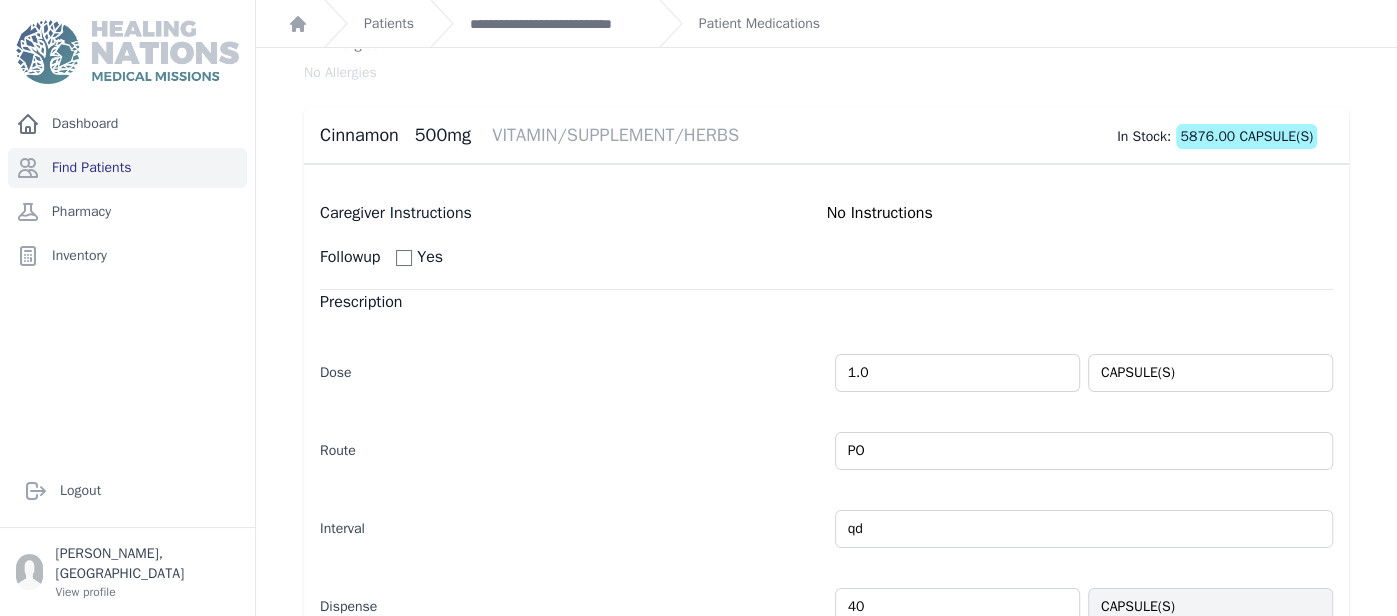 scroll, scrollTop: 576, scrollLeft: 0, axis: vertical 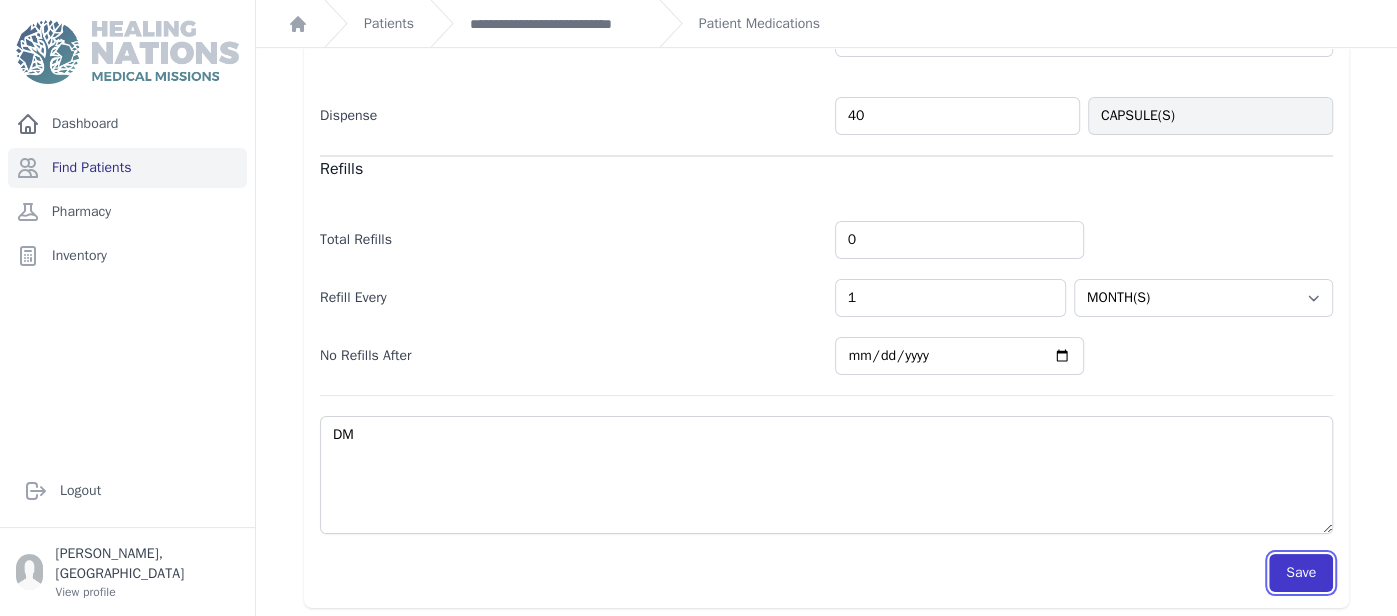 click on "Save" at bounding box center (1301, 573) 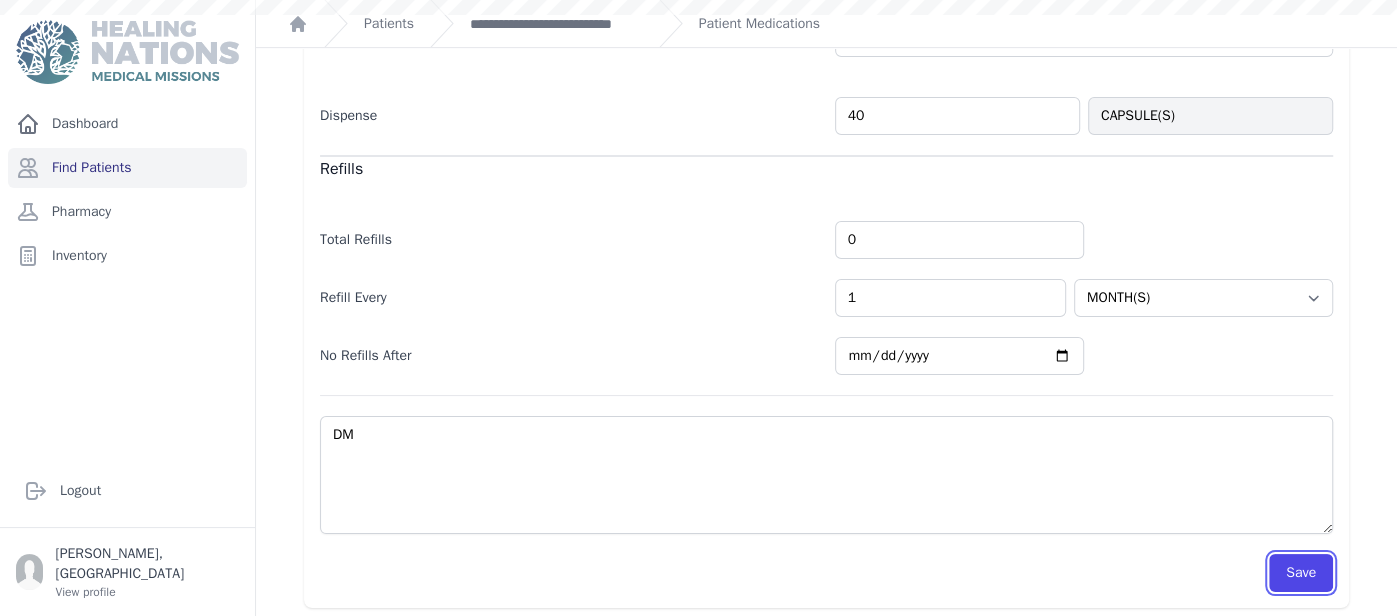 scroll, scrollTop: 576, scrollLeft: 0, axis: vertical 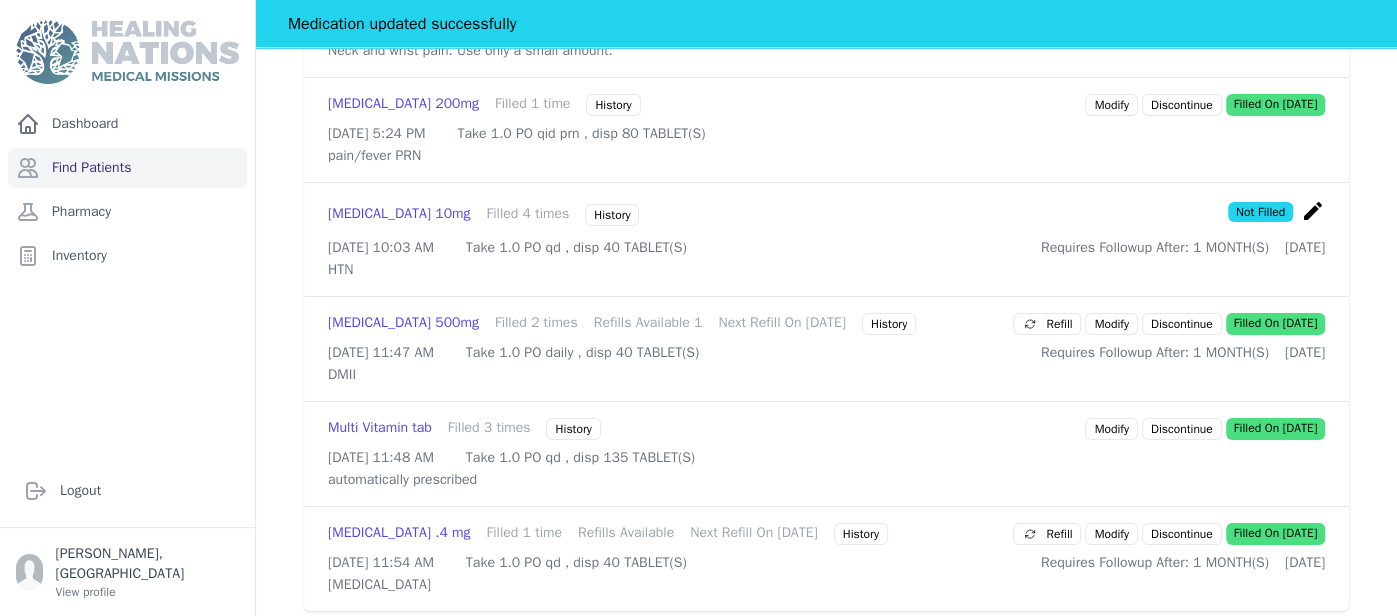 click on "Modify" at bounding box center (1111, 324) 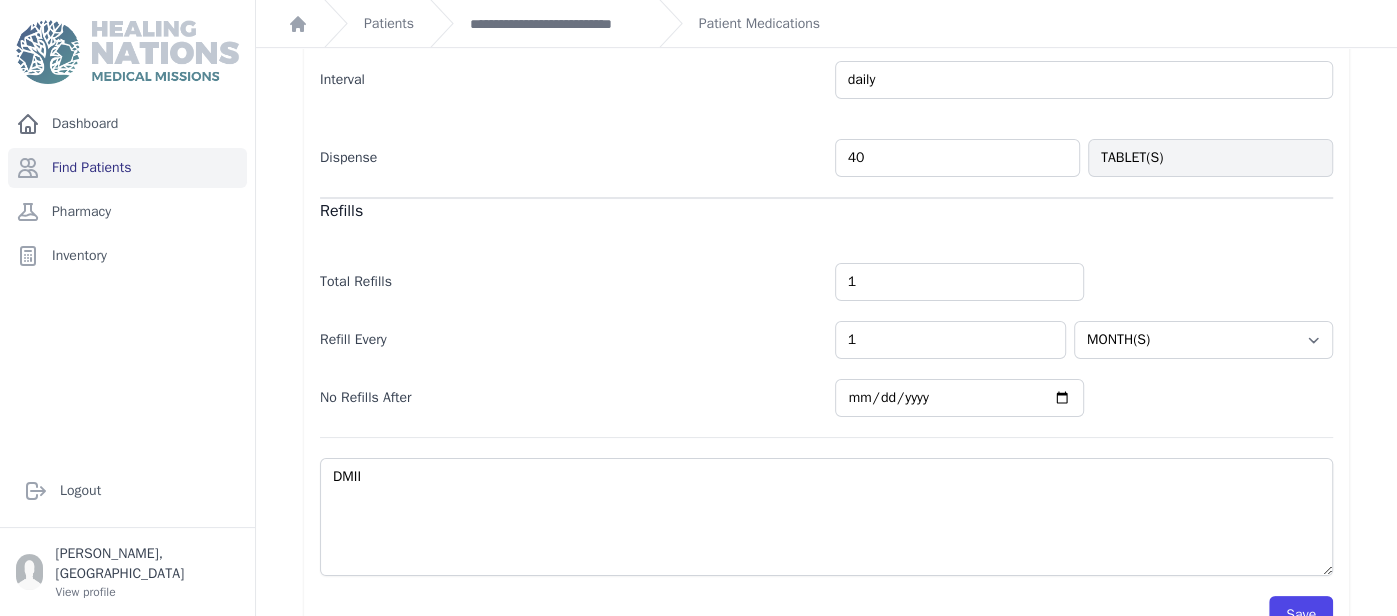 scroll, scrollTop: 590, scrollLeft: 0, axis: vertical 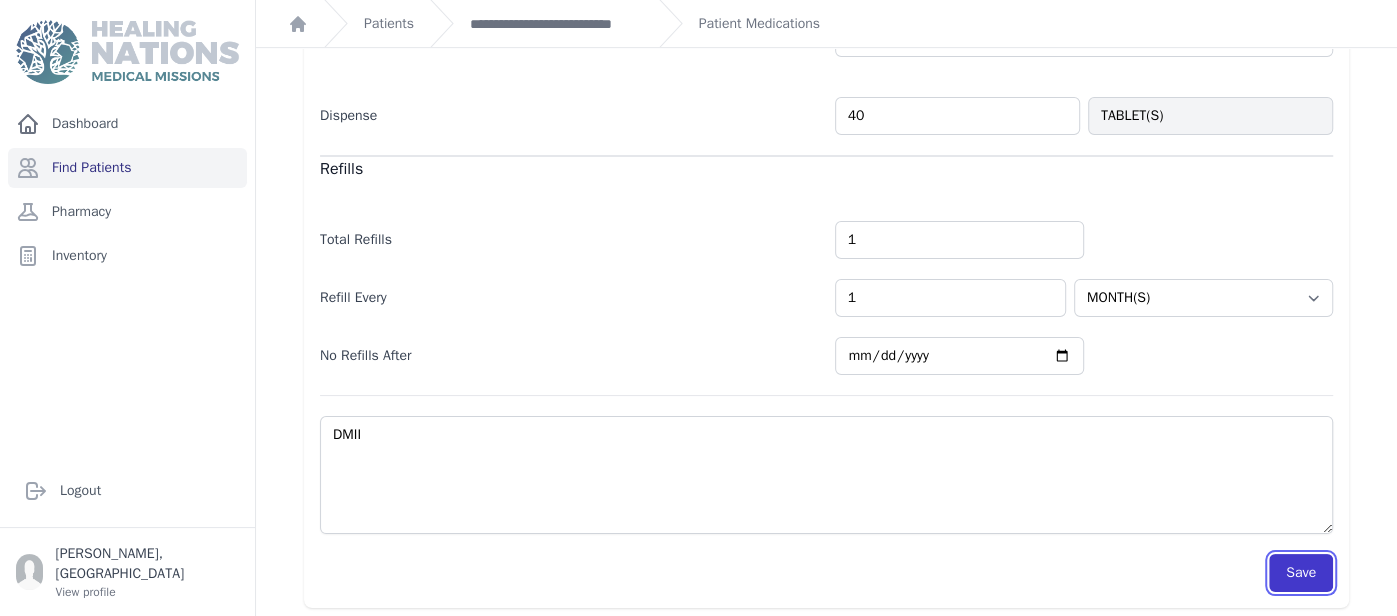 click on "Save" at bounding box center [1301, 573] 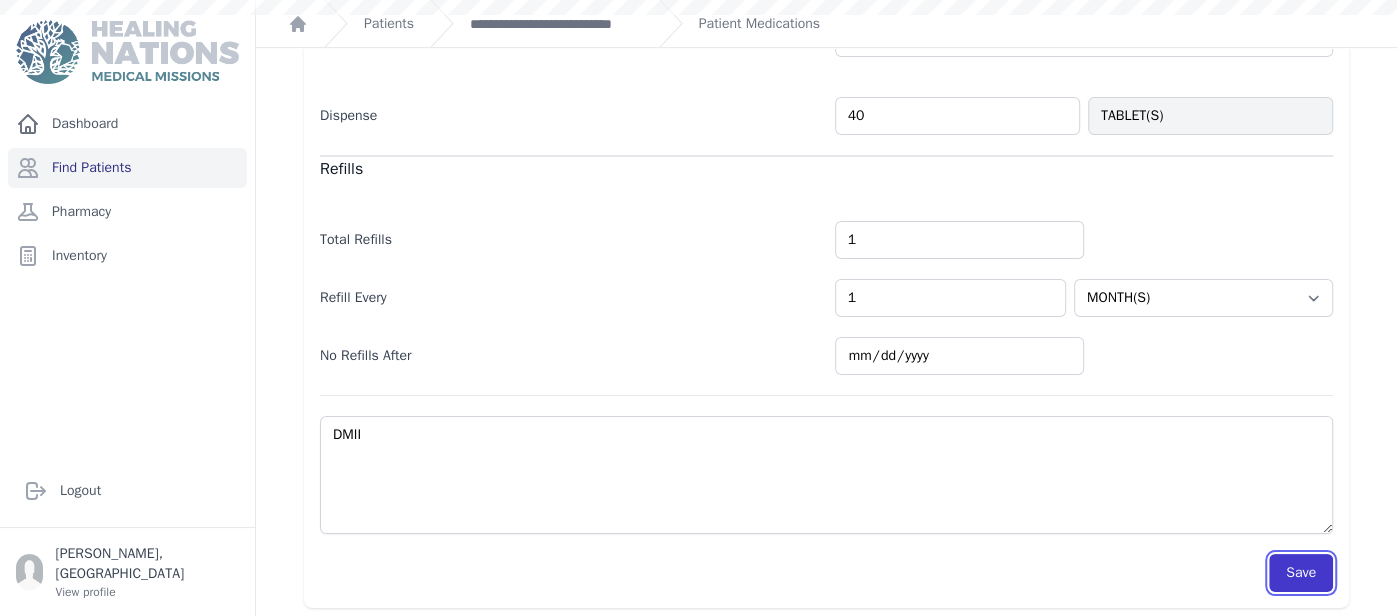 scroll, scrollTop: 590, scrollLeft: 0, axis: vertical 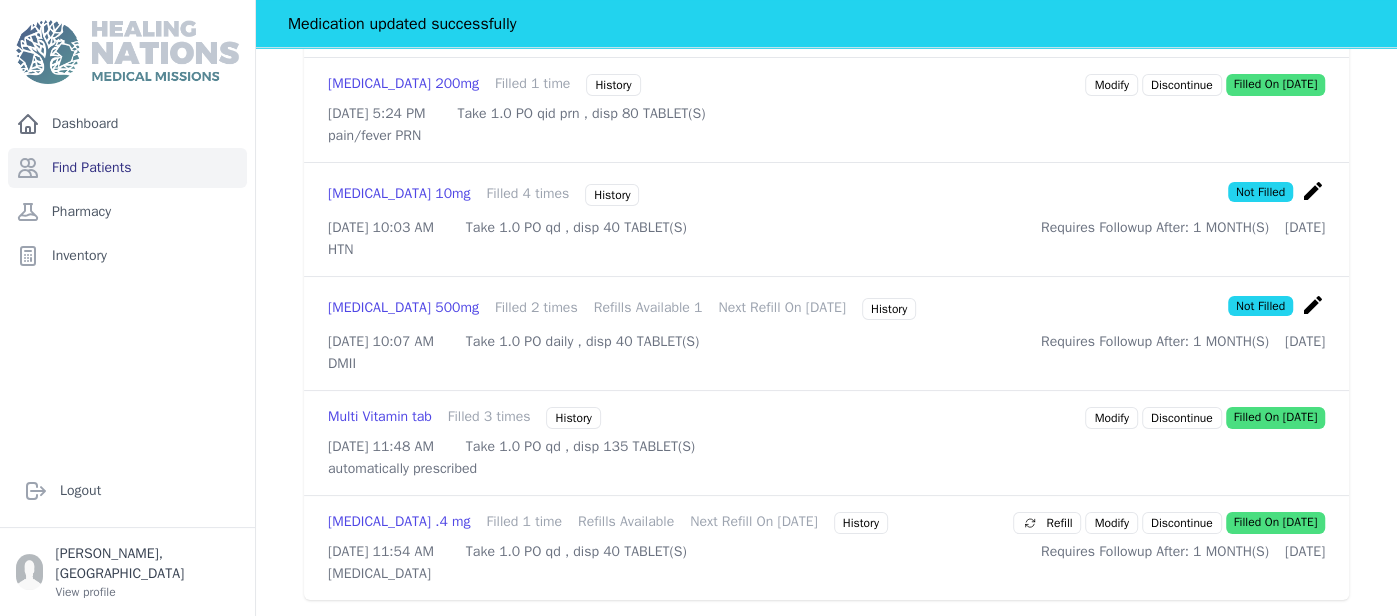 click on "Modify" at bounding box center (1111, 523) 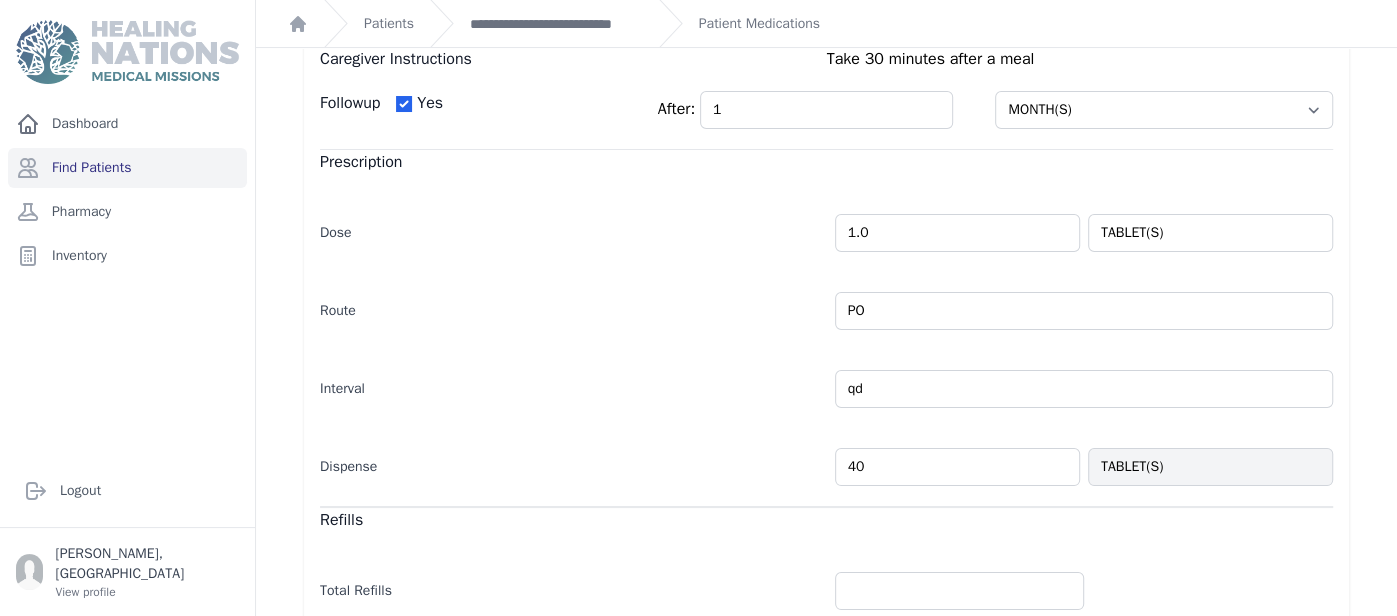 scroll, scrollTop: 590, scrollLeft: 0, axis: vertical 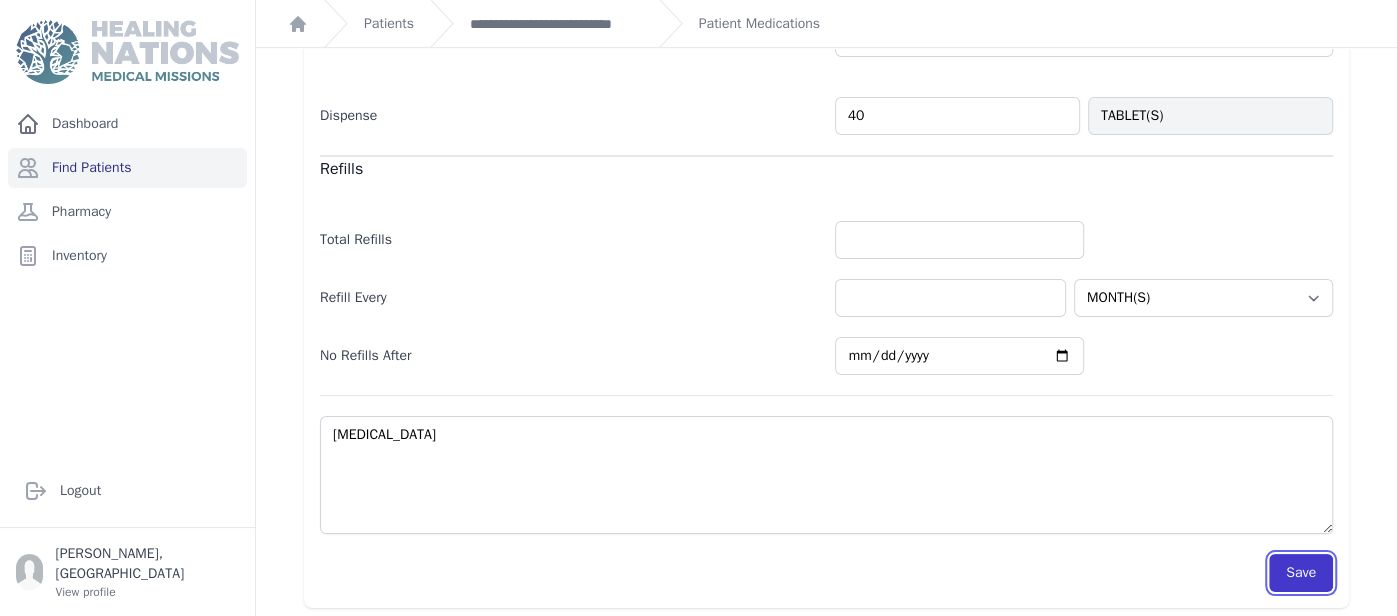 click on "Save" at bounding box center [1301, 573] 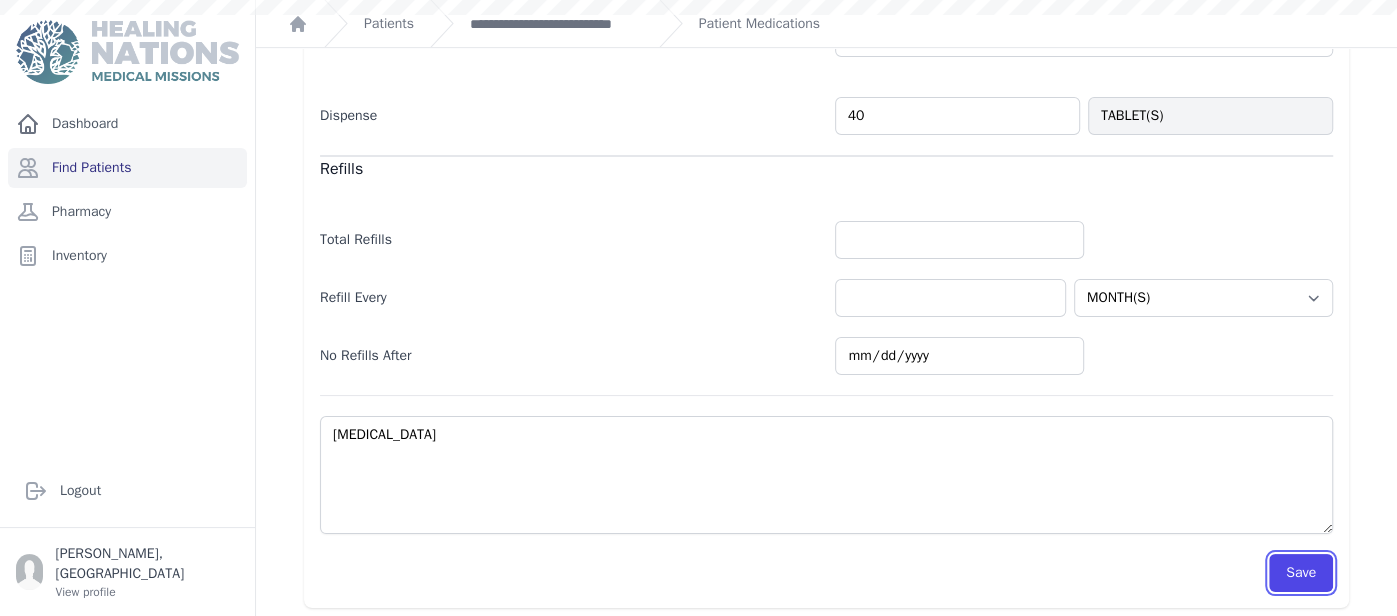 scroll, scrollTop: 590, scrollLeft: 0, axis: vertical 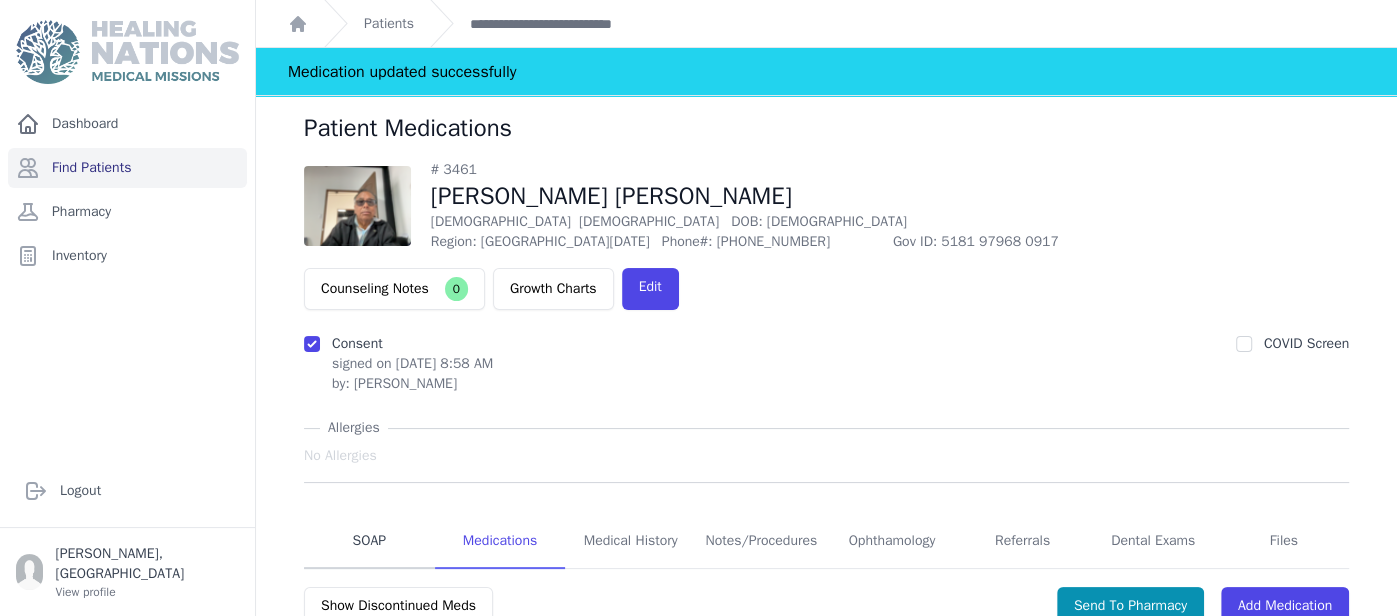 click on "# 3461
Hilario Felix Tercero Orozco
Male
73 Years Old
DOB: 1952-Jan-14
Region: Santa Lucia
Phone#: 5529 9792
Gov ID: 5181 97968 0917
Counseling Notes
0
Growth Charts
Edit
Consent
by: Laurie Maaz-Luther" at bounding box center (826, 853) 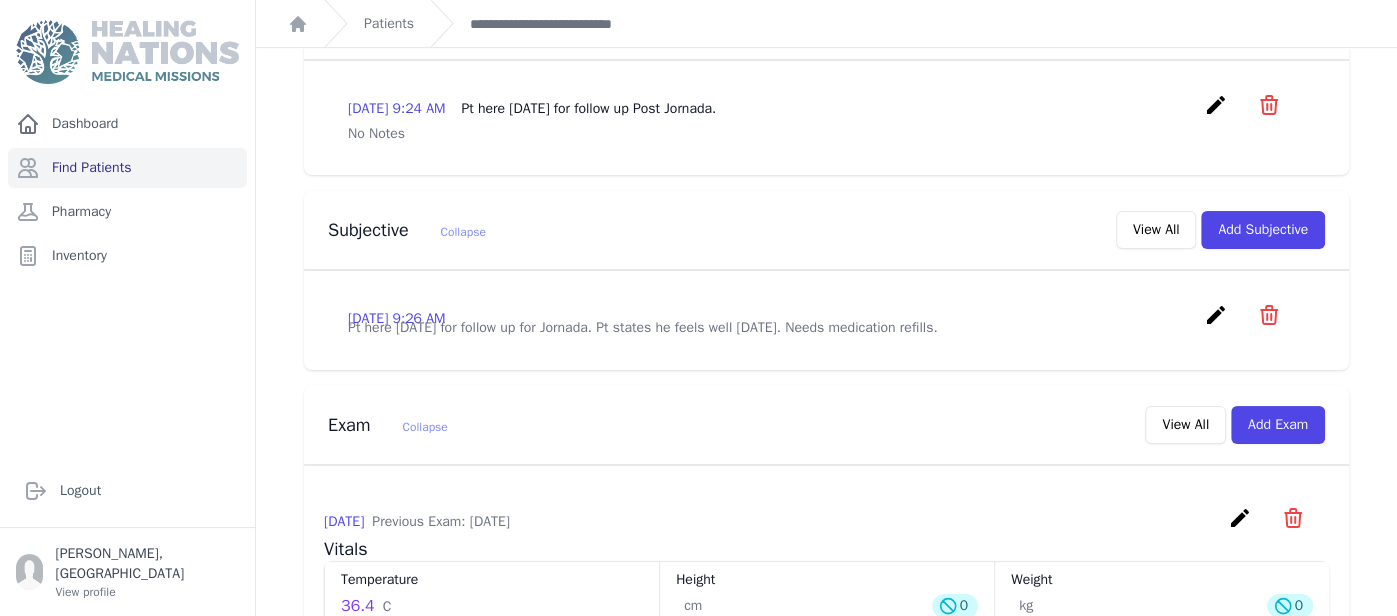scroll, scrollTop: 143, scrollLeft: 0, axis: vertical 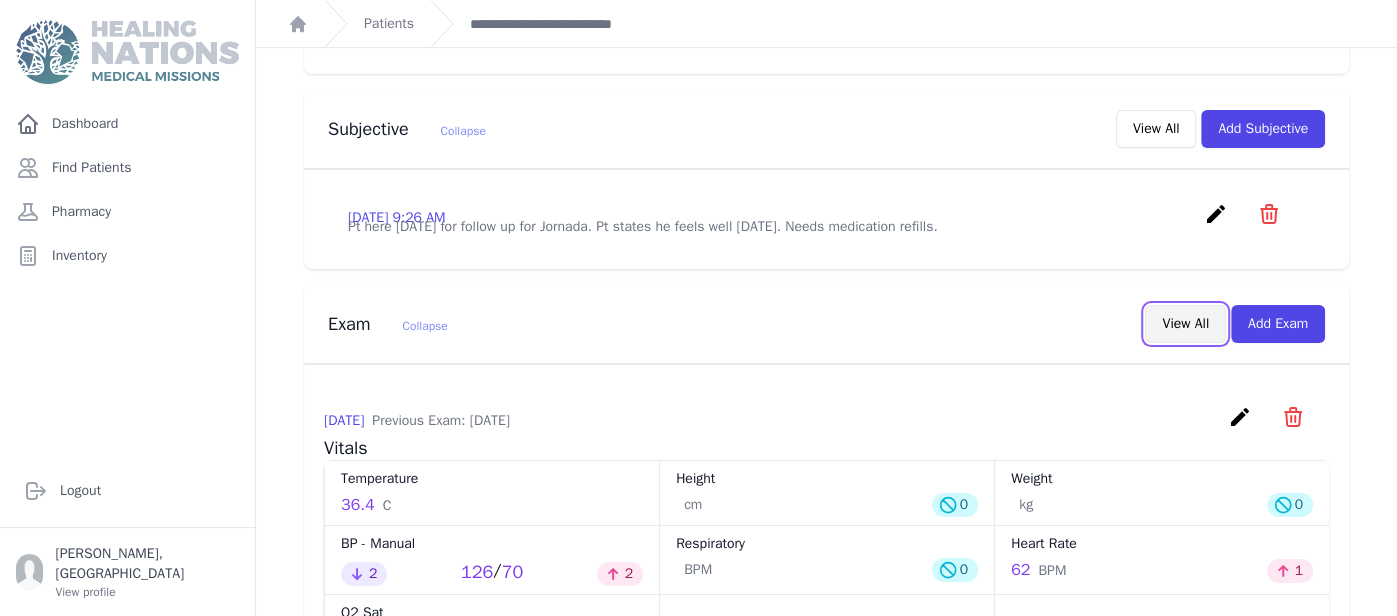 click on "View All" at bounding box center [1185, 324] 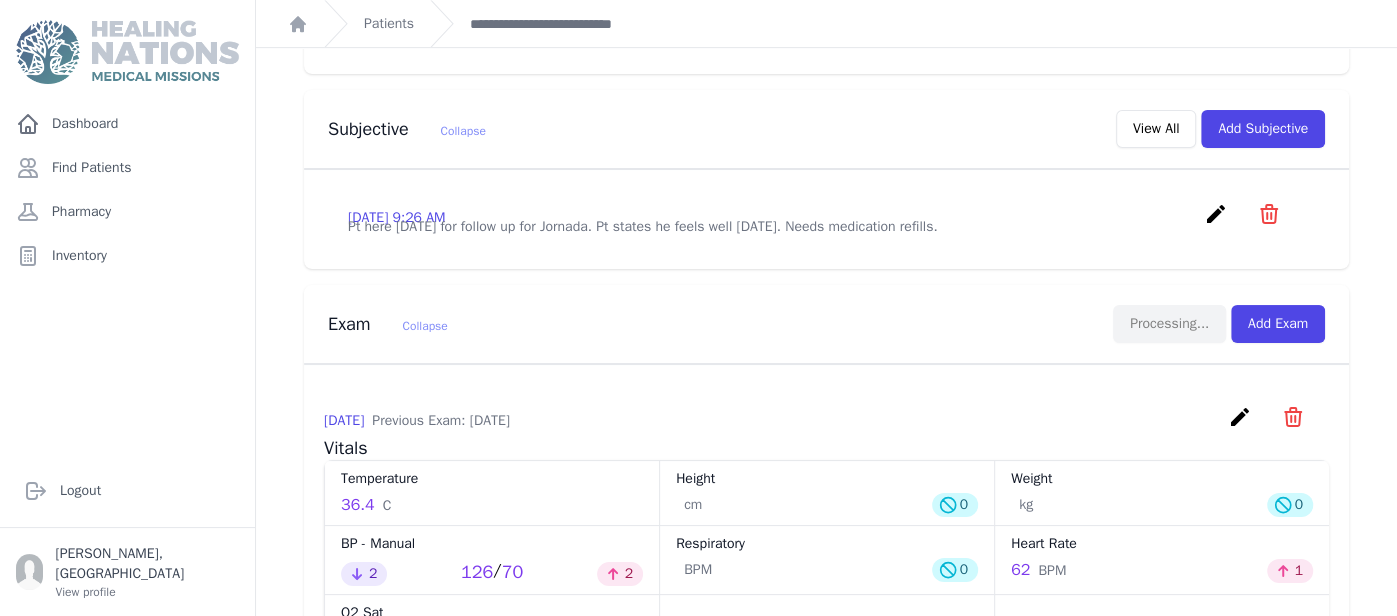 scroll, scrollTop: 0, scrollLeft: 0, axis: both 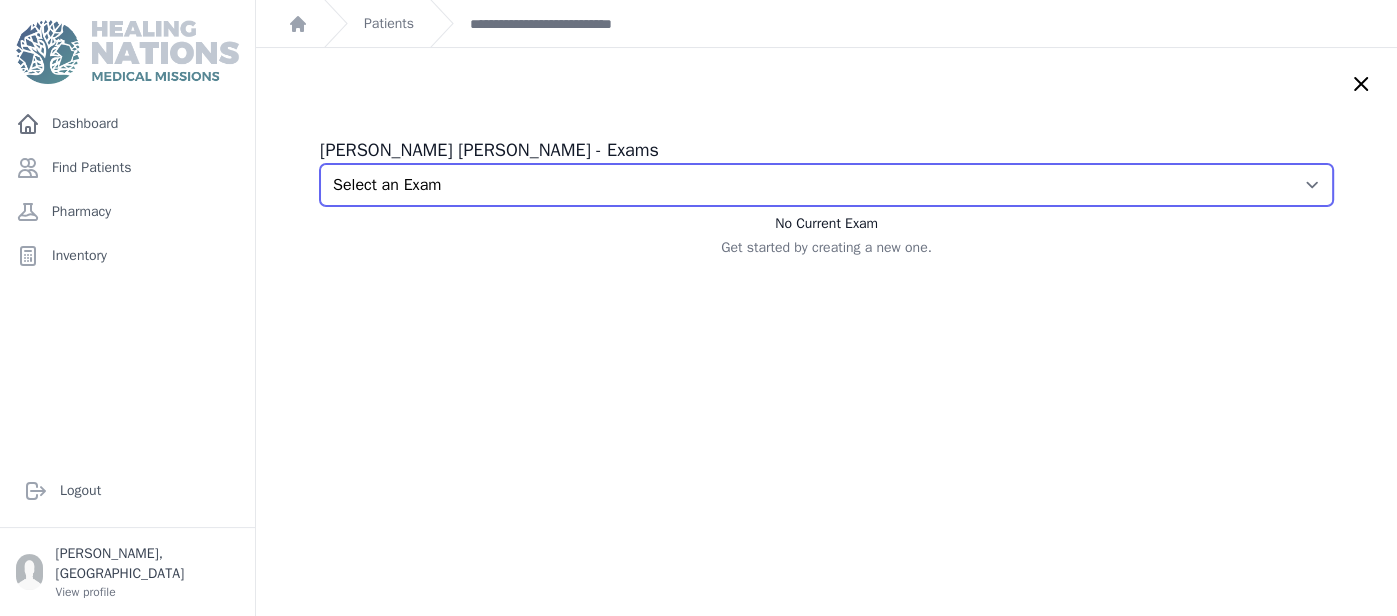 click on "Select an Exam
[DATE] 9:35 AM
[DATE] 8:50 AM
[DATE] 10:03 AM
[DATE] 8:31 AM
[DATE] 8:28 AM
[DATE] 11:44 AM
[DATE] 9:34 AM" at bounding box center [826, 185] 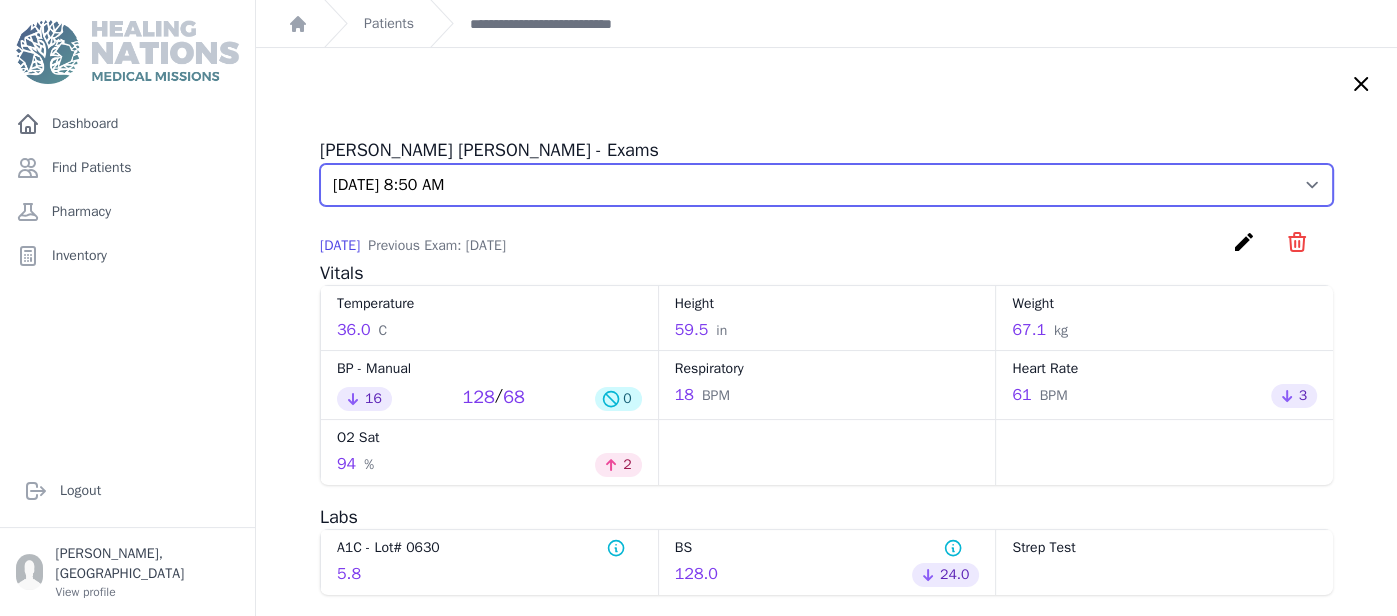 click on "Select an Exam
[DATE] 9:35 AM
[DATE] 8:50 AM
[DATE] 10:03 AM
[DATE] 8:31 AM
[DATE] 8:28 AM
[DATE] 11:44 AM
[DATE] 9:34 AM" at bounding box center (826, 185) 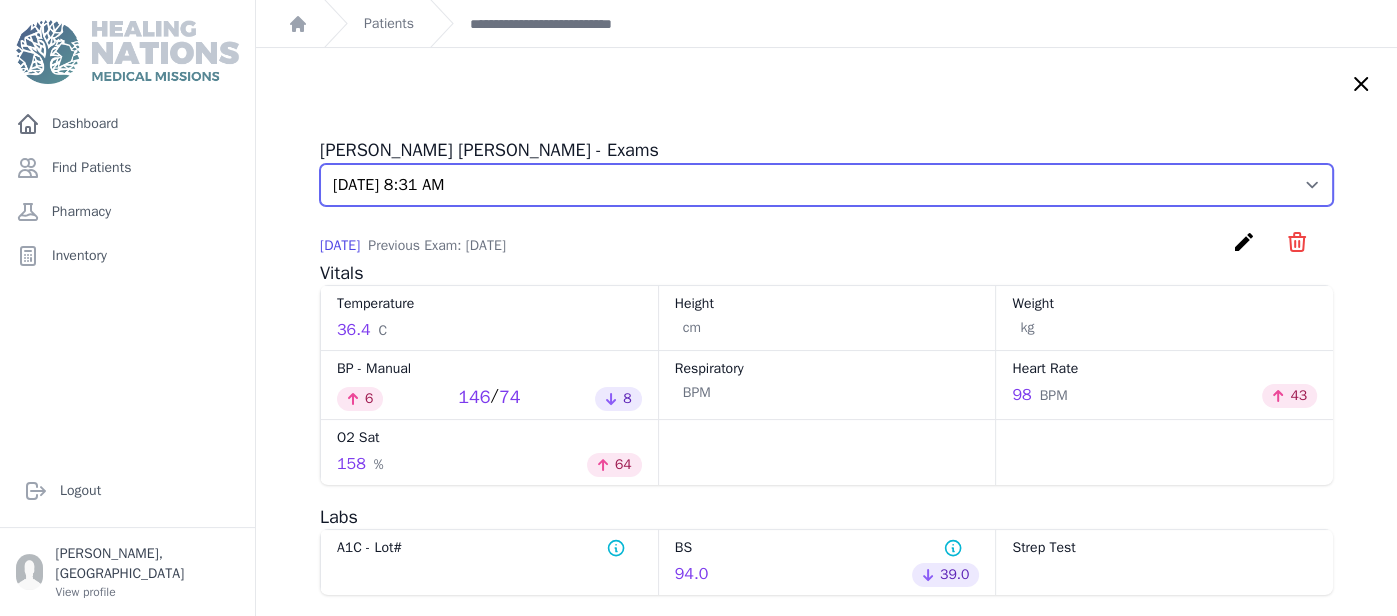 click on "Select an Exam
[DATE] 9:35 AM
[DATE] 8:50 AM
[DATE] 10:03 AM
[DATE] 8:31 AM
[DATE] 8:28 AM
[DATE] 11:44 AM
[DATE] 9:34 AM" at bounding box center [826, 185] 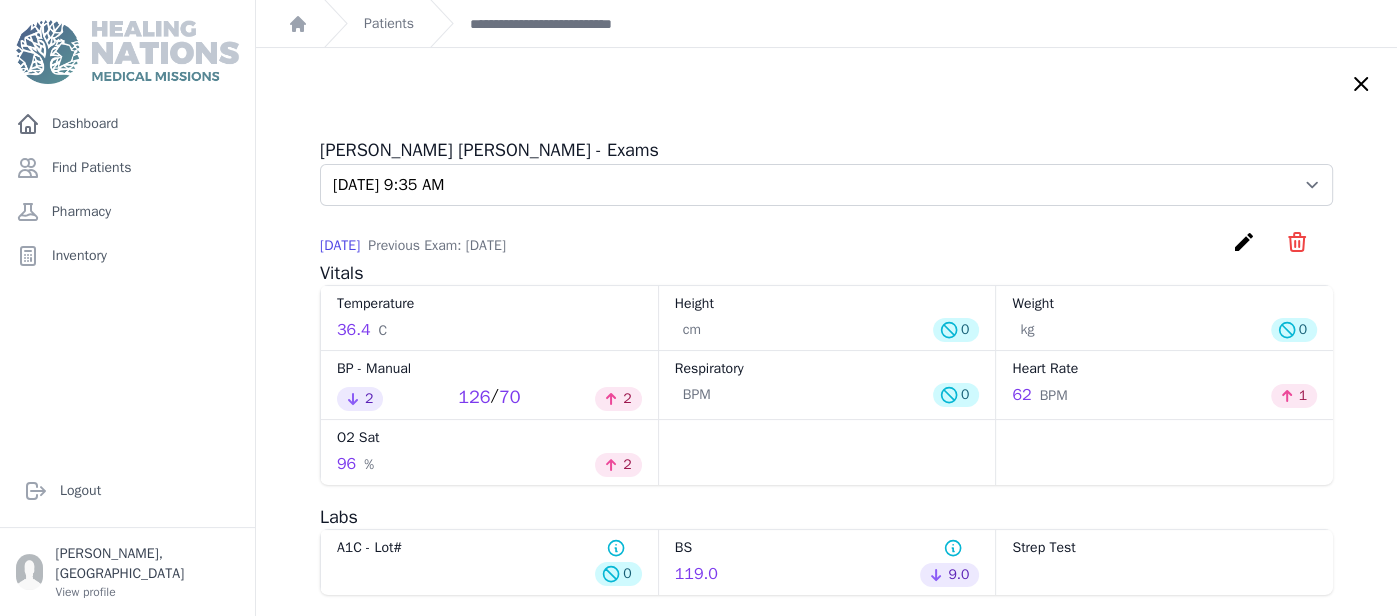 click 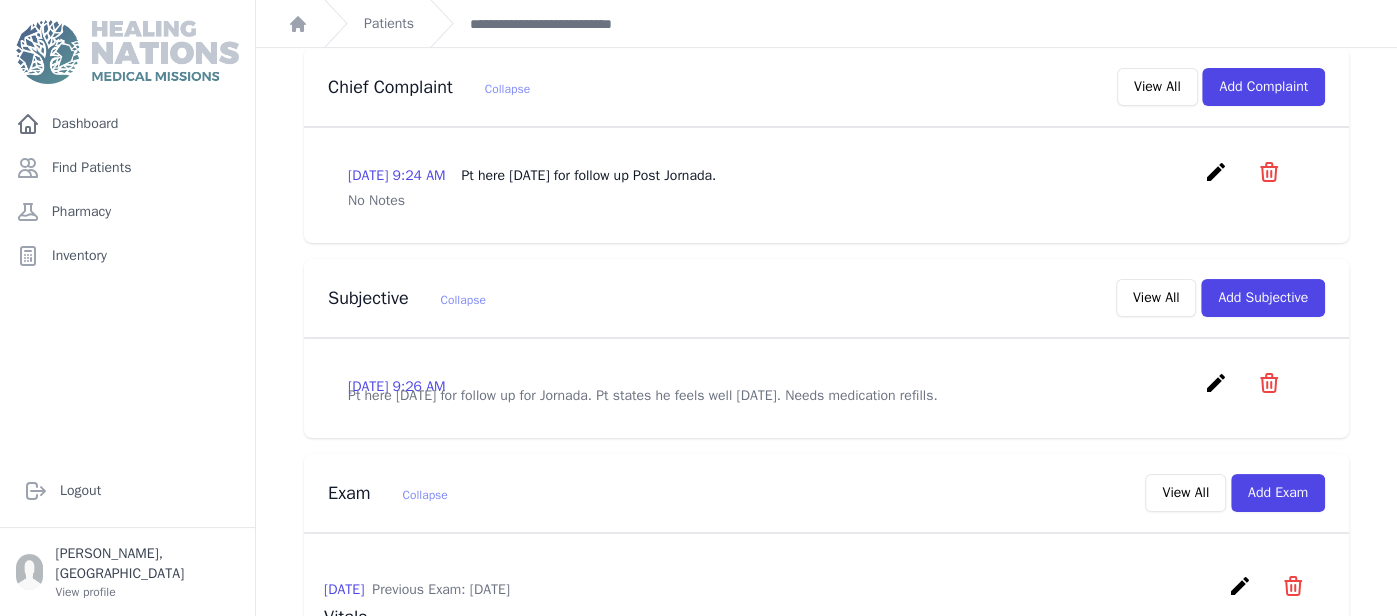 scroll, scrollTop: 146, scrollLeft: 0, axis: vertical 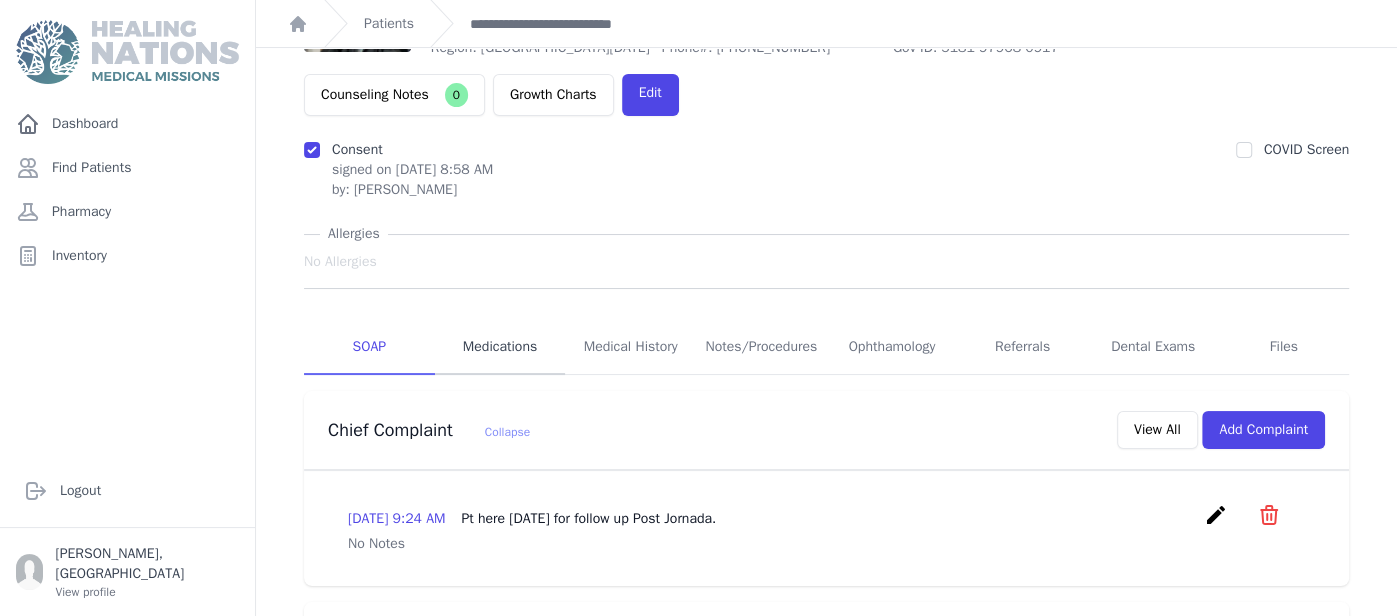click on "Medications" at bounding box center (500, 348) 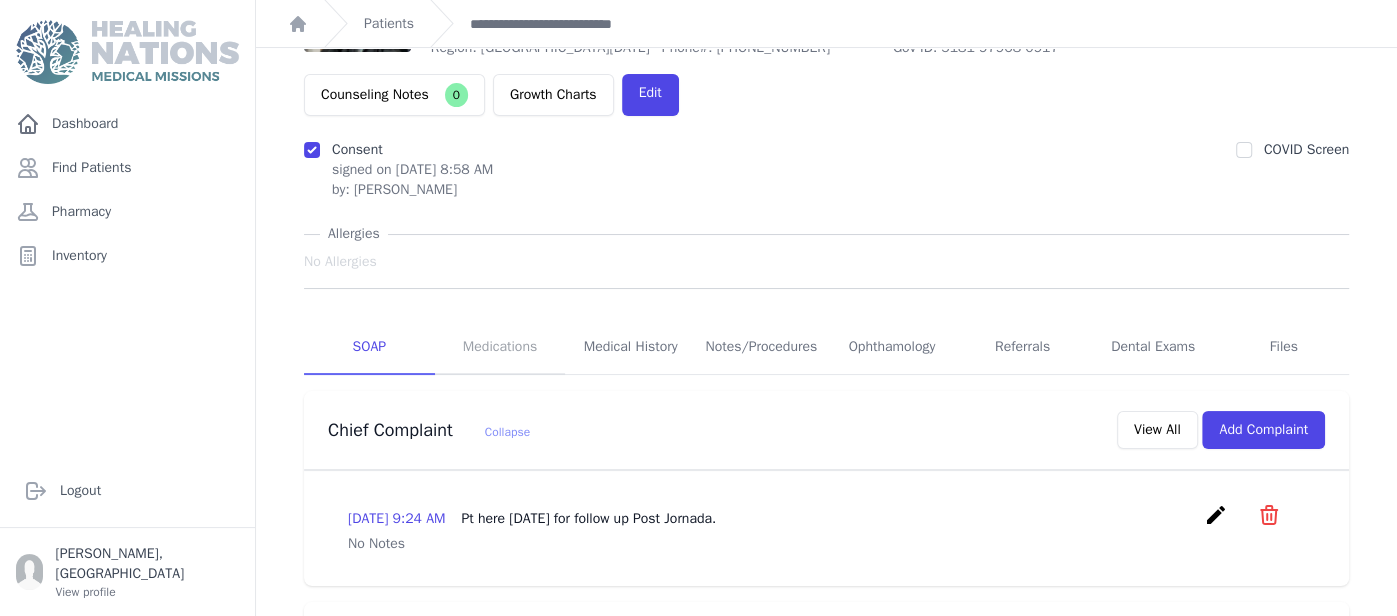 click on "Medications" at bounding box center (500, 348) 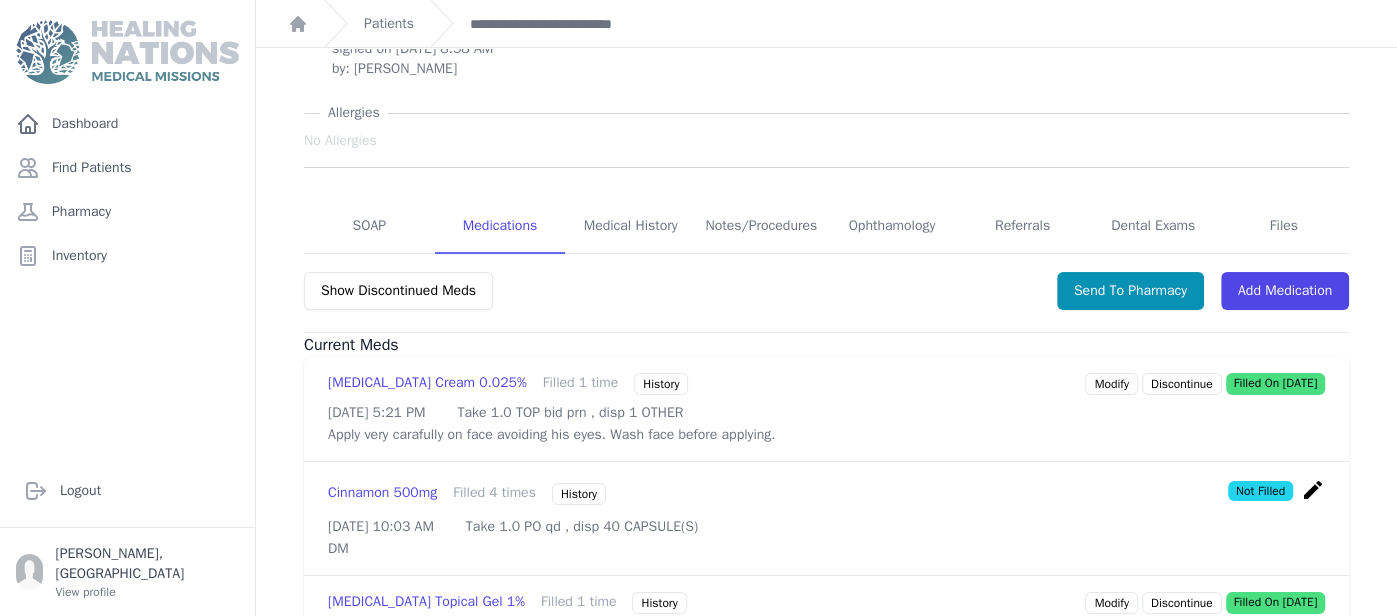 scroll, scrollTop: 266, scrollLeft: 0, axis: vertical 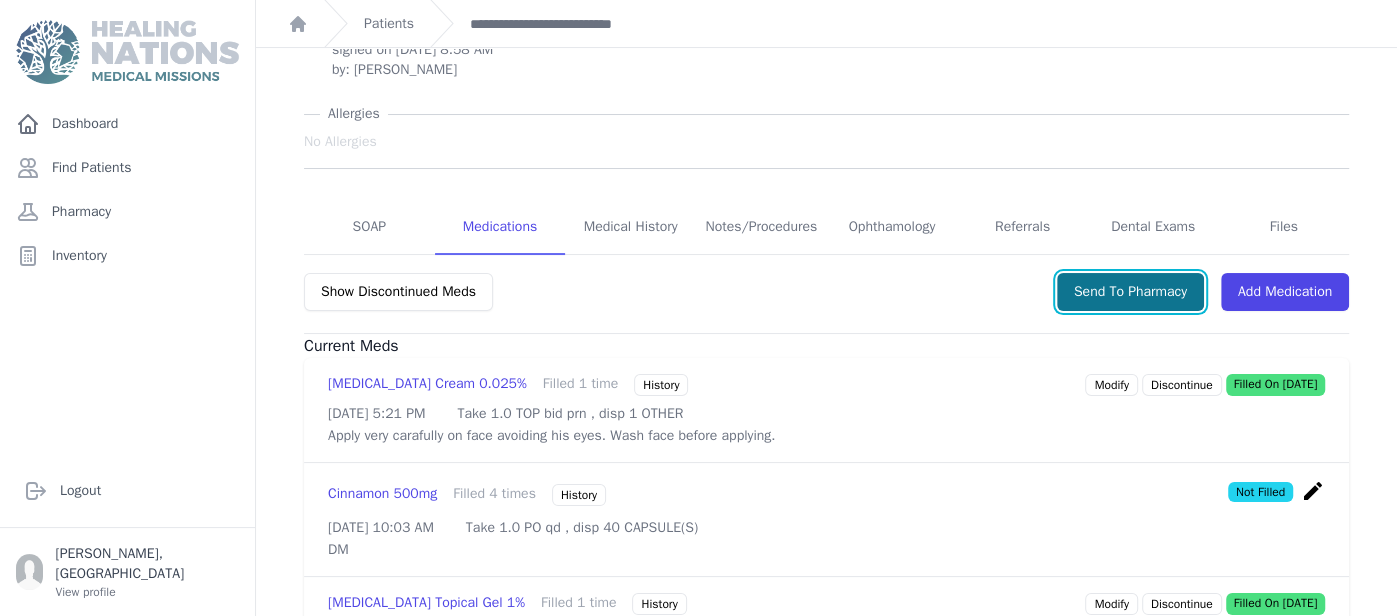 click on "Send To Pharmacy" at bounding box center [1130, 292] 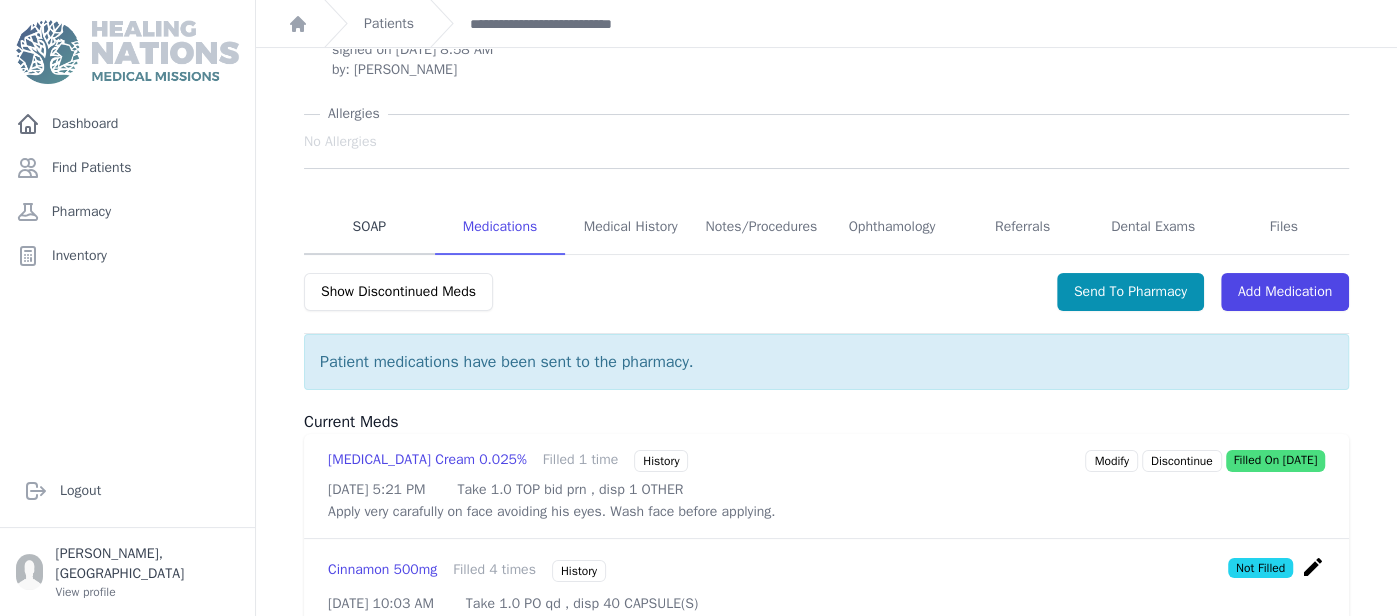 click on "SOAP" at bounding box center [369, 228] 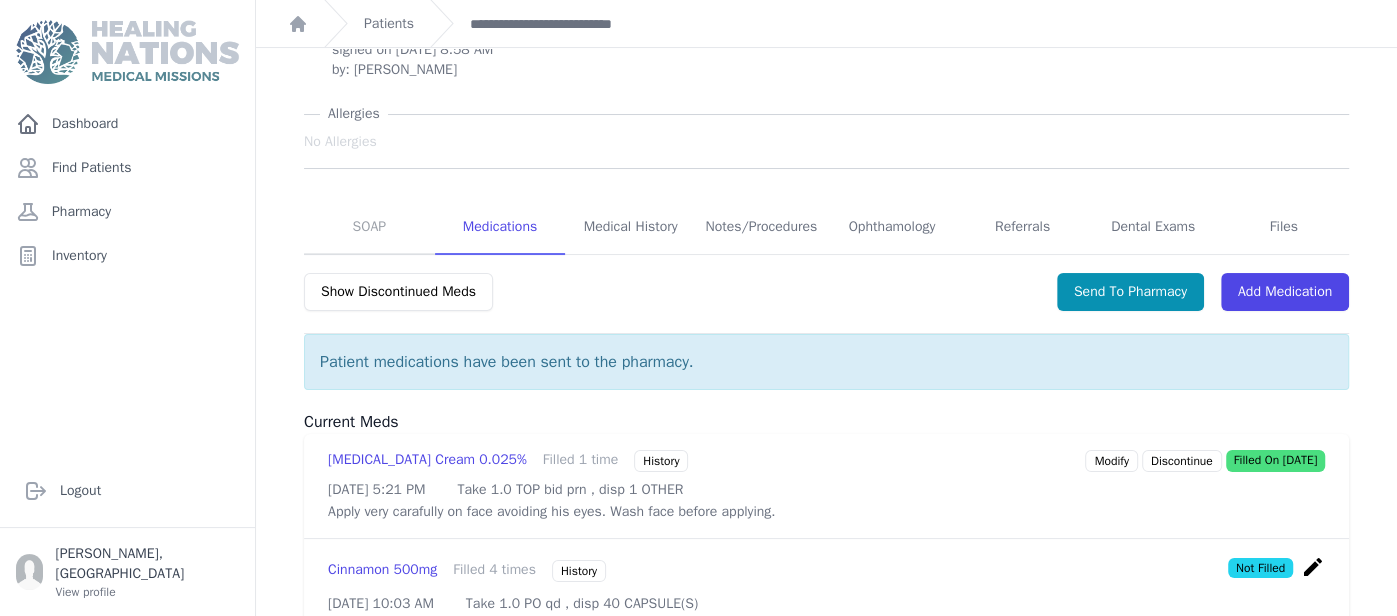 click on "# 3461
[PERSON_NAME] [PERSON_NAME]
[DEMOGRAPHIC_DATA]
[DEMOGRAPHIC_DATA]
DOB: [DEMOGRAPHIC_DATA]
Region: [GEOGRAPHIC_DATA][DATE]
Phone#: [PHONE_NUMBER]
Gov ID: 5181 97968 0917
Counseling Notes
0
Growth Charts
Edit
Consent
by: [PERSON_NAME]" at bounding box center [826, 577] 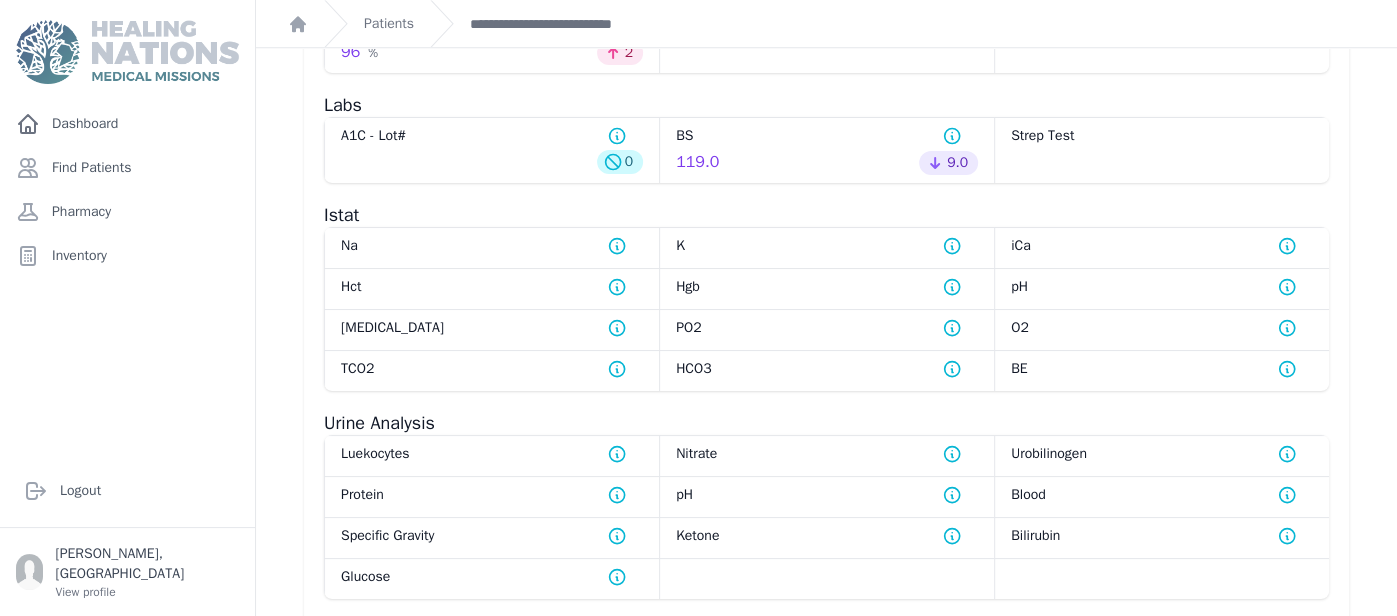 scroll, scrollTop: 1806, scrollLeft: 0, axis: vertical 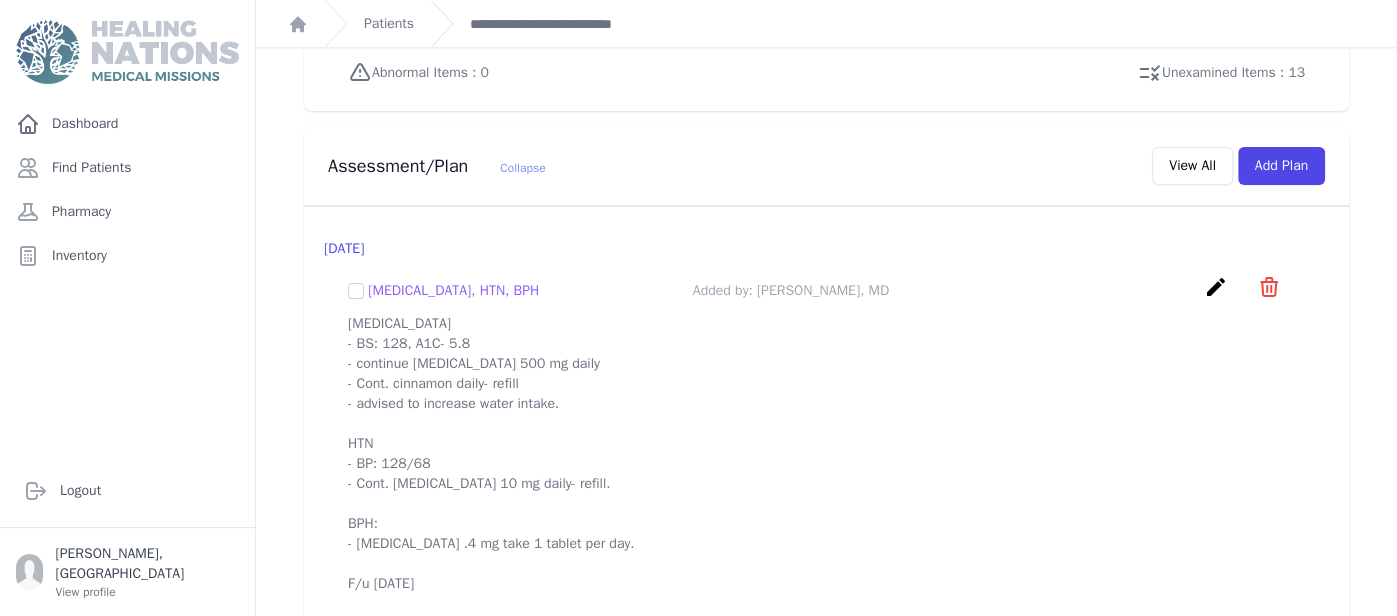 drag, startPoint x: 340, startPoint y: 301, endPoint x: 658, endPoint y: 574, distance: 419.10977 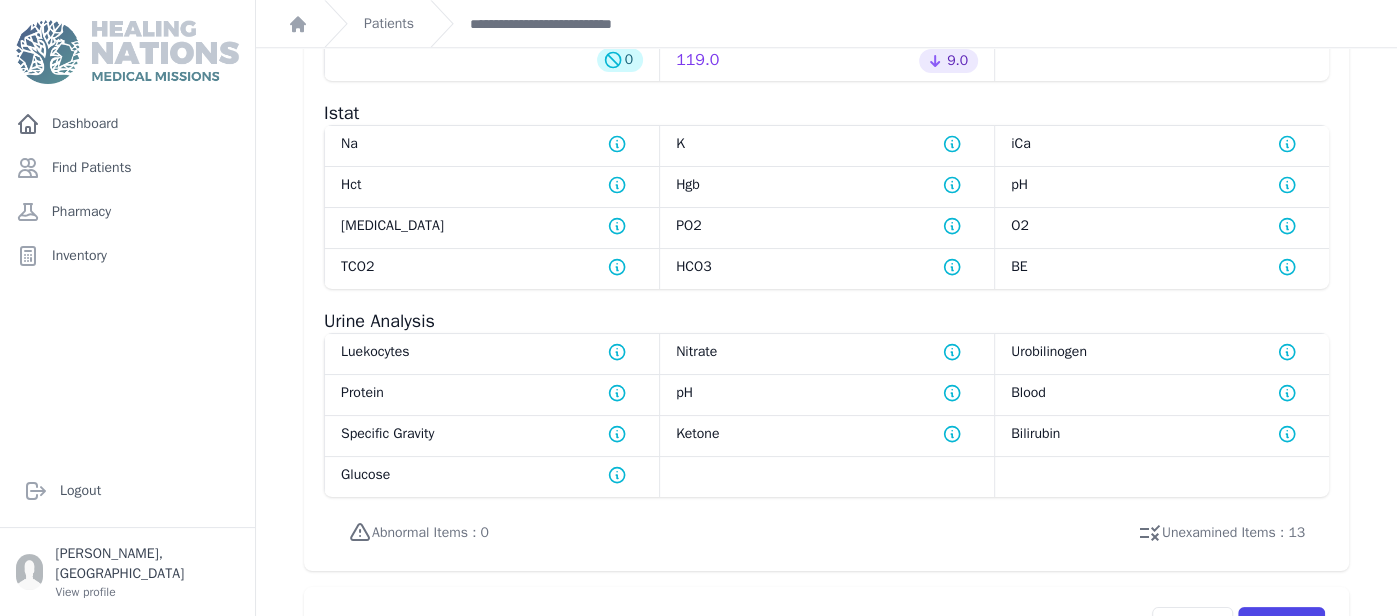 scroll, scrollTop: 1806, scrollLeft: 0, axis: vertical 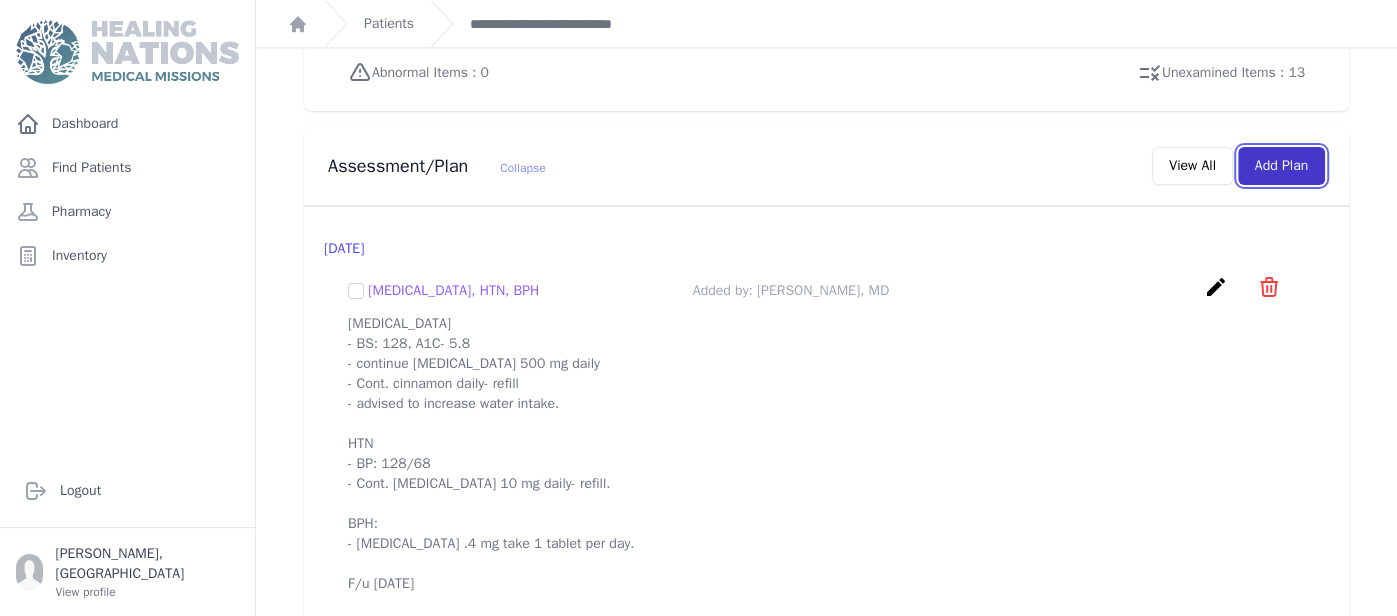 click on "Add Plan" at bounding box center (1281, 166) 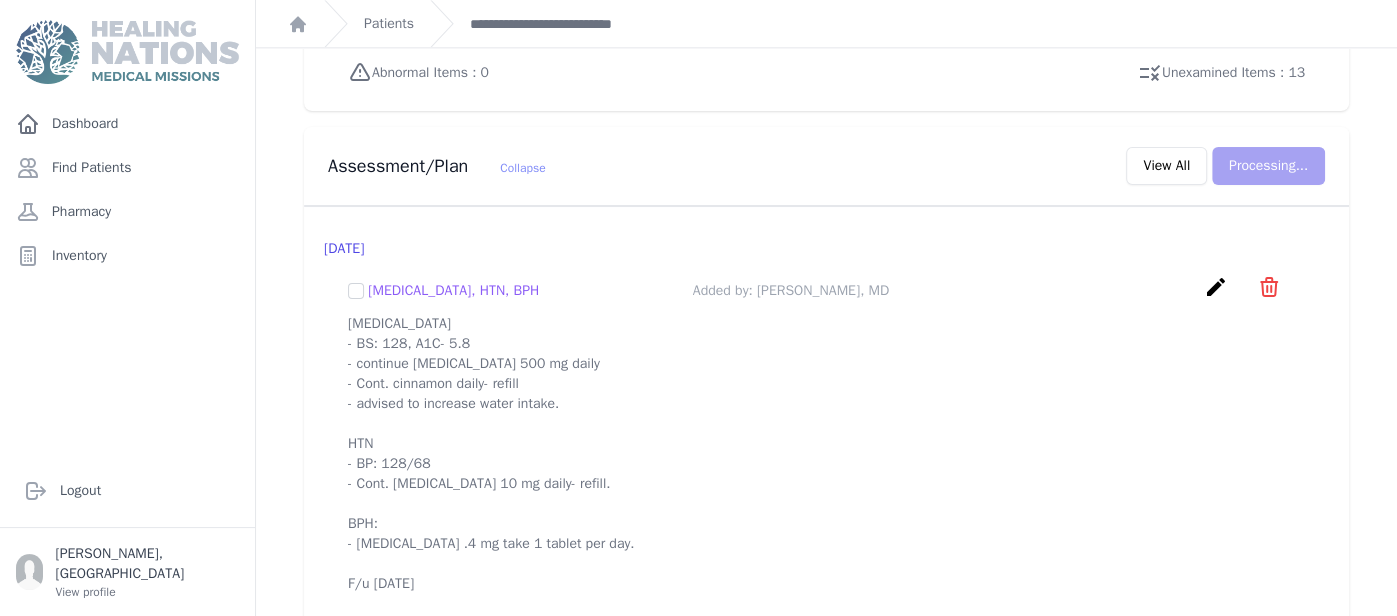 scroll, scrollTop: 0, scrollLeft: 0, axis: both 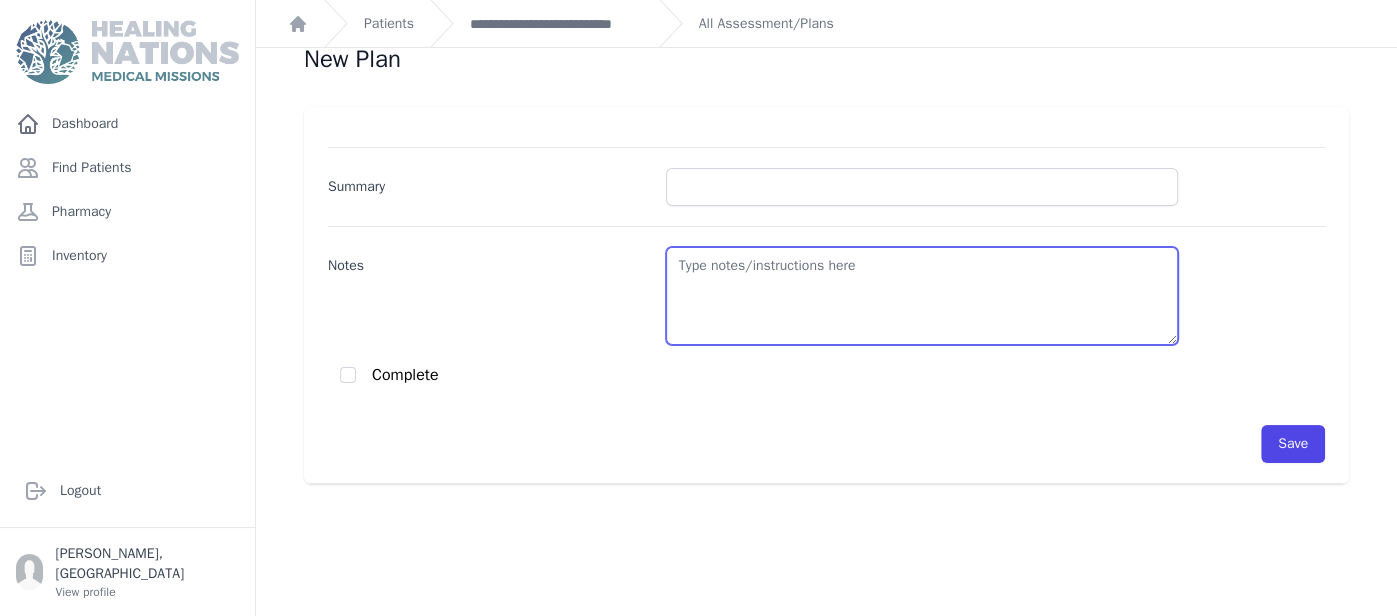 paste on "[MEDICAL_DATA]
- BS: 128, A1C- 5.8
- continue [MEDICAL_DATA] 500 mg daily
- Cont. cinnamon daily- refill
- advised to increase water intake.
HTN
- BP: 128/68
- Cont. [MEDICAL_DATA] 10 mg daily- refill.
BPH:
- [MEDICAL_DATA] .4 mg take 1 tablet per day.
F/u [DATE]" 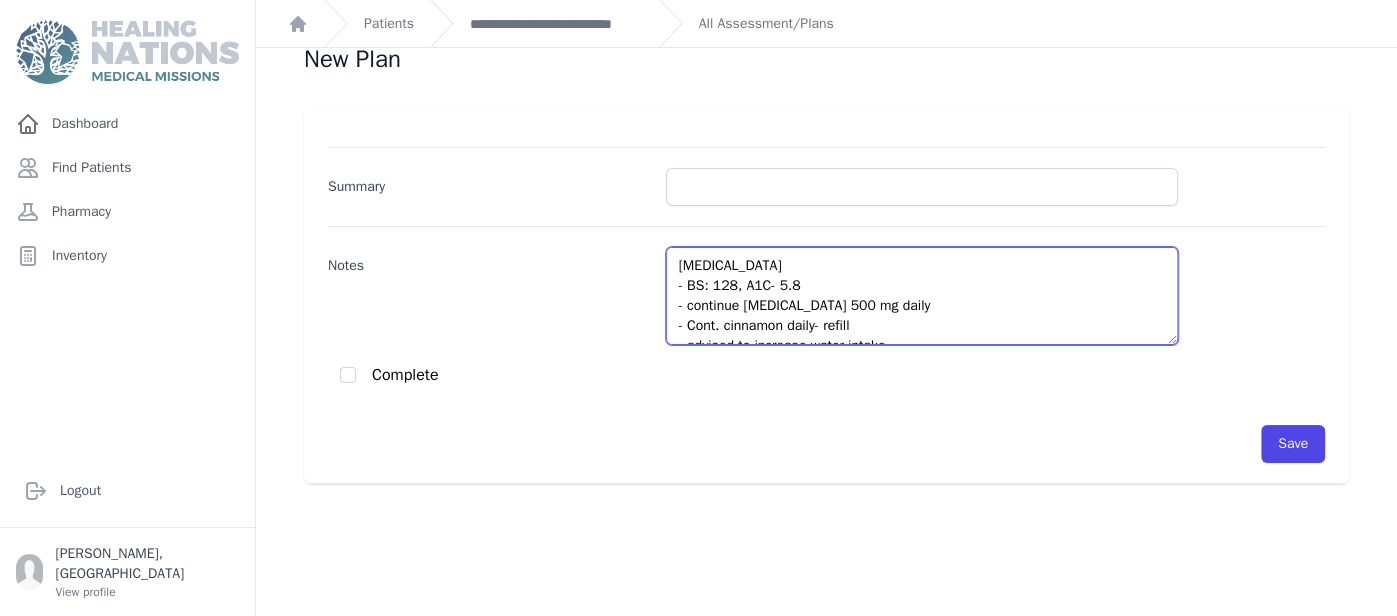 scroll, scrollTop: 190, scrollLeft: 0, axis: vertical 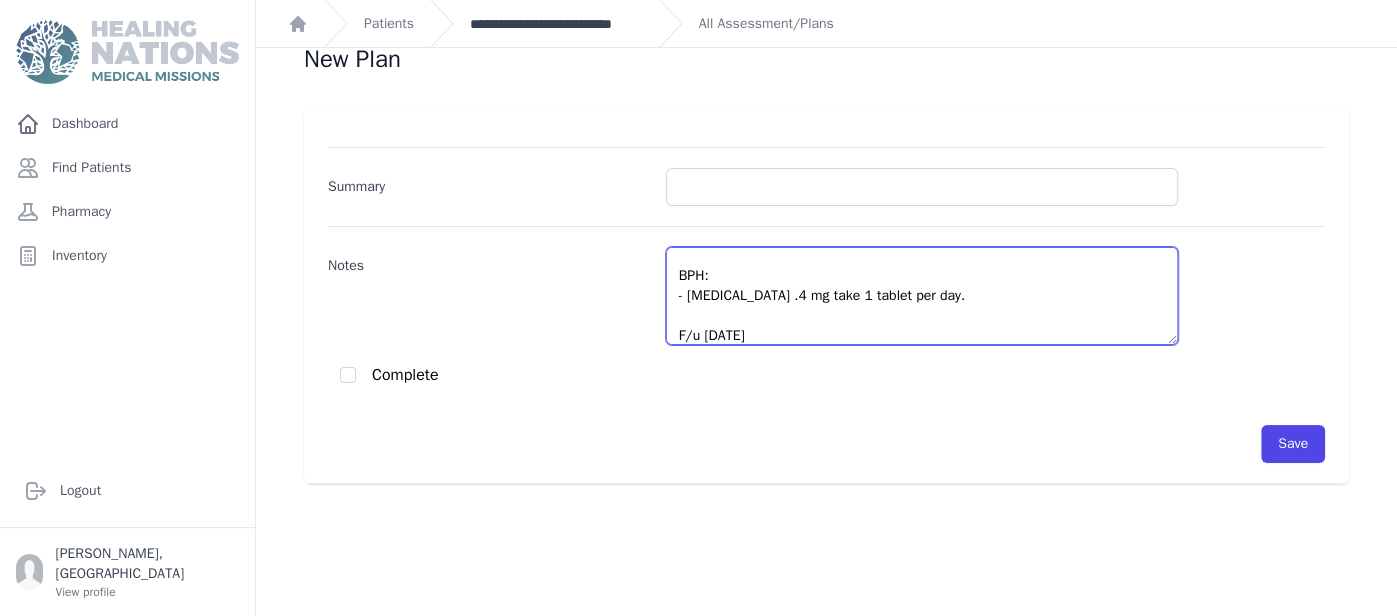 type on "[MEDICAL_DATA]
- BS: 128, A1C- 5.8
- continue [MEDICAL_DATA] 500 mg daily
- Cont. cinnamon daily- refill
- advised to increase water intake.
HTN
- BP: 128/68
- Cont. [MEDICAL_DATA] 10 mg daily- refill.
BPH:
- [MEDICAL_DATA] .4 mg take 1 tablet per day.
F/u [DATE]" 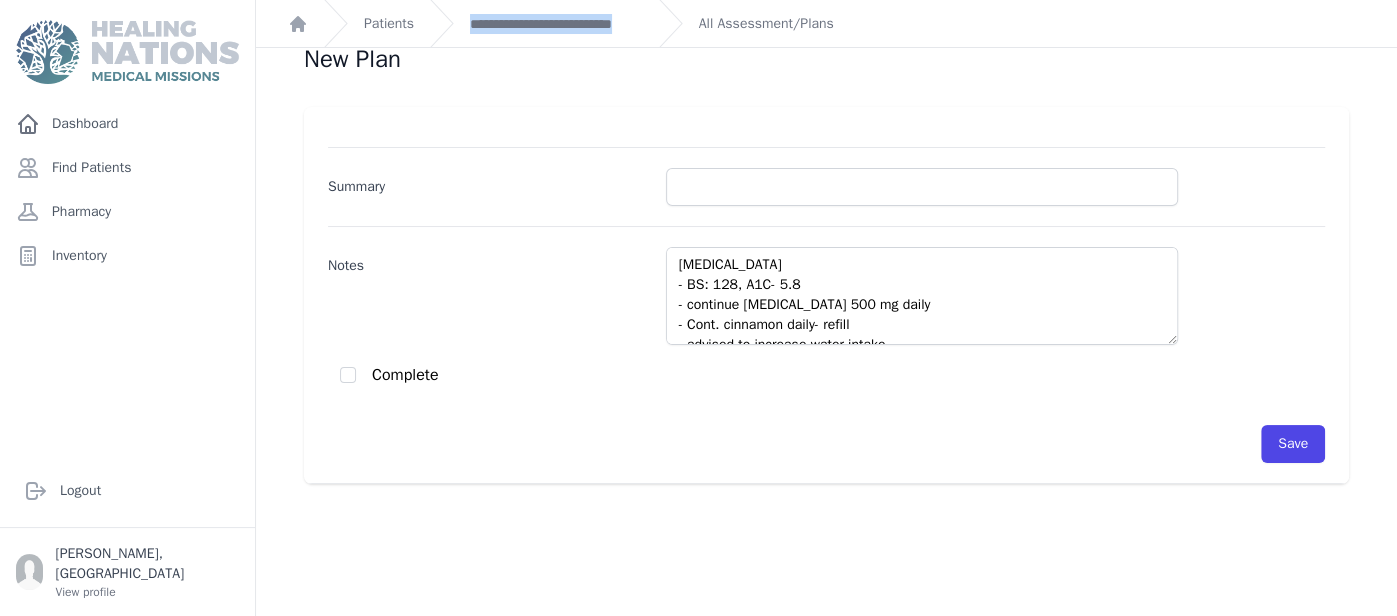 scroll, scrollTop: 0, scrollLeft: 0, axis: both 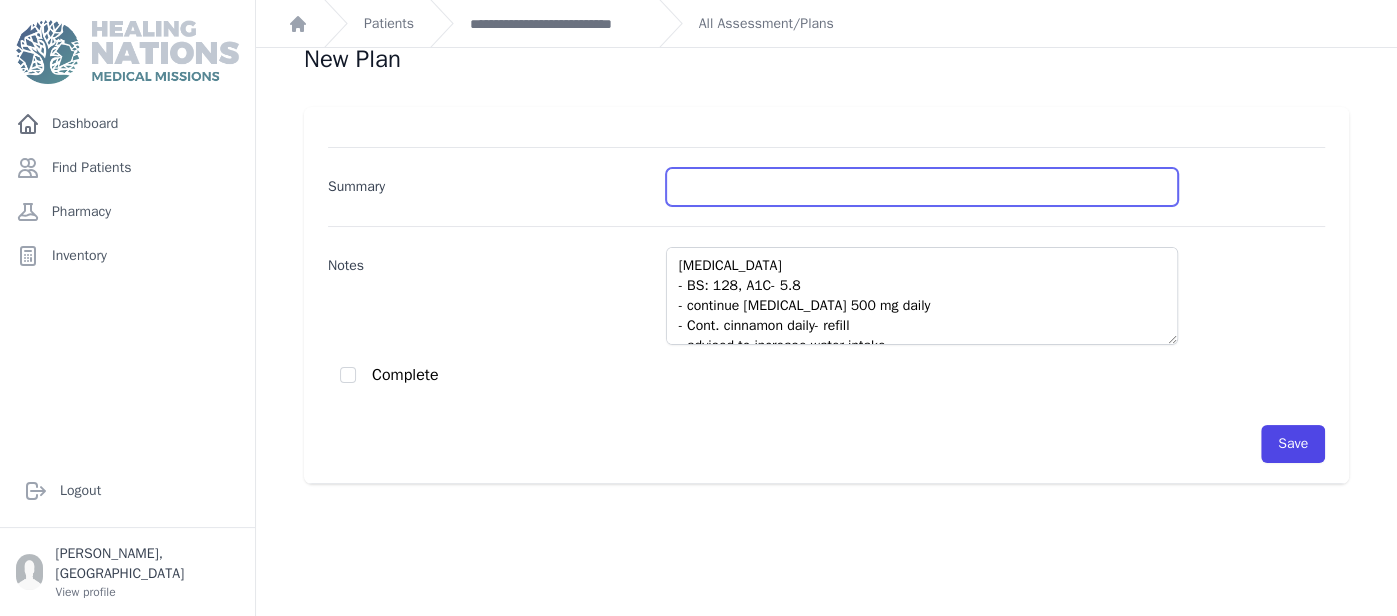 click on "Summary" at bounding box center (922, 187) 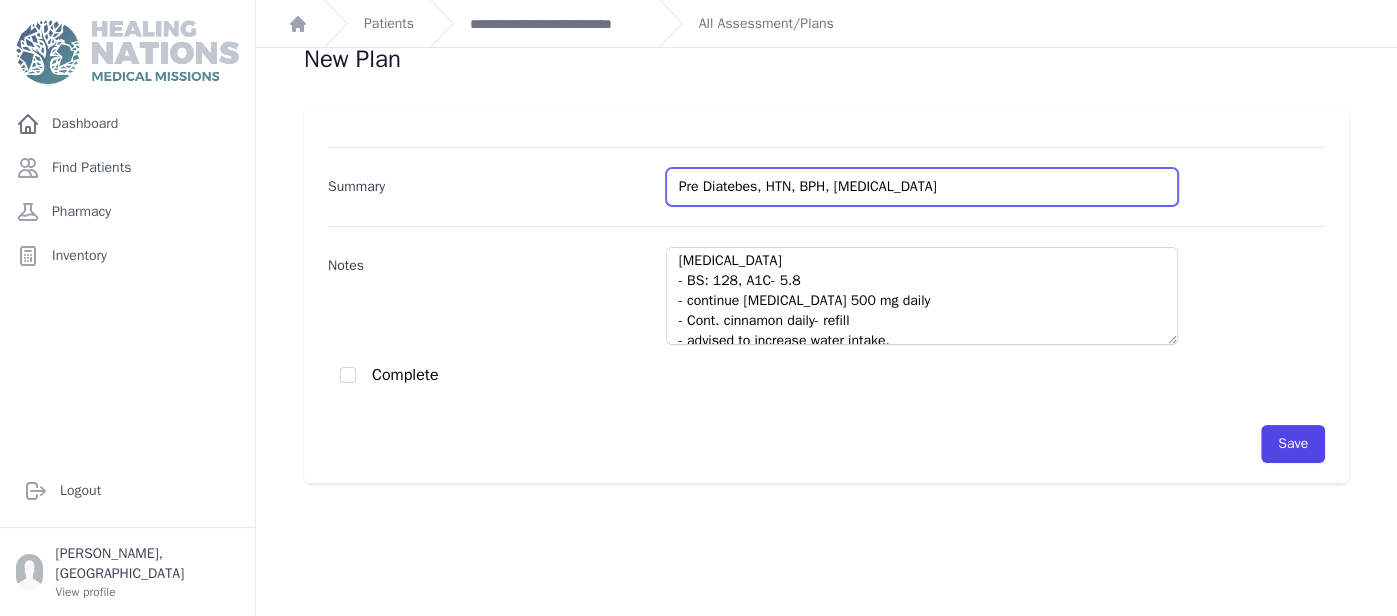 scroll, scrollTop: 0, scrollLeft: 0, axis: both 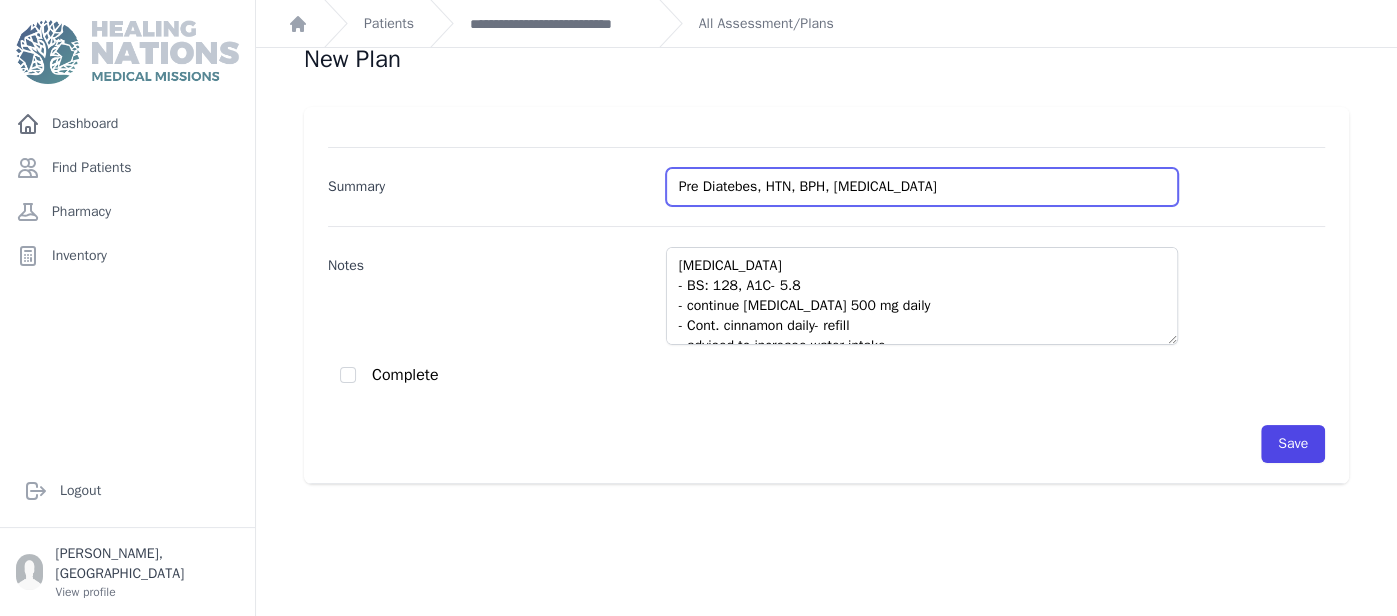 type on "Pre Diatebes, HTN, BPH, [MEDICAL_DATA]" 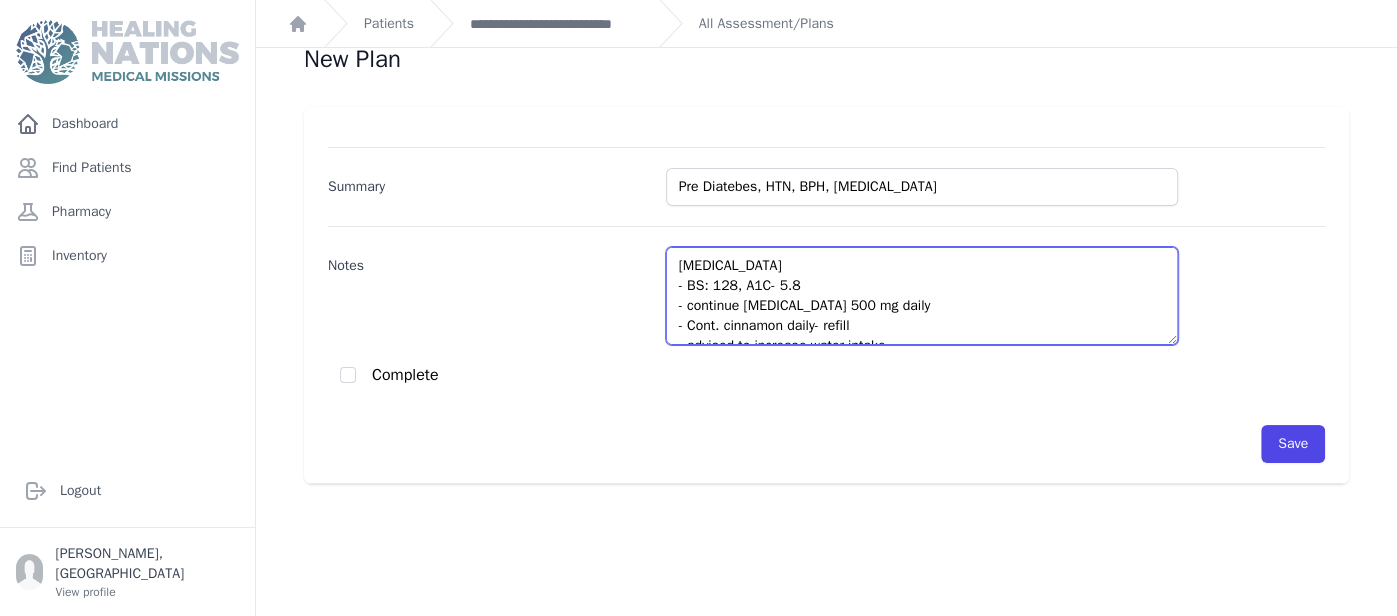 click on "[MEDICAL_DATA]
- BS: 128, A1C- 5.8
- continue [MEDICAL_DATA] 500 mg daily
- Cont. cinnamon daily- refill
- advised to increase water intake.
HTN
- BP: 128/68
- Cont. [MEDICAL_DATA] 10 mg daily- refill.
BPH:
- [MEDICAL_DATA] .4 mg take 1 tablet per day.
F/u [DATE]" at bounding box center (922, 296) 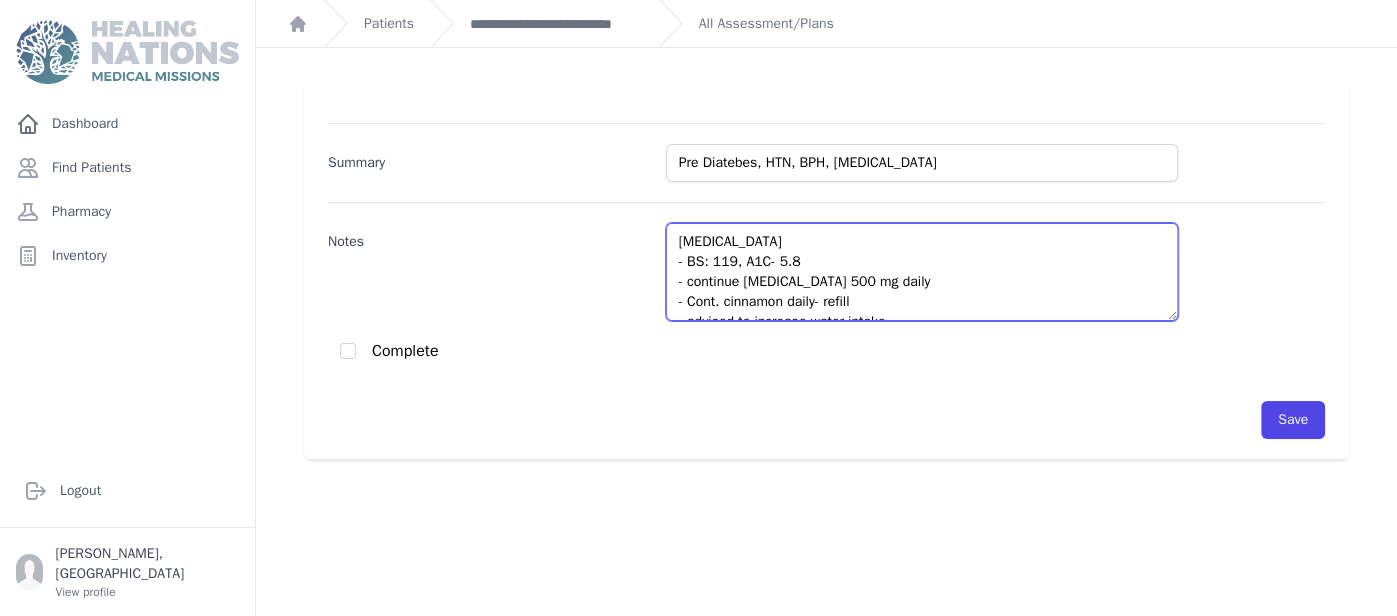 scroll, scrollTop: 47, scrollLeft: 0, axis: vertical 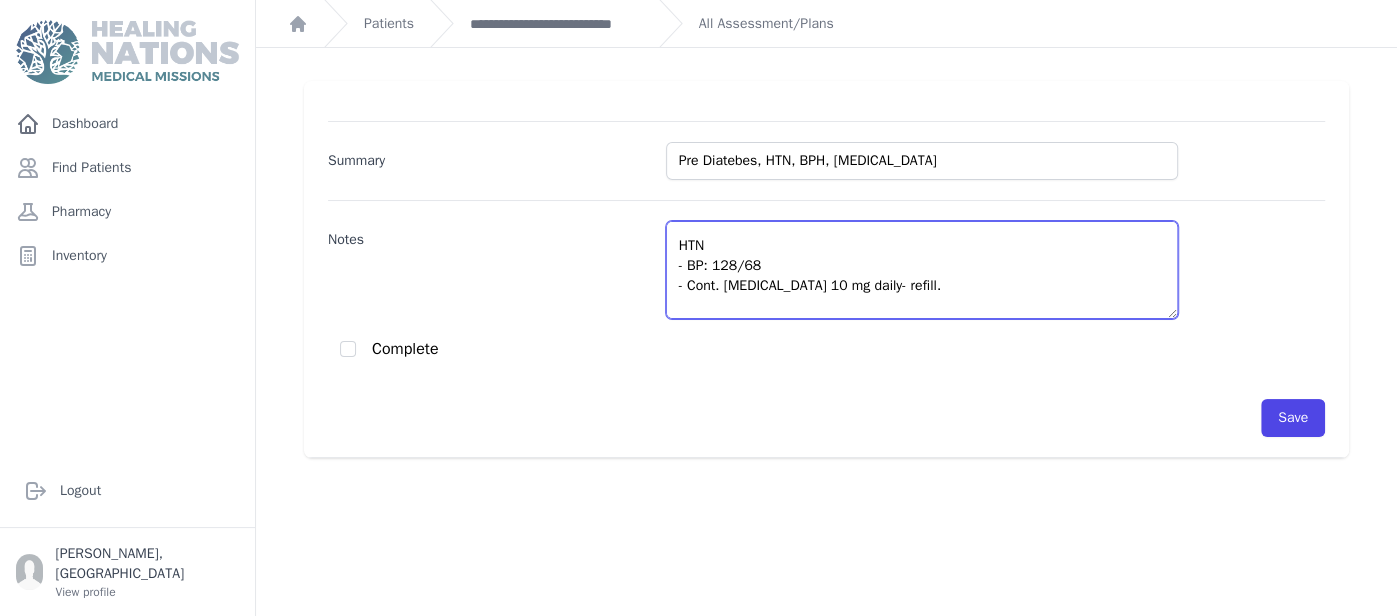 click on "[MEDICAL_DATA]
- BS: 119, A1C- 5.8
- continue [MEDICAL_DATA] 500 mg daily
- Cont. cinnamon daily- refill
- advised to increase water intake.
HTN
- BP: 128/68
- Cont. [MEDICAL_DATA] 10 mg daily- refill.
BPH:
- [MEDICAL_DATA] .4 mg take 1 tablet per day.
F/u [DATE]" at bounding box center [922, 270] 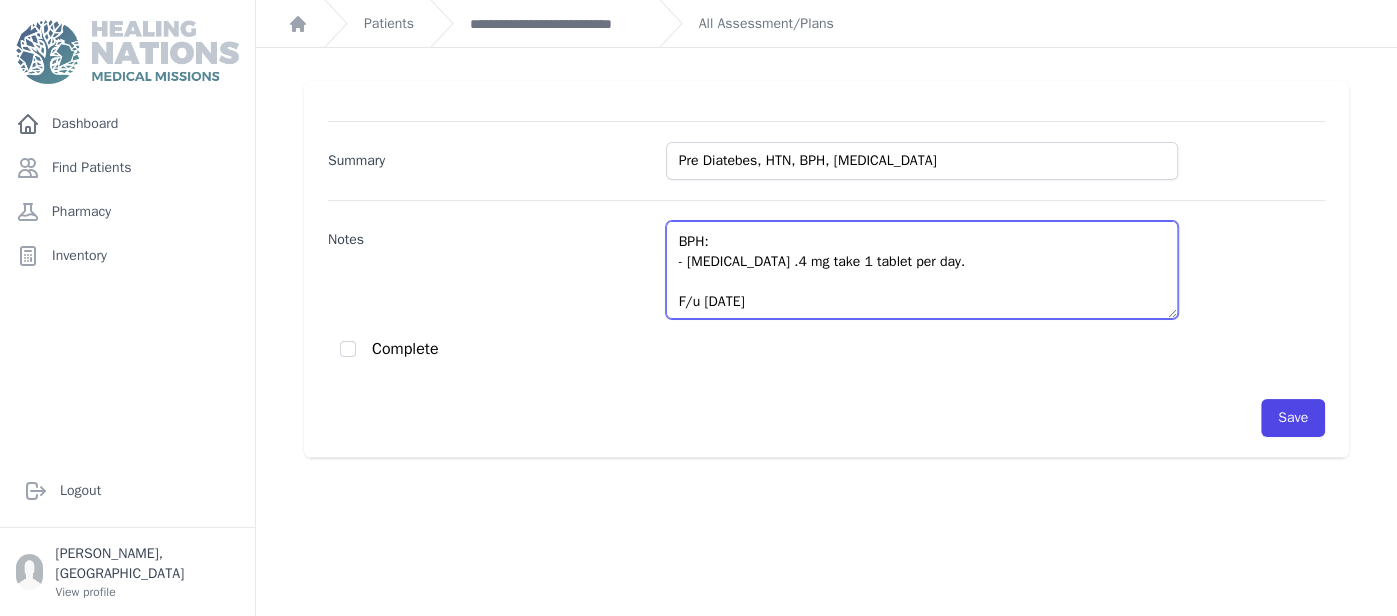 scroll, scrollTop: 199, scrollLeft: 0, axis: vertical 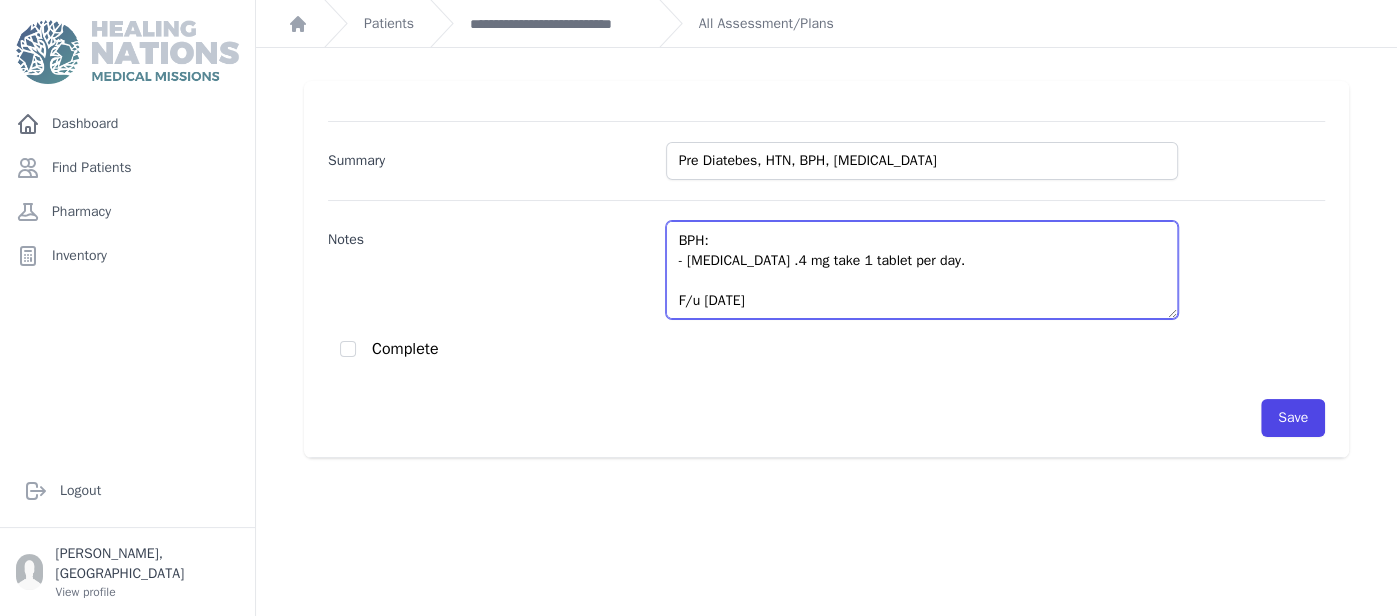 click on "[MEDICAL_DATA]
- BS: 119, A1C- 5.8
- continue [MEDICAL_DATA] 500 mg daily
- Cont. cinnamon daily- refill
- advised to increase water intake.
HTN
- BP: 126/70
- Cont. [MEDICAL_DATA] 10 mg daily- refill.
BPH:
- [MEDICAL_DATA] .4 mg take 1 tablet per day.
F/u [DATE]" at bounding box center [922, 270] 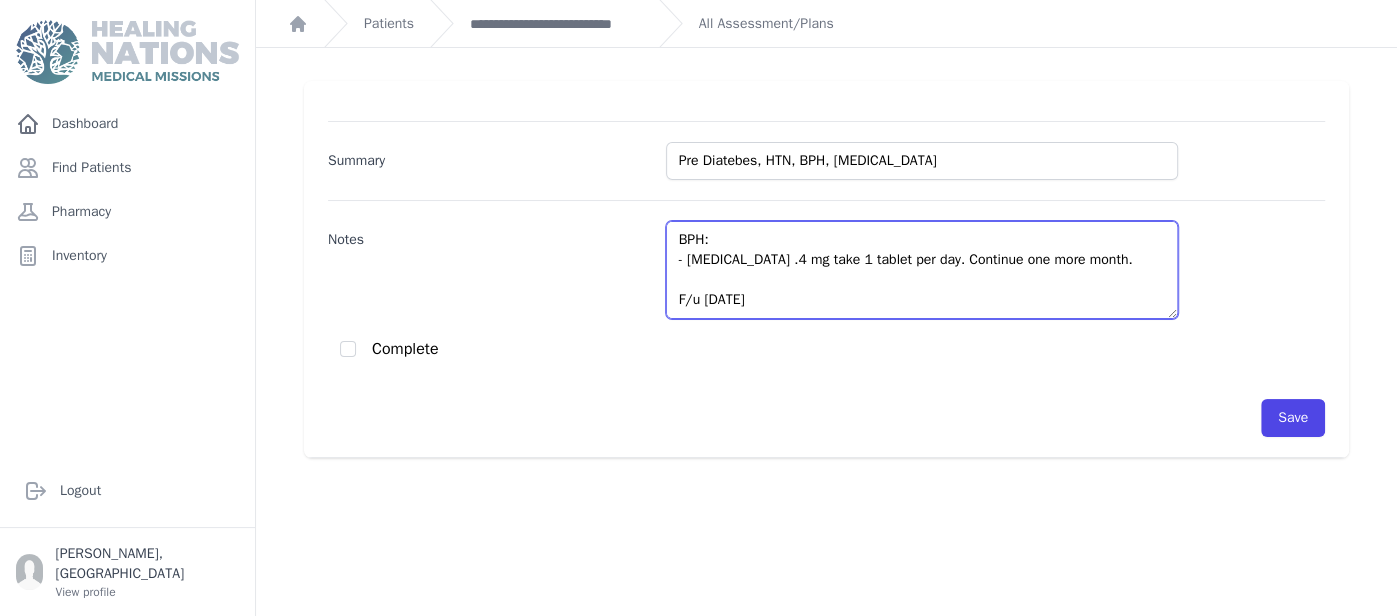 scroll, scrollTop: 220, scrollLeft: 0, axis: vertical 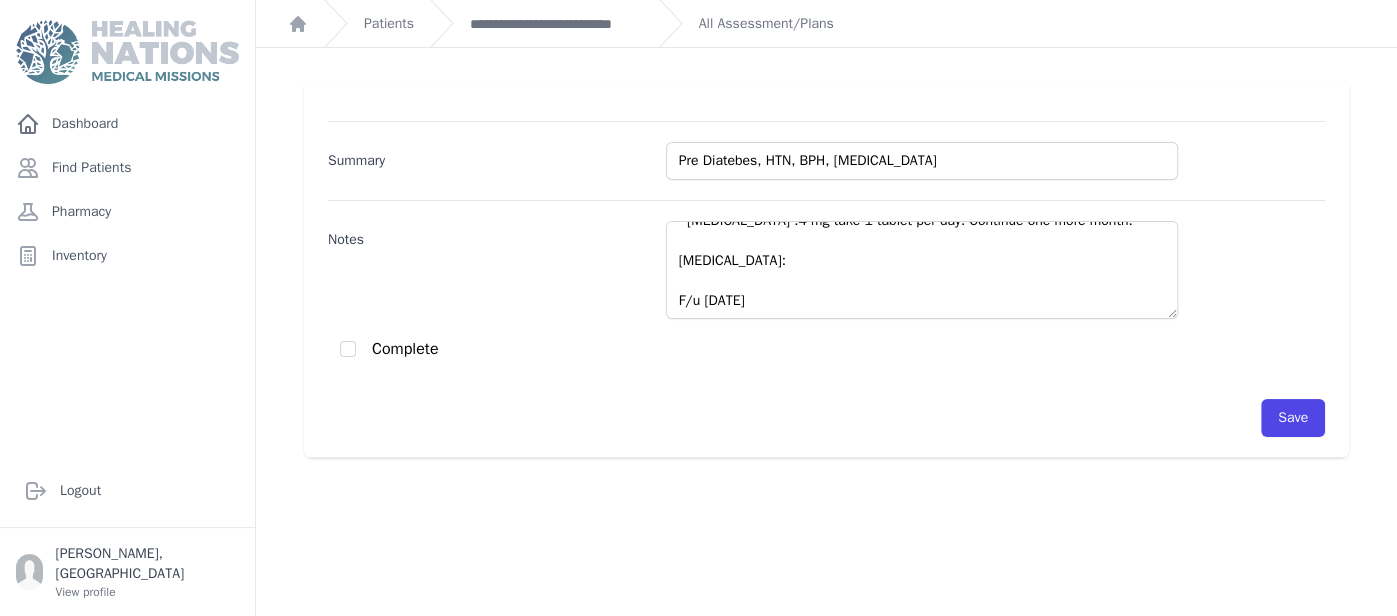 drag, startPoint x: 892, startPoint y: 210, endPoint x: 947, endPoint y: 234, distance: 60.00833 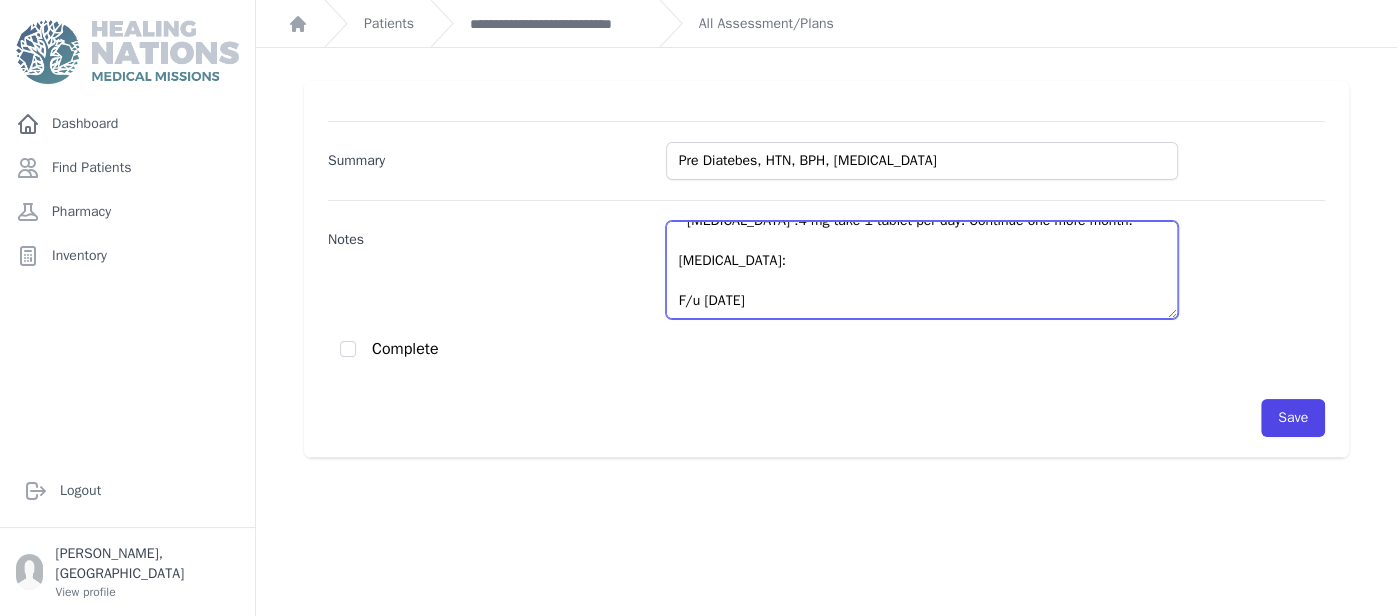drag, startPoint x: 947, startPoint y: 234, endPoint x: 1021, endPoint y: 253, distance: 76.40026 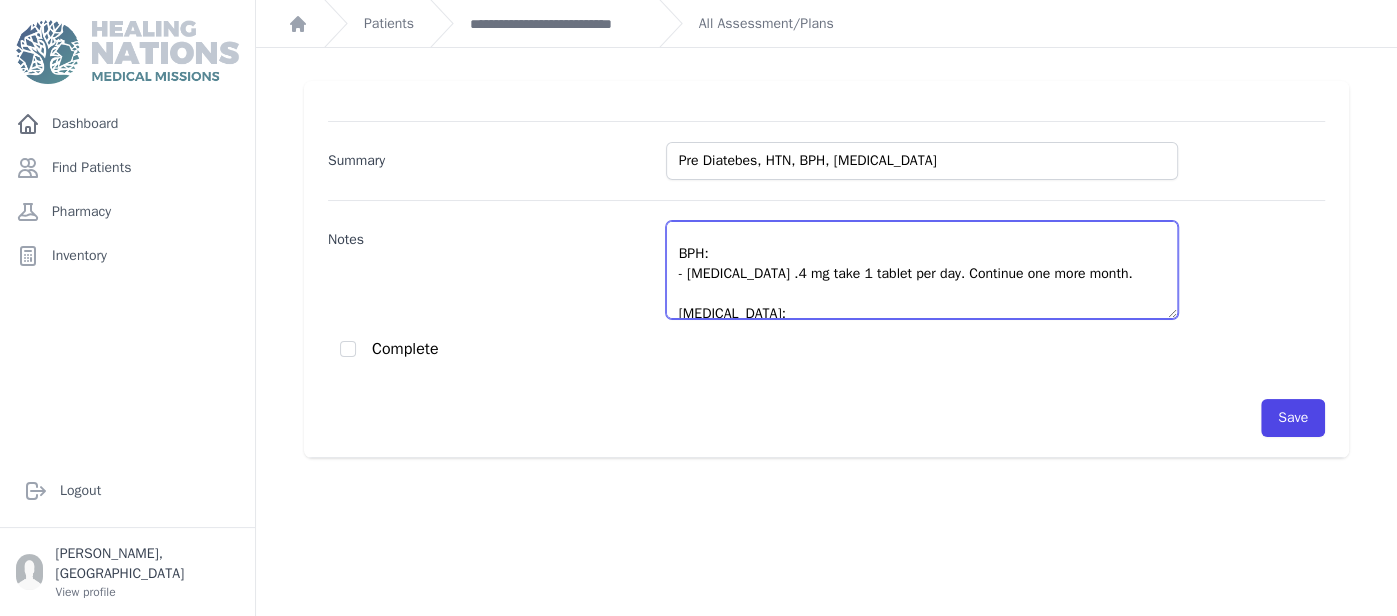 scroll, scrollTop: 210, scrollLeft: 0, axis: vertical 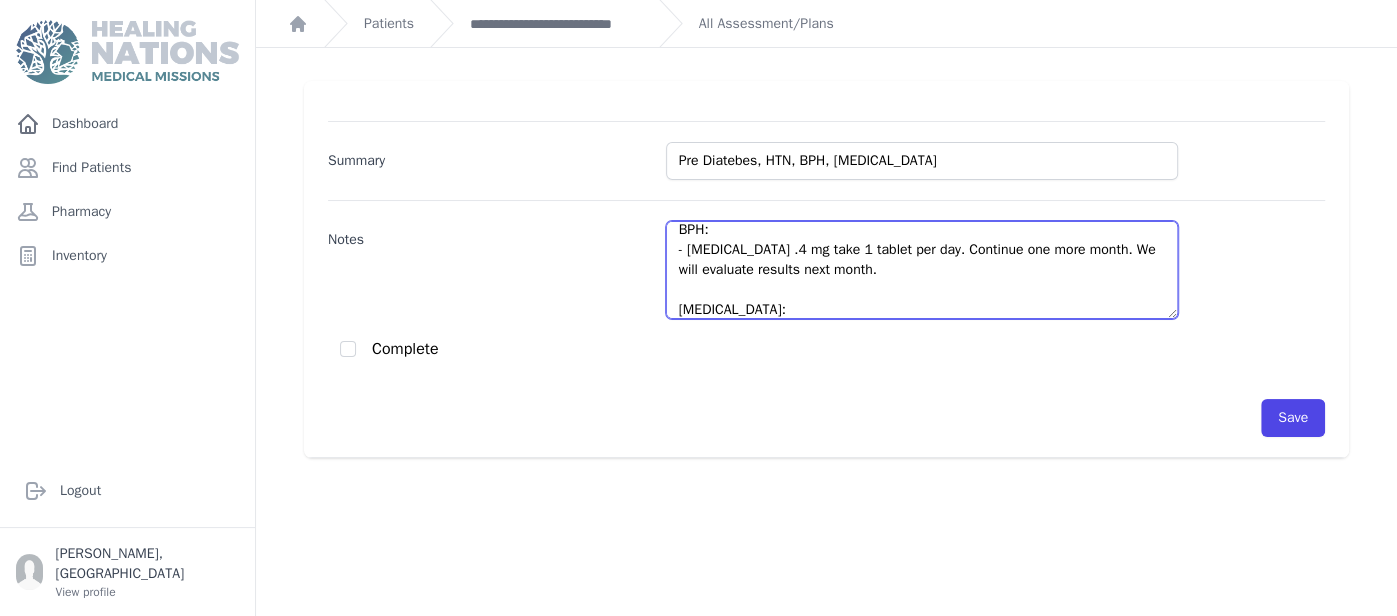 click on "[MEDICAL_DATA]
- BS: 119, A1C- 5.8
- continue [MEDICAL_DATA] 500 mg daily
- Cont. cinnamon daily- refill
- advised to increase water intake.
HTN
- BP: 126/70
- Cont. [MEDICAL_DATA] 10 mg daily- refill.
BPH:
- [MEDICAL_DATA] .4 mg take 1 tablet per day. Continue one more month. We will evaluate results next month.
[MEDICAL_DATA]:
F/u [DATE]" at bounding box center [922, 270] 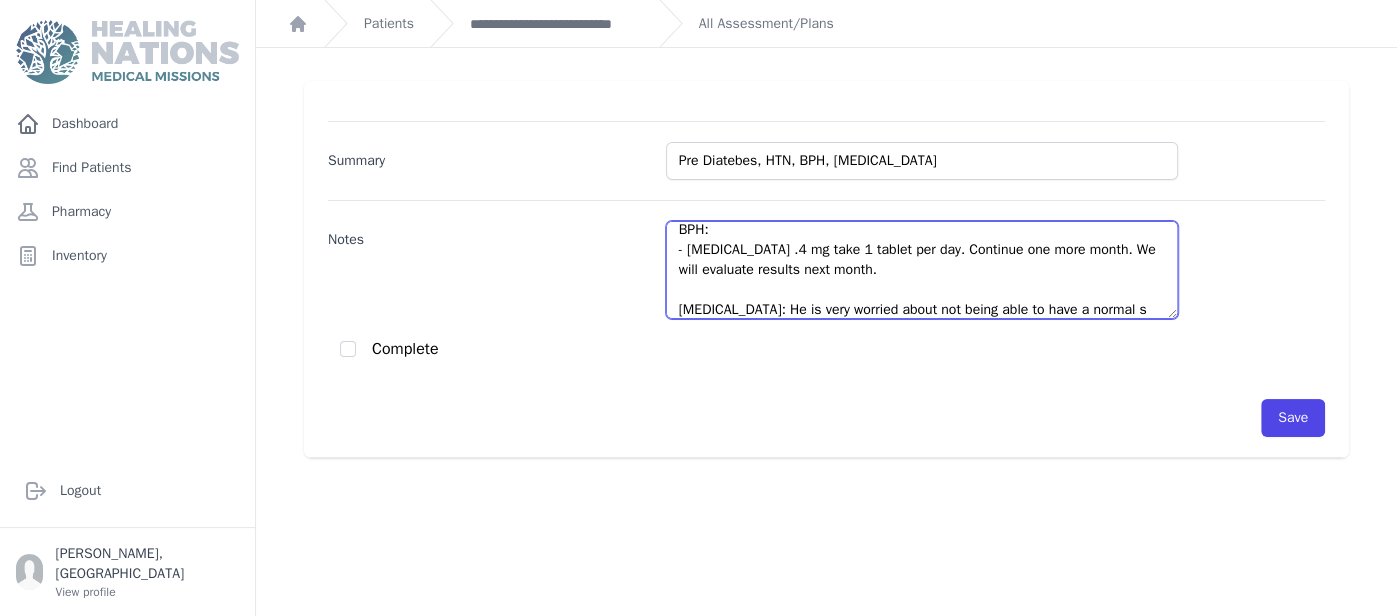 scroll, scrollTop: 230, scrollLeft: 0, axis: vertical 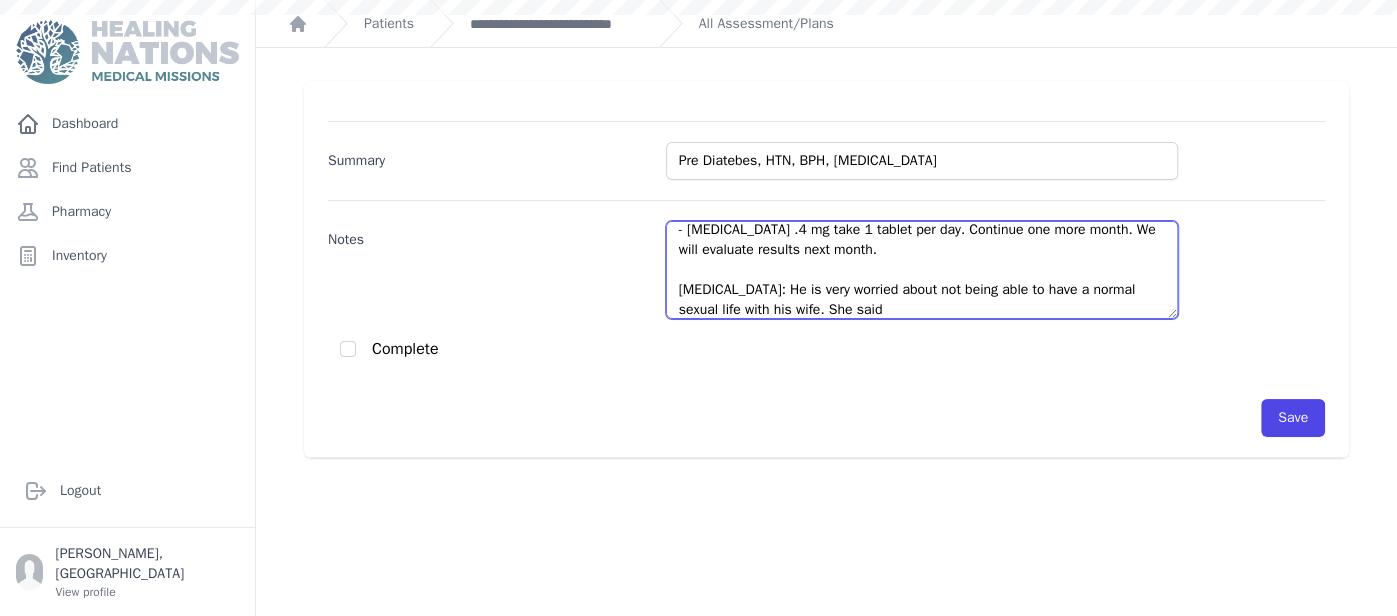 click on "[MEDICAL_DATA]
- BS: 119, A1C- 5.8
- continue [MEDICAL_DATA] 500 mg daily
- Cont. cinnamon daily- refill
- advised to increase water intake.
HTN
- BP: 126/70
- Cont. [MEDICAL_DATA] 10 mg daily- refill.
BPH:
- [MEDICAL_DATA] .4 mg take 1 tablet per day. Continue one more month. We will evaluate results next month.
[MEDICAL_DATA]: He is very worried about not being able to have a normal sexual life with his wife. She said
F/u [DATE]" at bounding box center (922, 270) 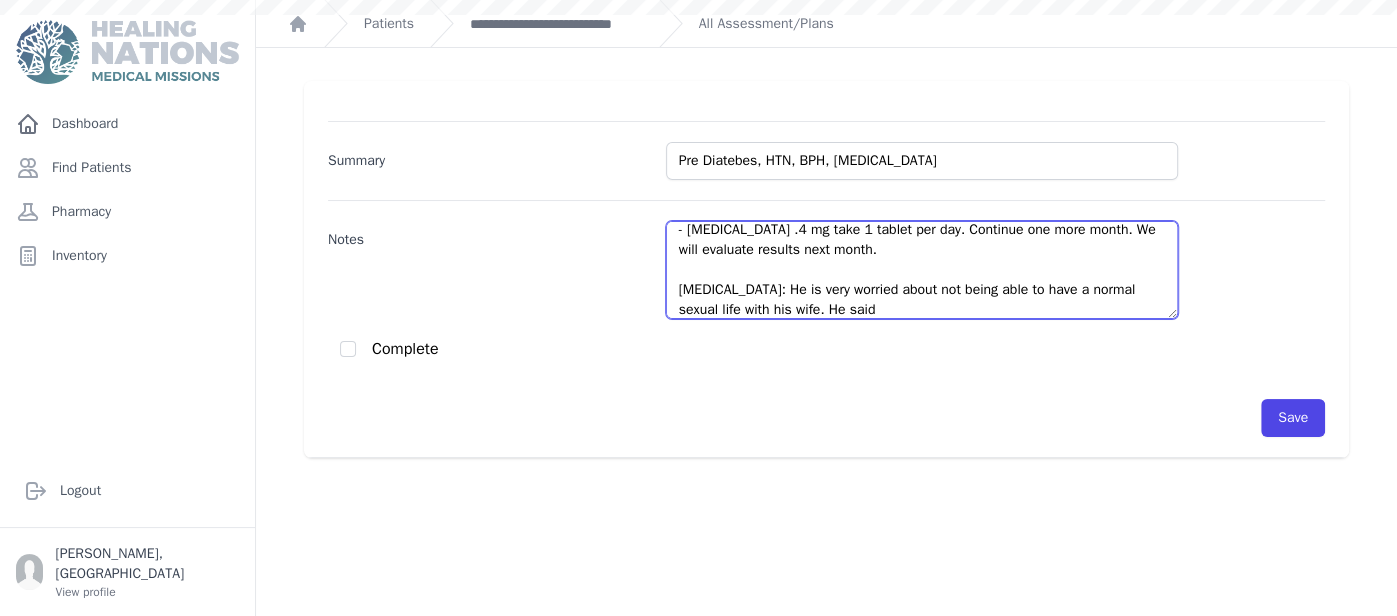click on "[MEDICAL_DATA]
- BS: 119, A1C- 5.8
- continue [MEDICAL_DATA] 500 mg daily
- Cont. cinnamon daily- refill
- advised to increase water intake.
HTN
- BP: 126/70
- Cont. [MEDICAL_DATA] 10 mg daily- refill.
BPH:
- [MEDICAL_DATA] .4 mg take 1 tablet per day. Continue one more month. We will evaluate results next month.
[MEDICAL_DATA]: He is very worried about not being able to have a normal sexual life with his wife. He said
F/u [DATE]" at bounding box center [922, 270] 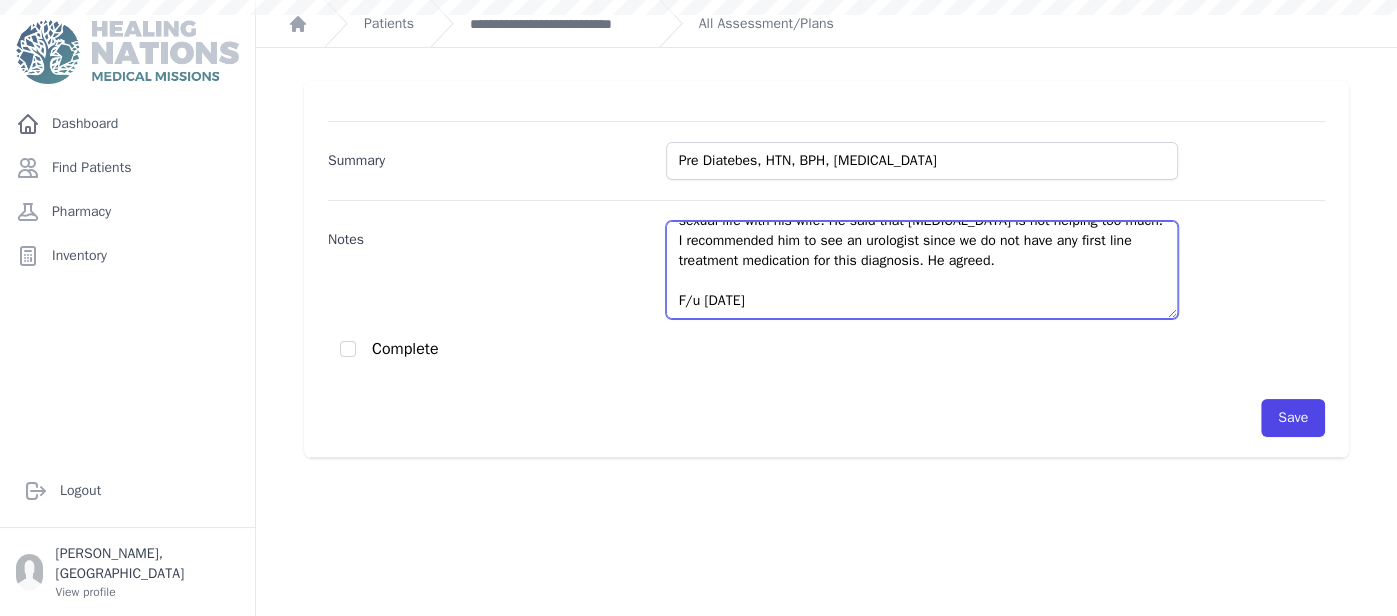 scroll, scrollTop: 0, scrollLeft: 0, axis: both 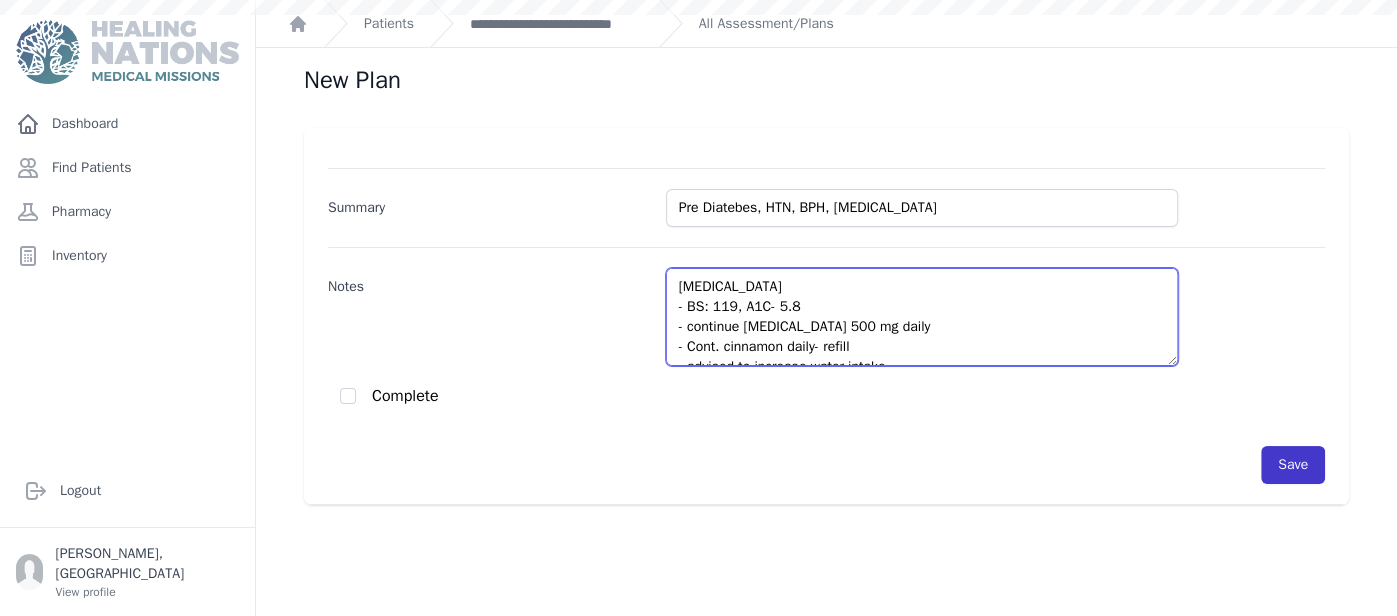 type on "[MEDICAL_DATA]
- BS: 119, A1C- 5.8
- continue [MEDICAL_DATA] 500 mg daily
- Cont. cinnamon daily- refill
- advised to increase water intake.
HTN
- BP: 126/70
- Cont. [MEDICAL_DATA] 10 mg daily- refill.
BPH:
- [MEDICAL_DATA] .4 mg take 1 tablet per day. Continue one more month. We will evaluate results next month.
[MEDICAL_DATA]: He is very worried about not being able to have a normal sexual life with his wife. He said that [MEDICAL_DATA] is not helping too much. I recommended him to see an urologist since we do not have any first line treatment medication for this diagnosis. He agreed.
F/u [DATE]" 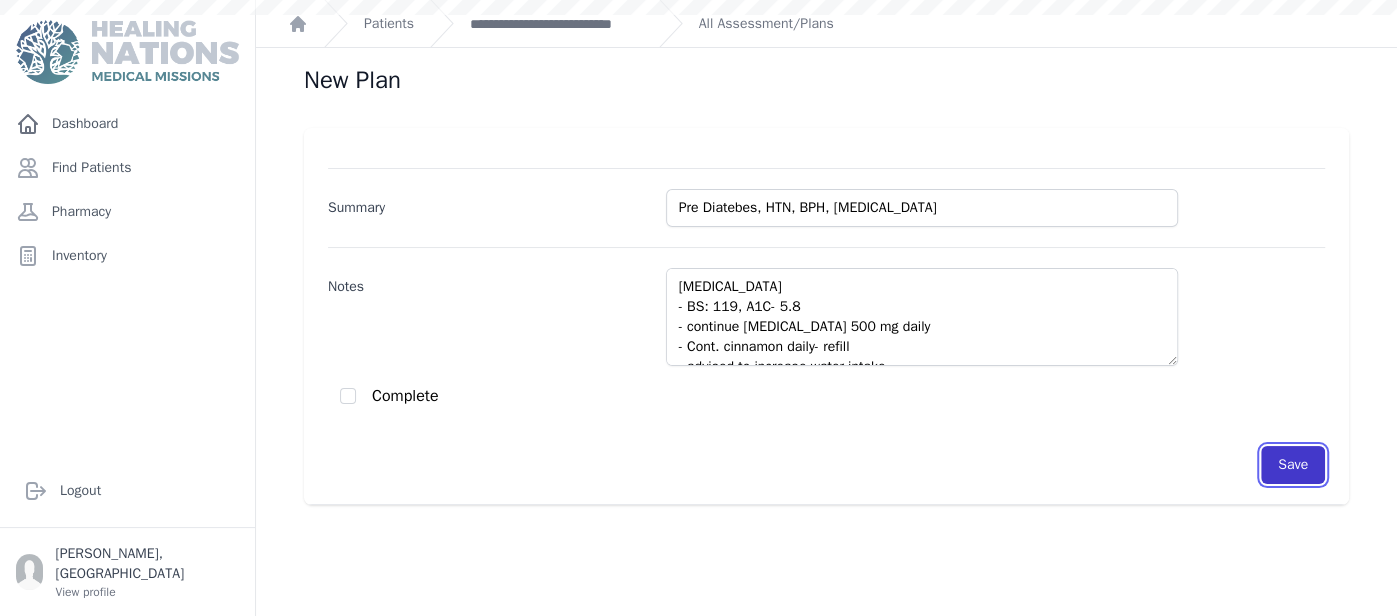 click on "Save" at bounding box center (1293, 465) 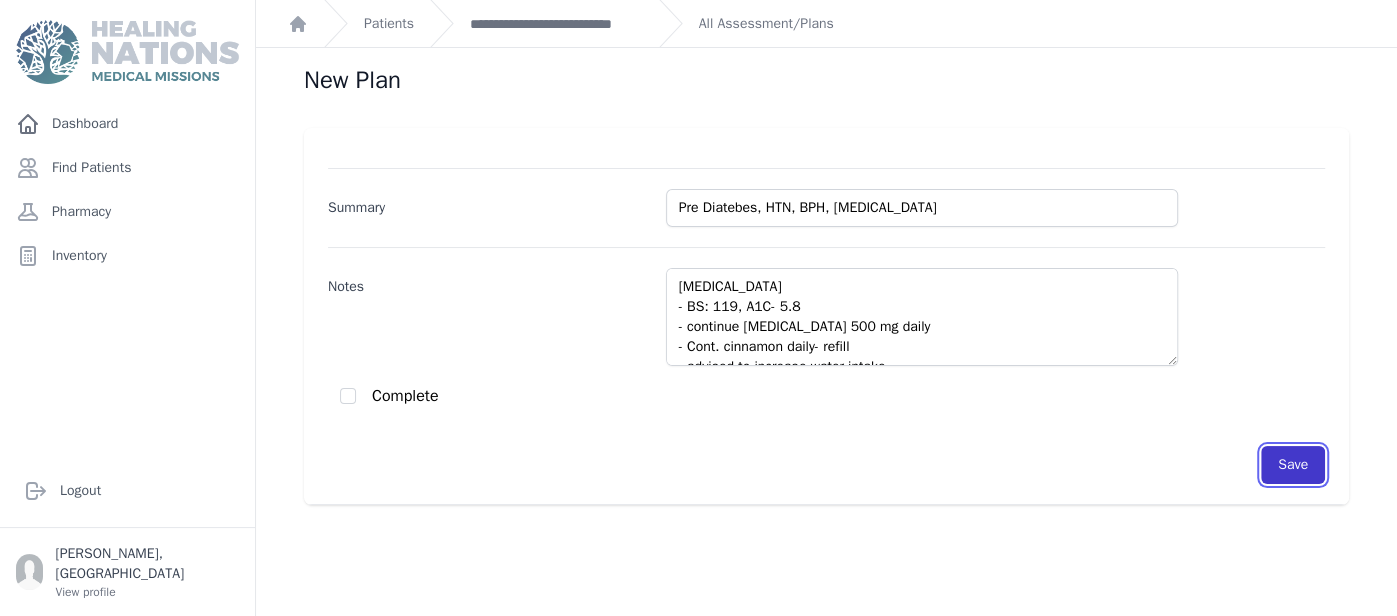 click on "Save" at bounding box center [1293, 465] 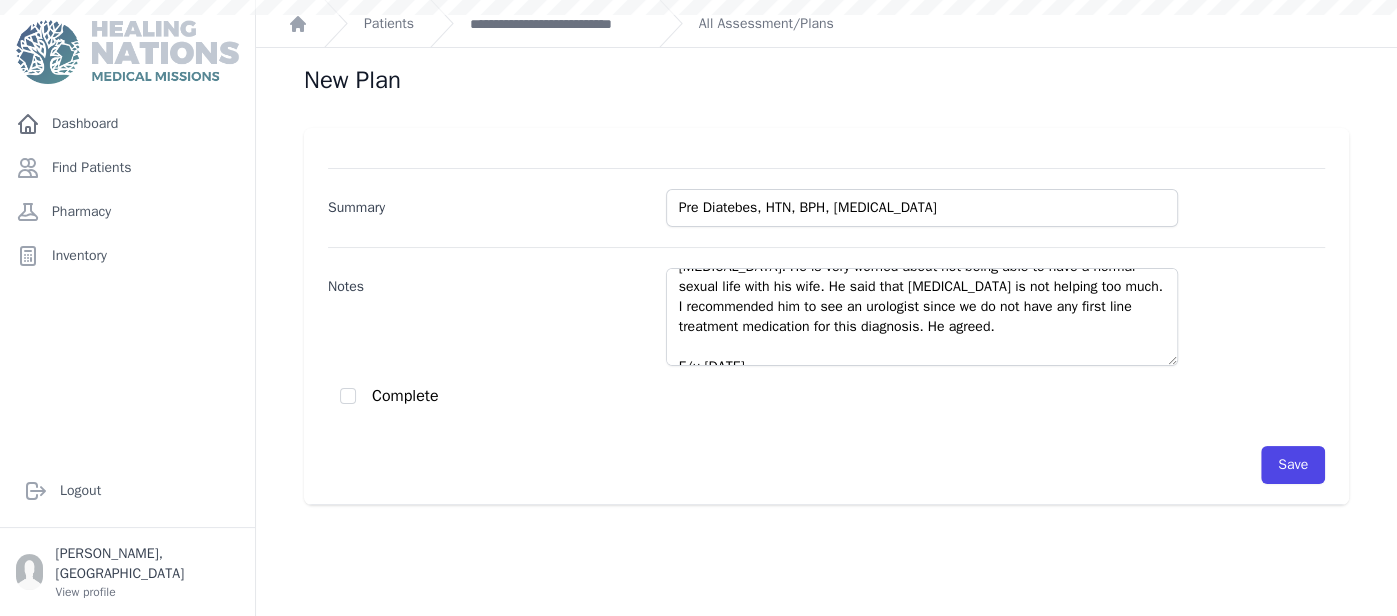 scroll, scrollTop: 319, scrollLeft: 0, axis: vertical 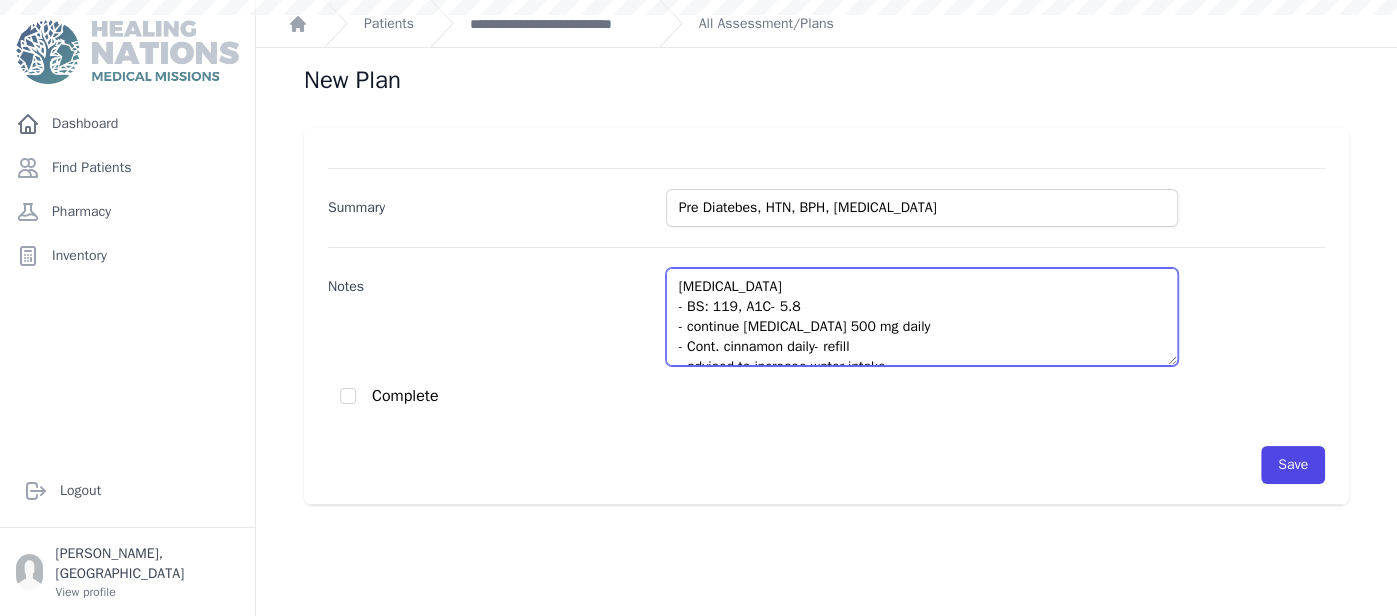 drag, startPoint x: 914, startPoint y: 347, endPoint x: 600, endPoint y: 92, distance: 404.50092 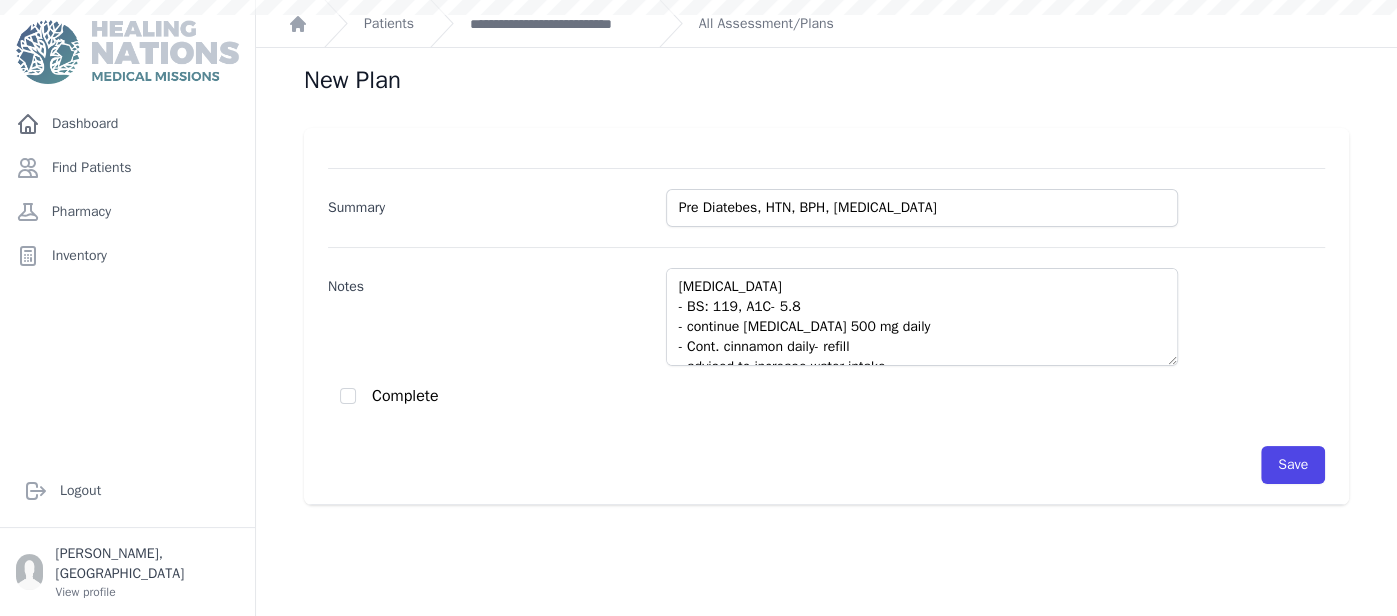 drag, startPoint x: 923, startPoint y: 443, endPoint x: 1126, endPoint y: 435, distance: 203.15758 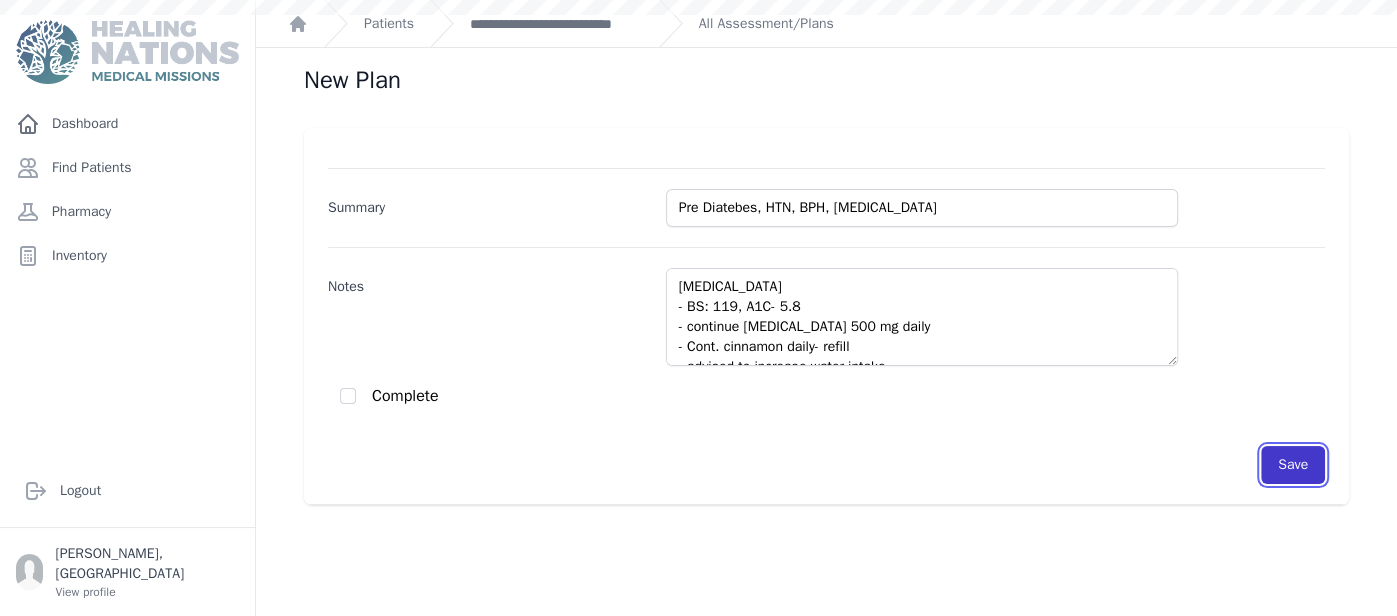click on "Save" at bounding box center [1293, 465] 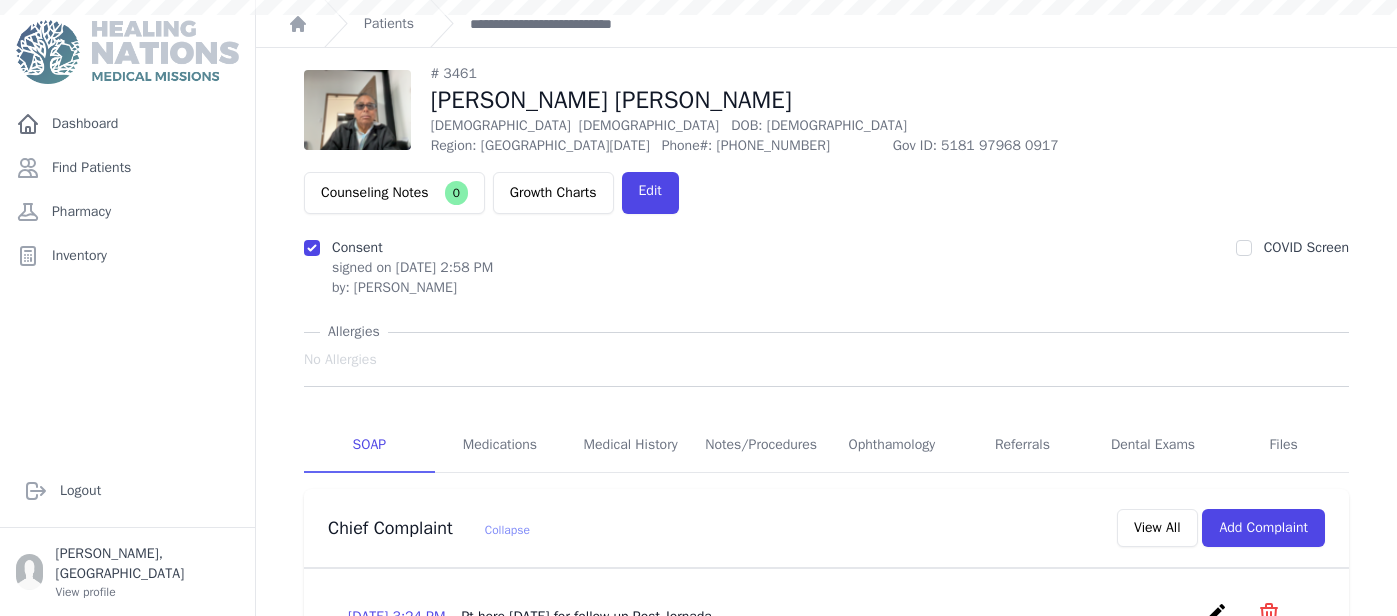 scroll, scrollTop: 0, scrollLeft: 0, axis: both 